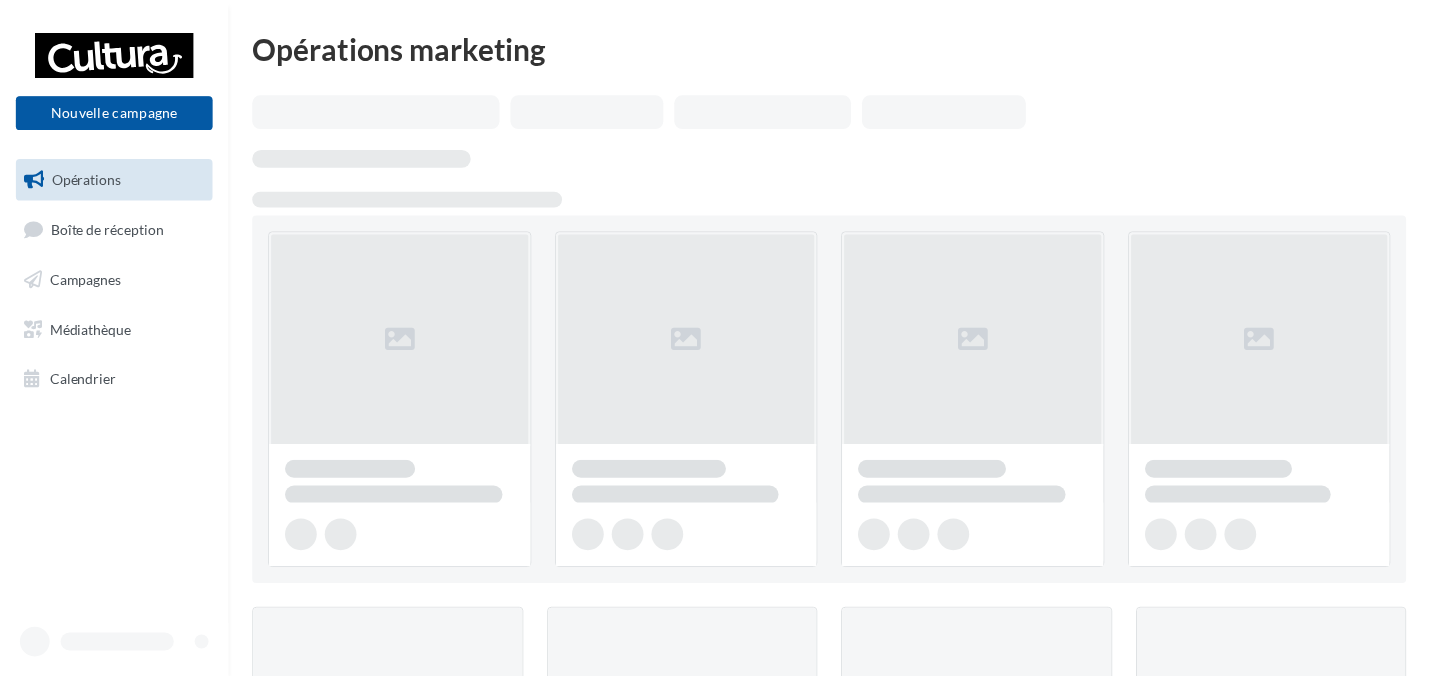 scroll, scrollTop: 0, scrollLeft: 0, axis: both 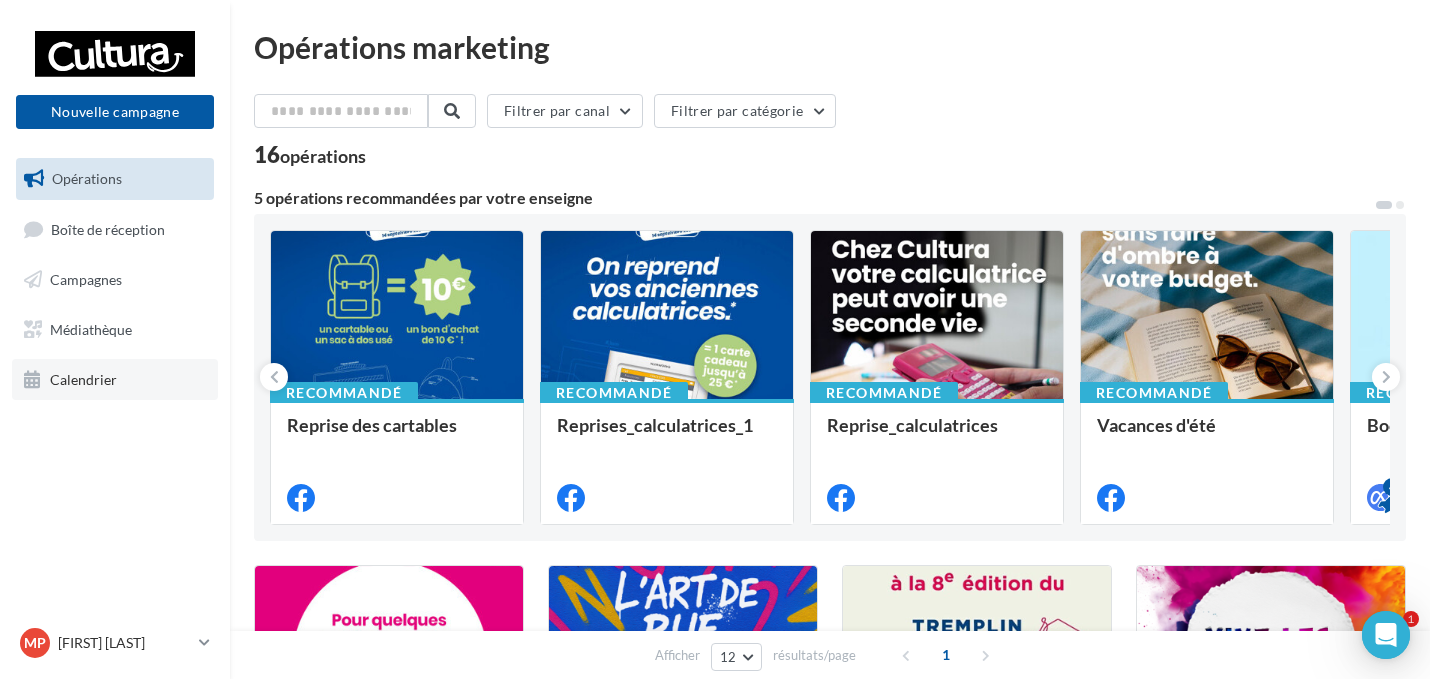 click on "Calendrier" at bounding box center (83, 378) 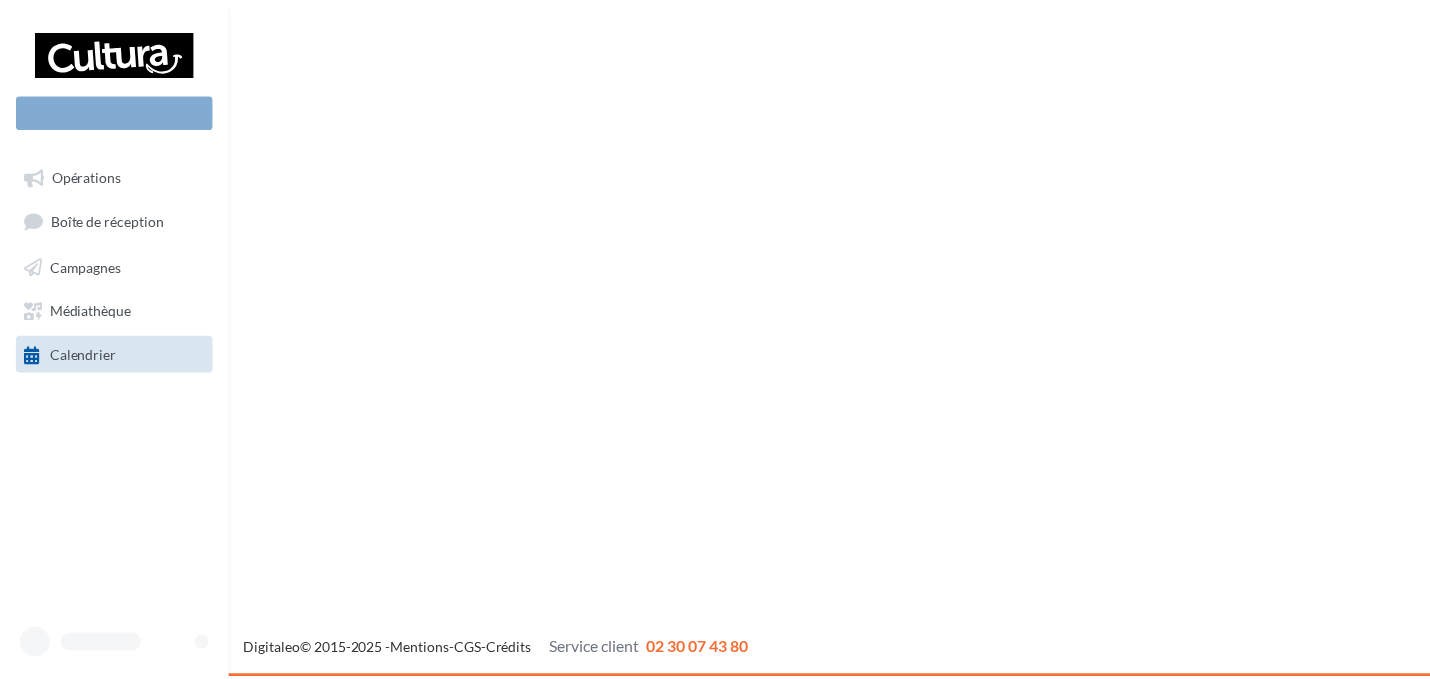 scroll, scrollTop: 0, scrollLeft: 0, axis: both 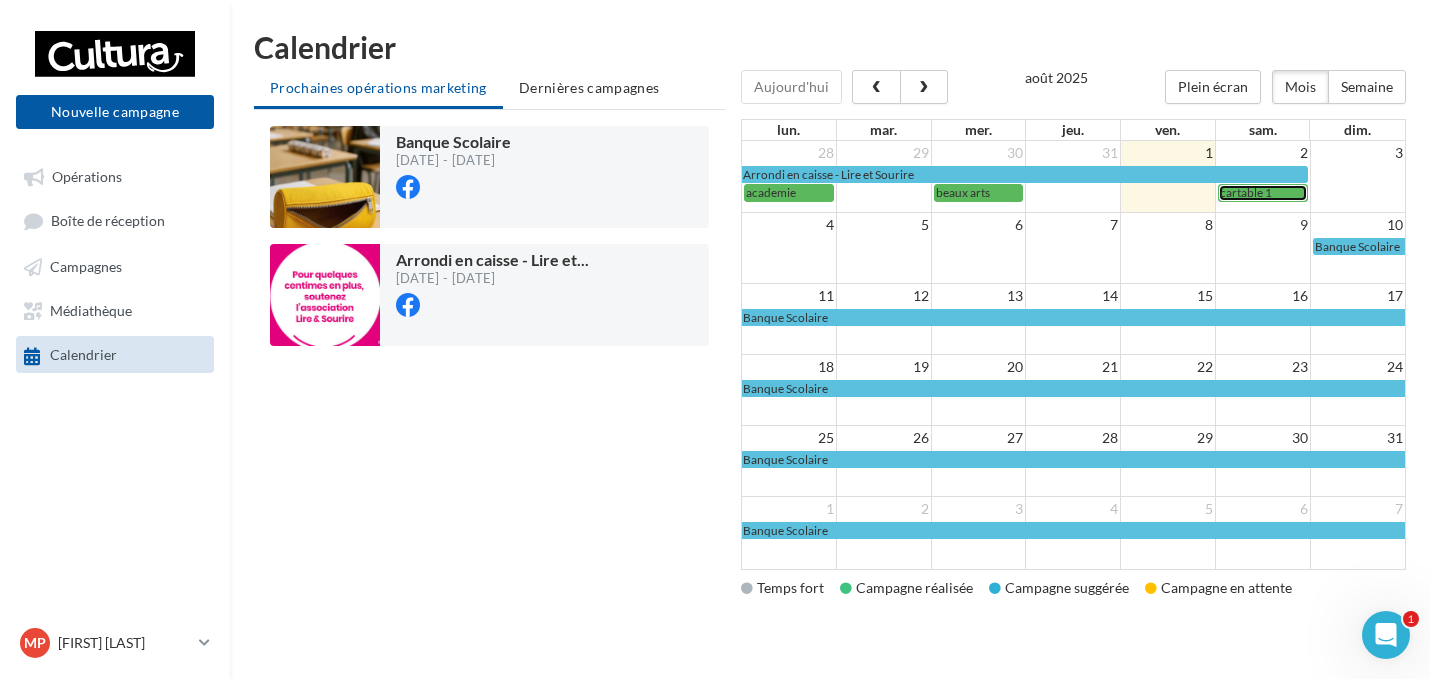 click on "cartable 1" at bounding box center [1246, 192] 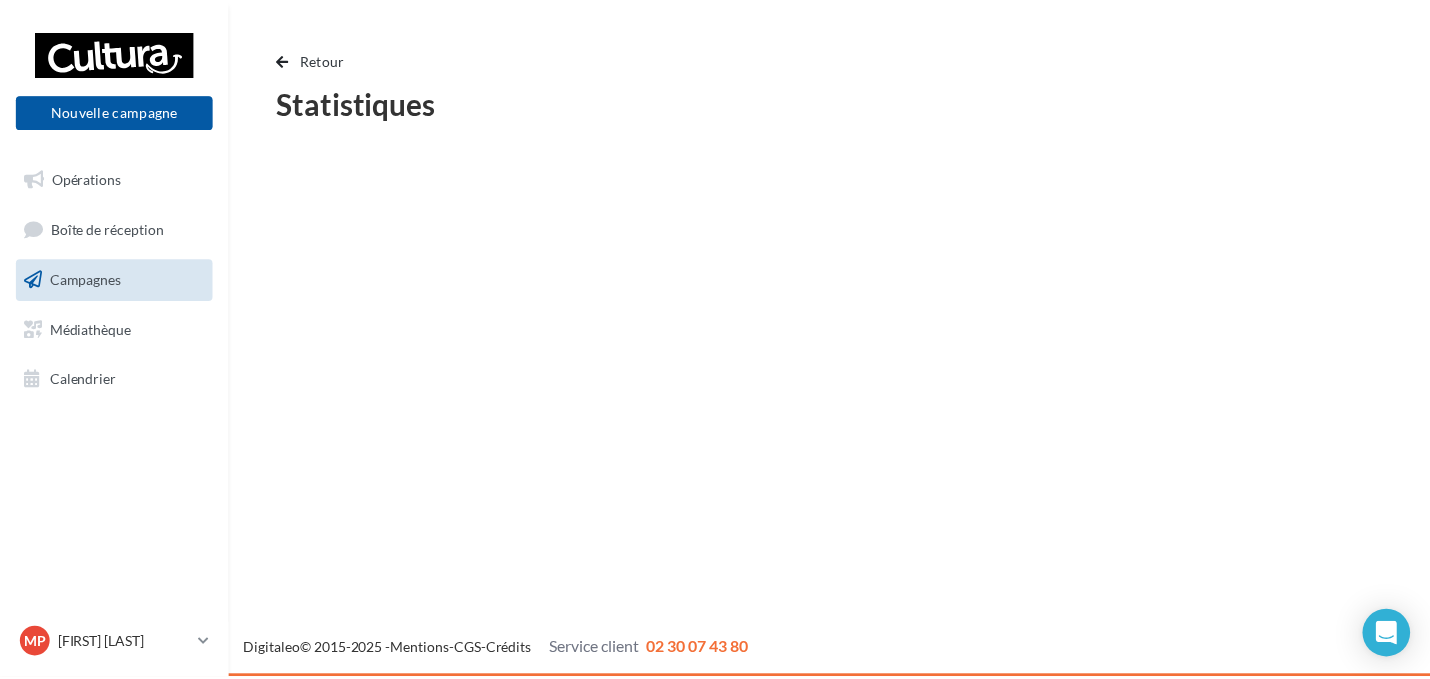 scroll, scrollTop: 0, scrollLeft: 0, axis: both 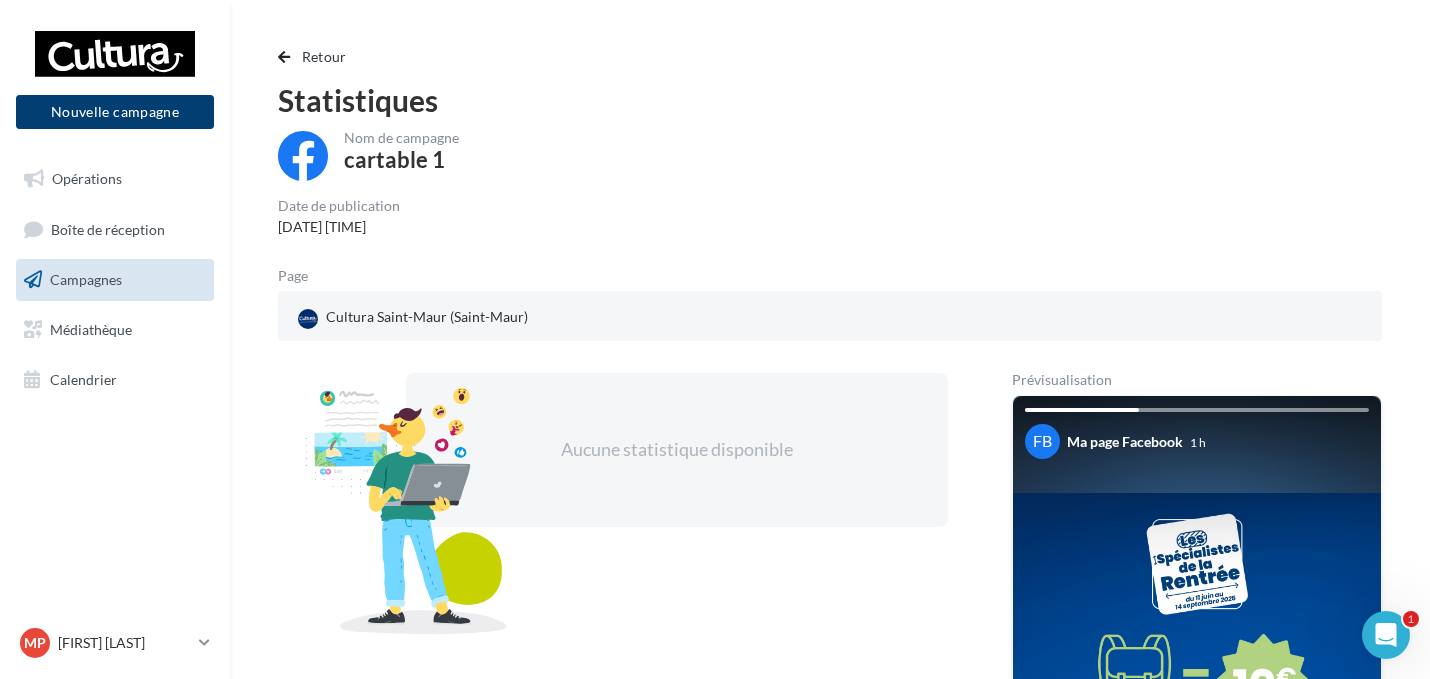 click on "Nouvelle campagne" at bounding box center [115, 112] 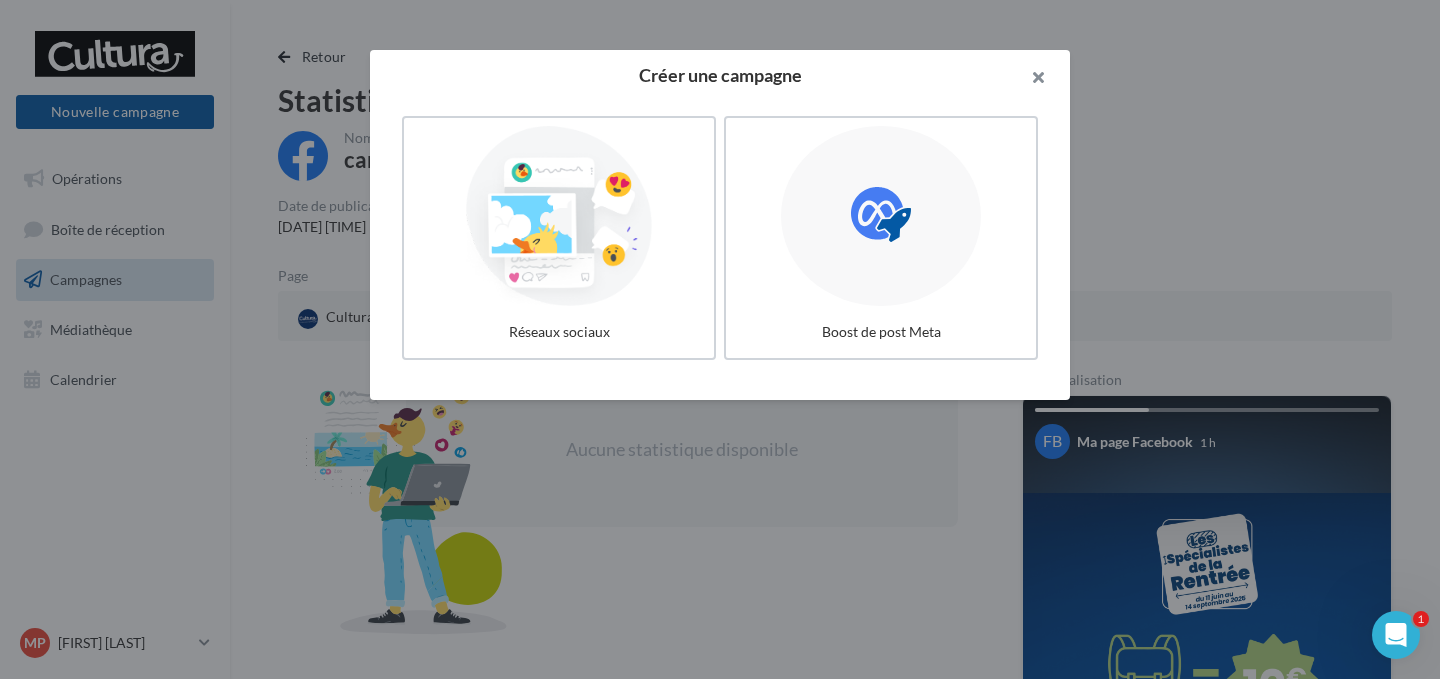 click at bounding box center [1030, 80] 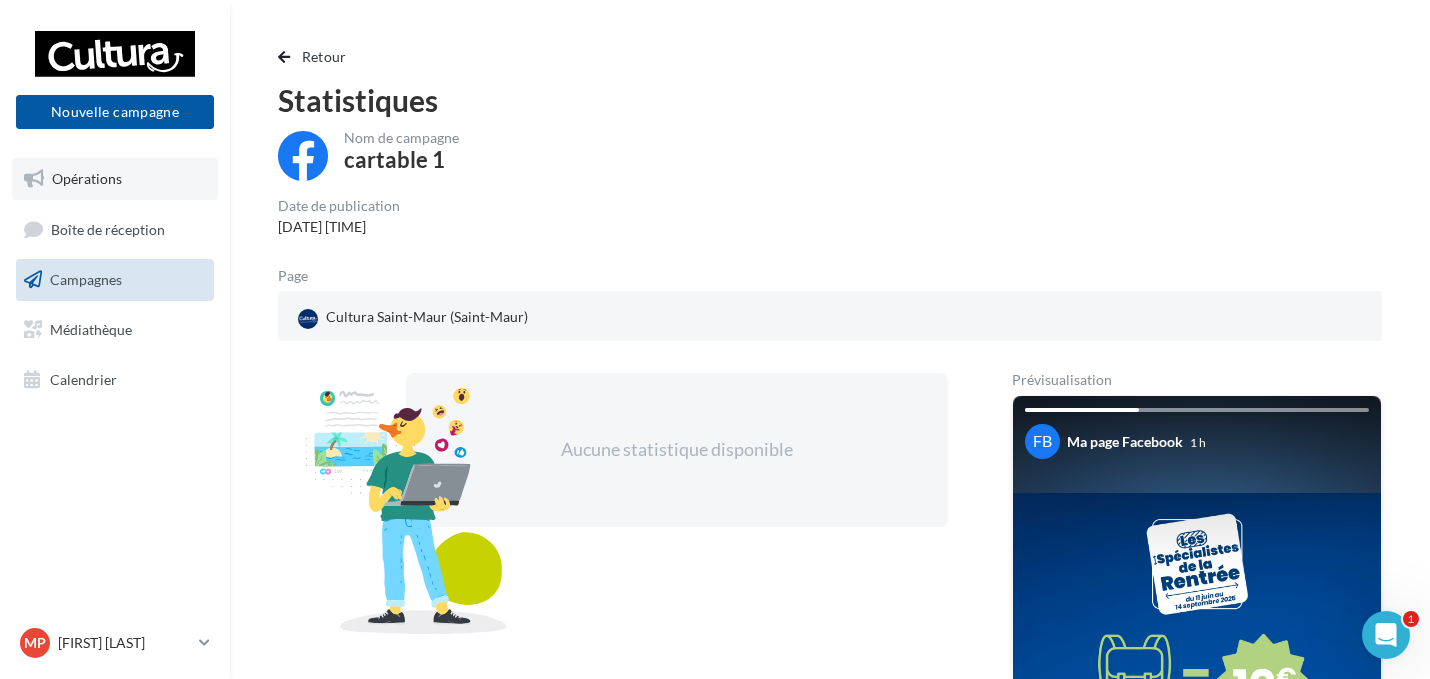 click on "Opérations" at bounding box center [115, 179] 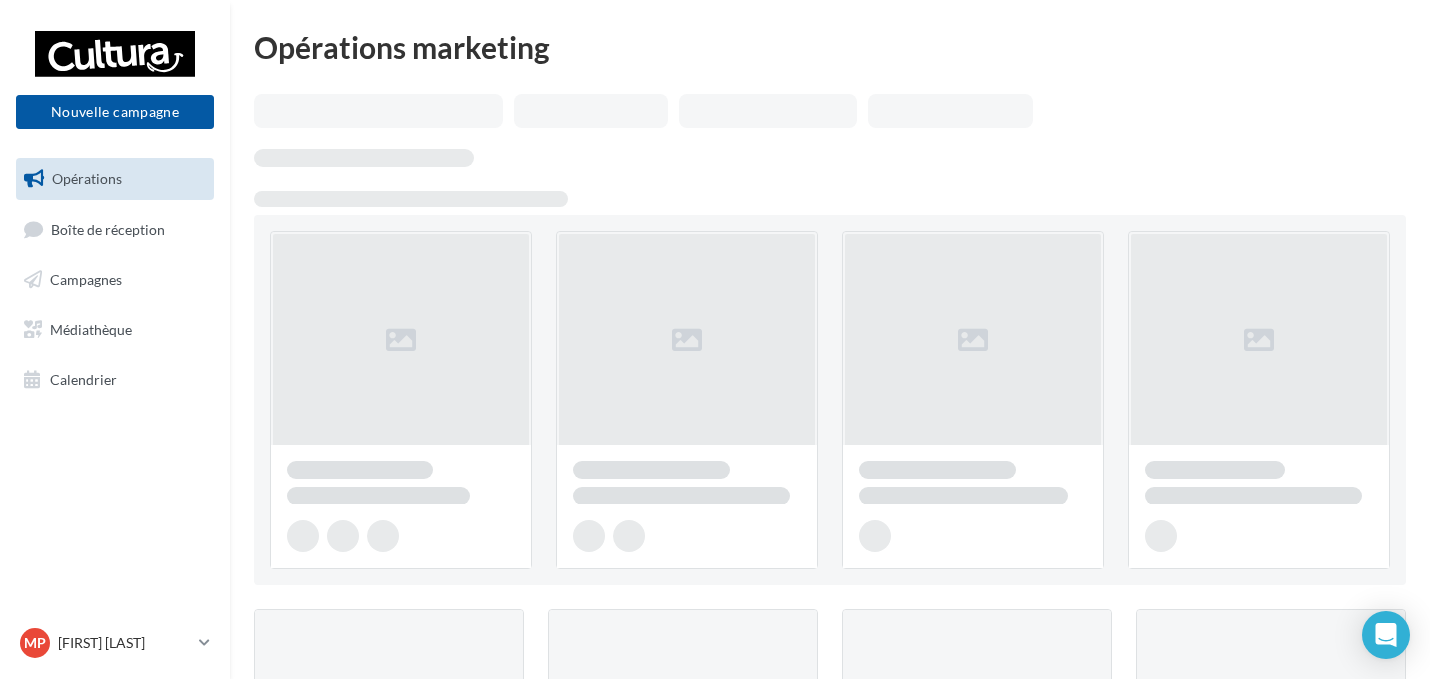 scroll, scrollTop: 0, scrollLeft: 0, axis: both 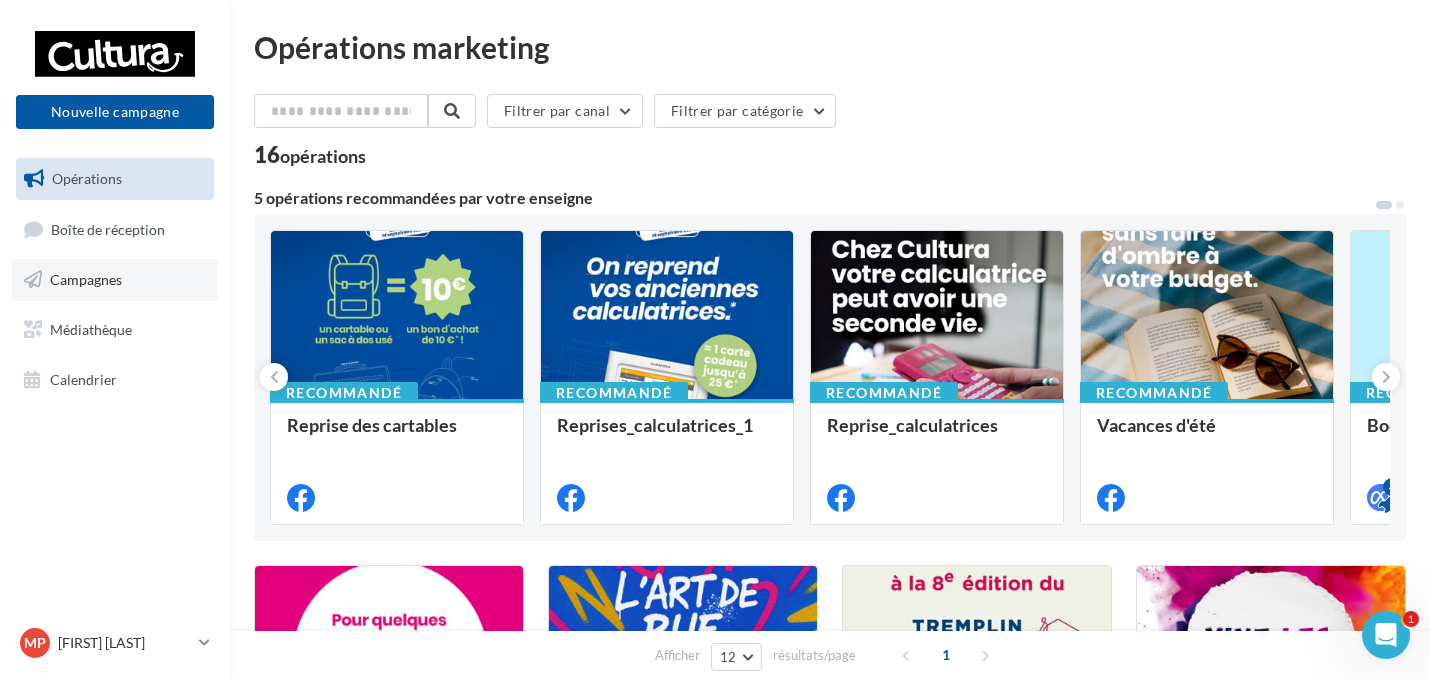 click on "Campagnes" at bounding box center [115, 280] 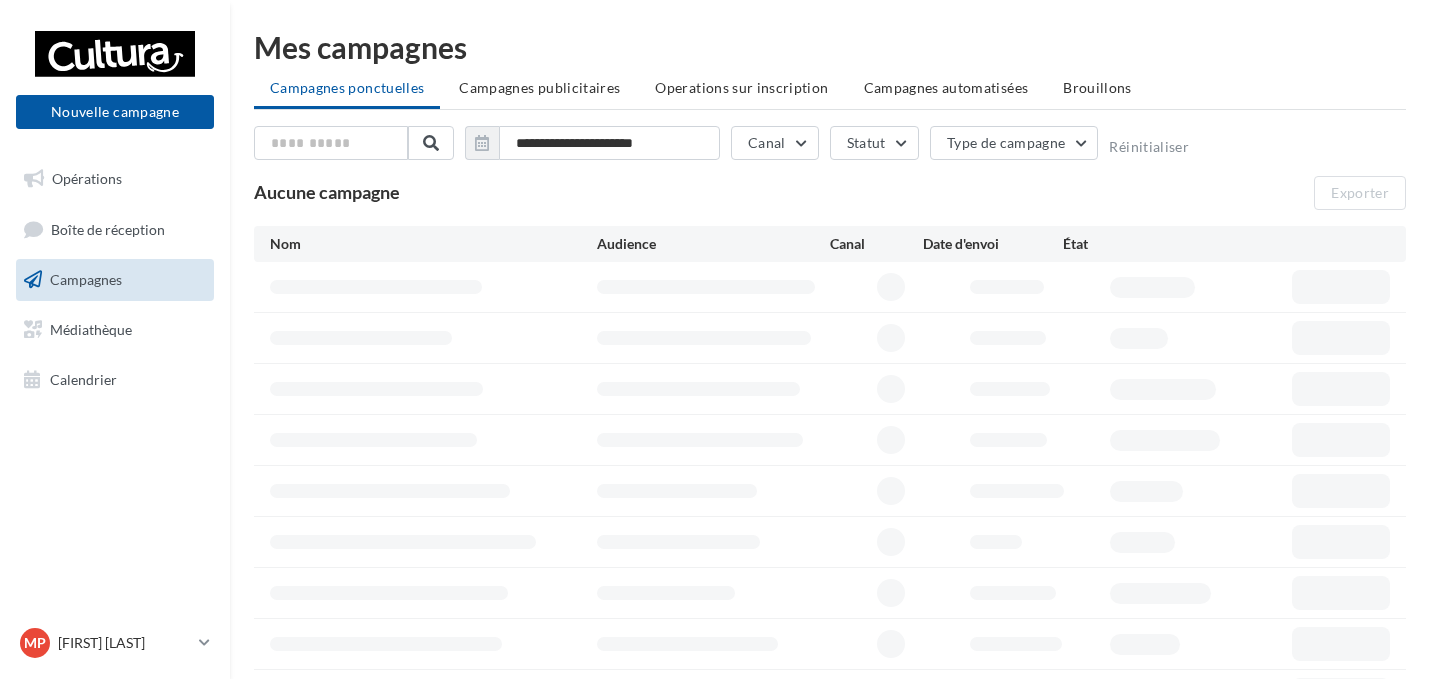 scroll, scrollTop: 0, scrollLeft: 0, axis: both 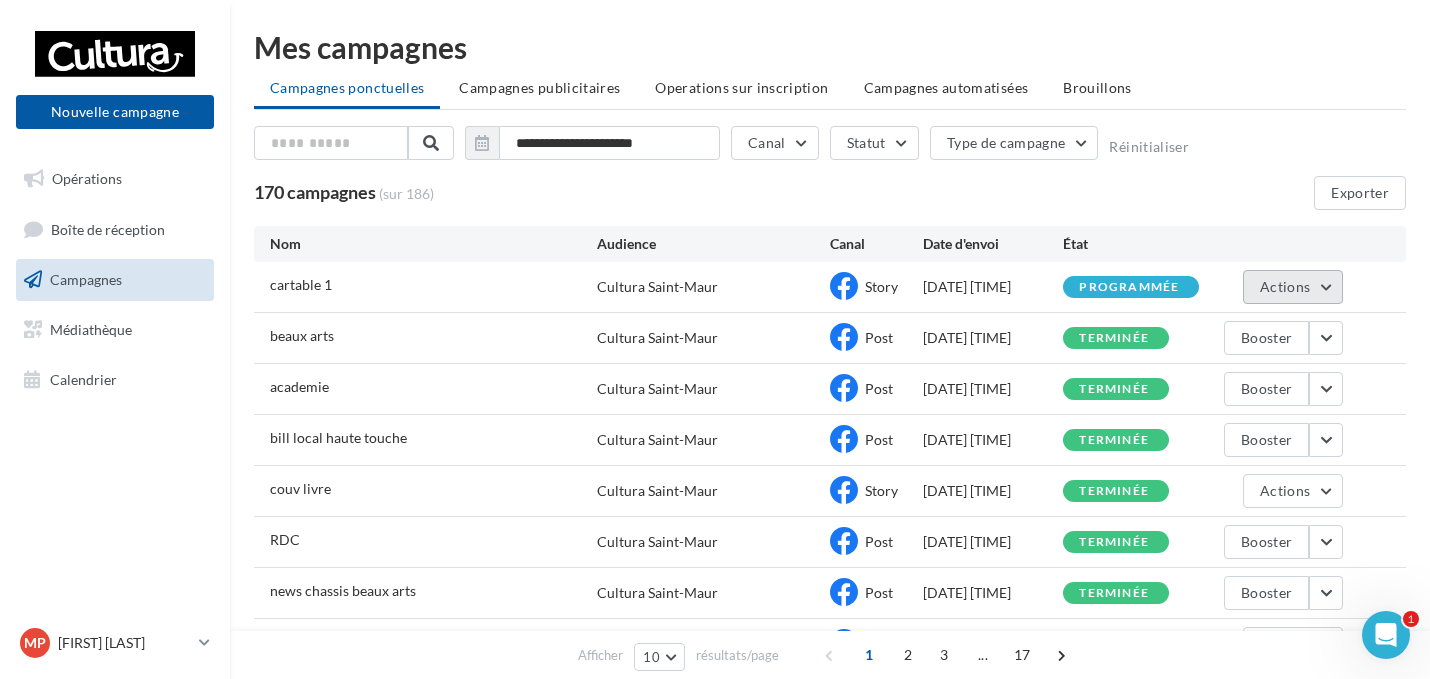 click on "Actions" at bounding box center [1285, 286] 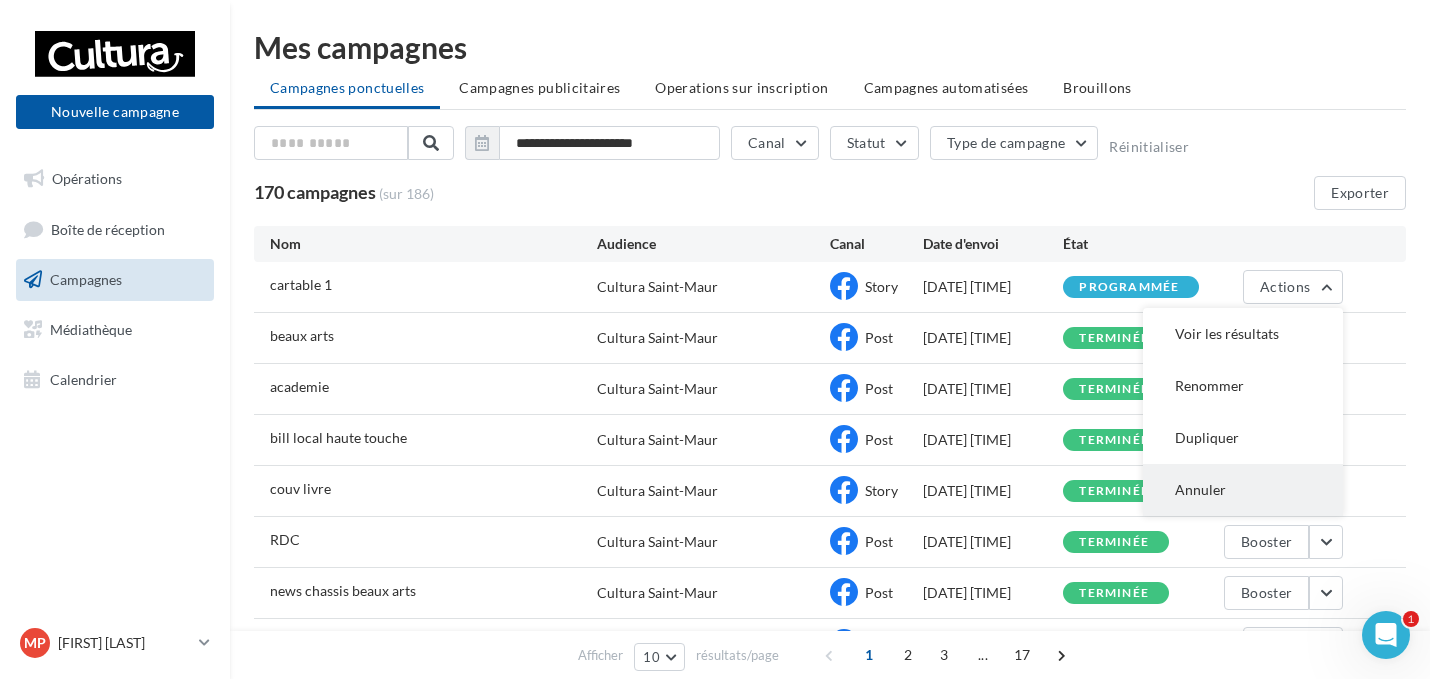 click on "Annuler" at bounding box center (1243, 490) 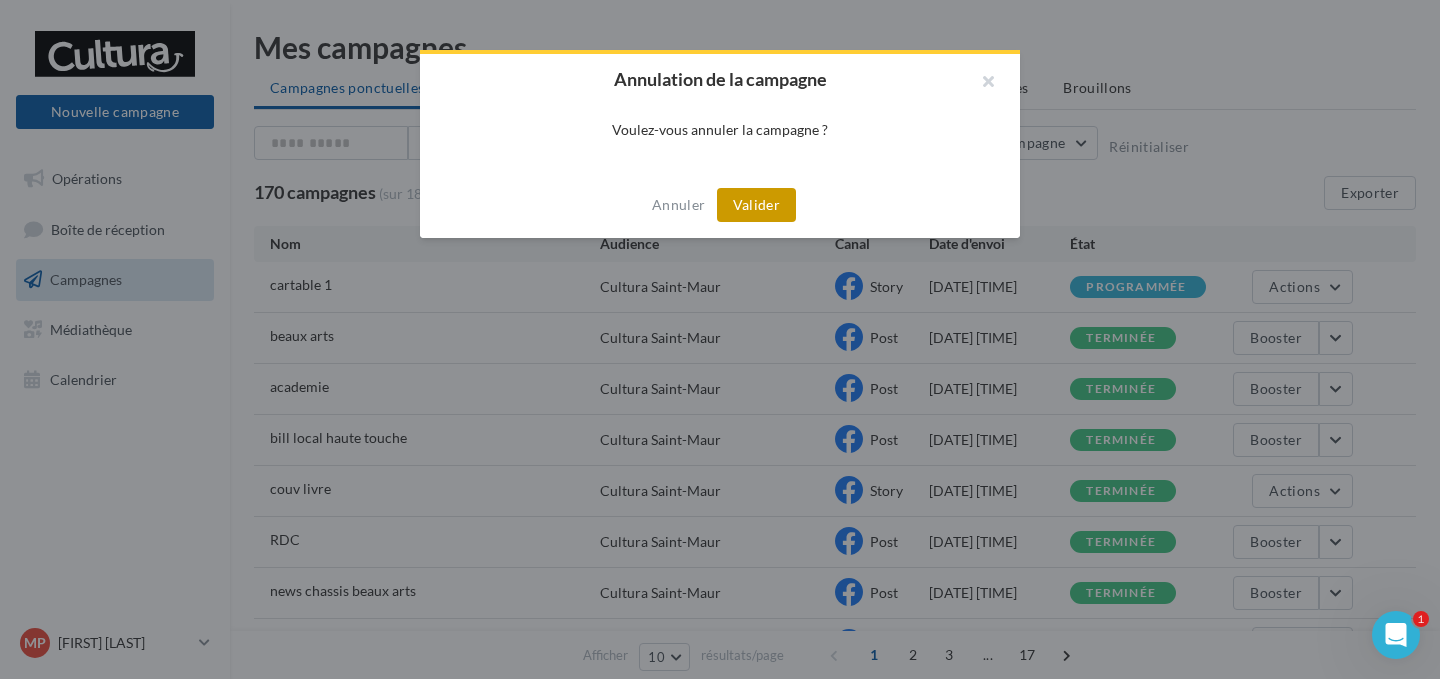 click on "Valider" at bounding box center (756, 205) 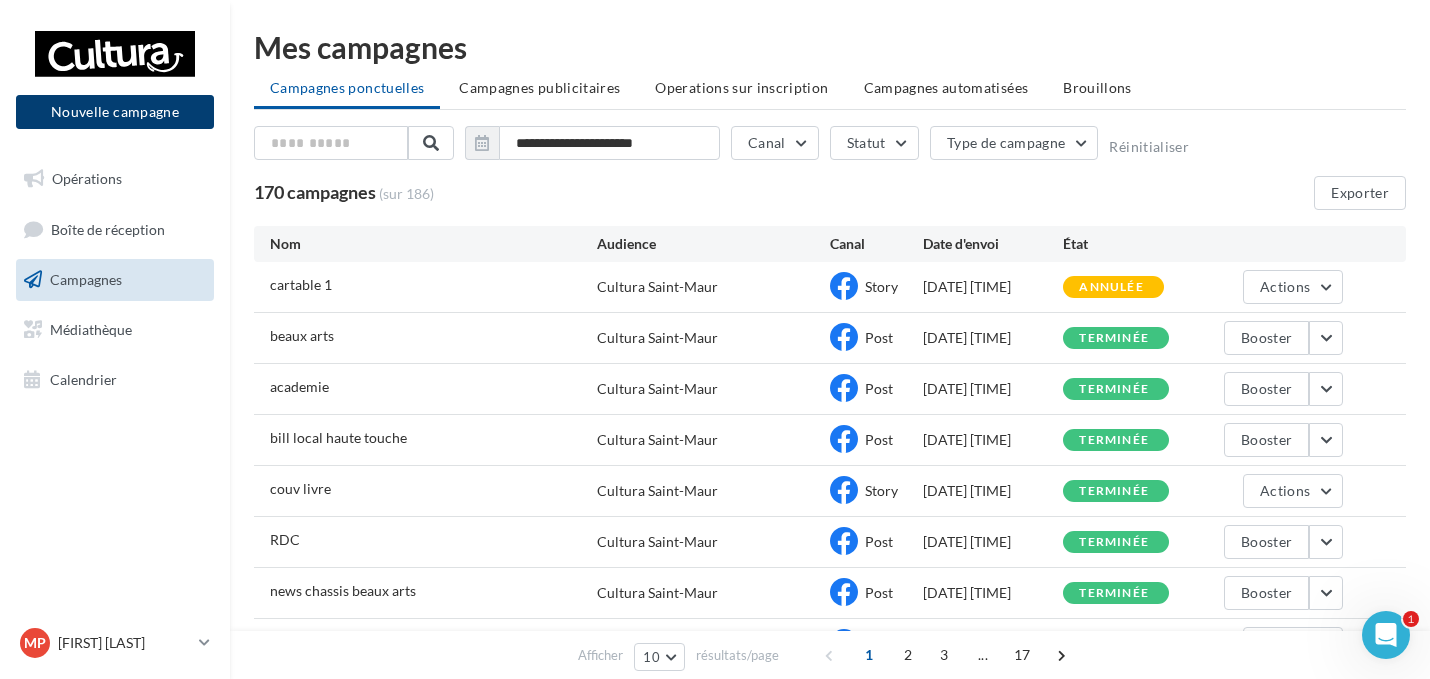 click on "Nouvelle campagne" at bounding box center (115, 112) 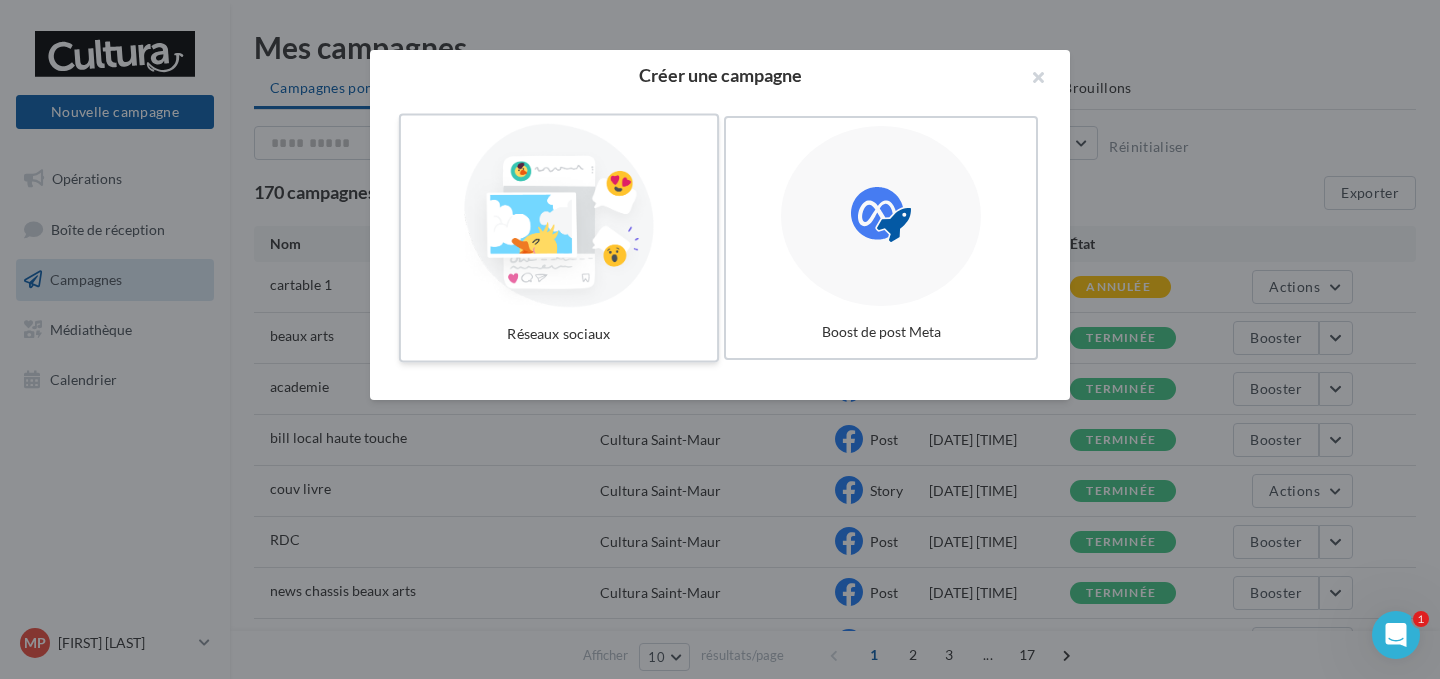 click at bounding box center [559, 216] 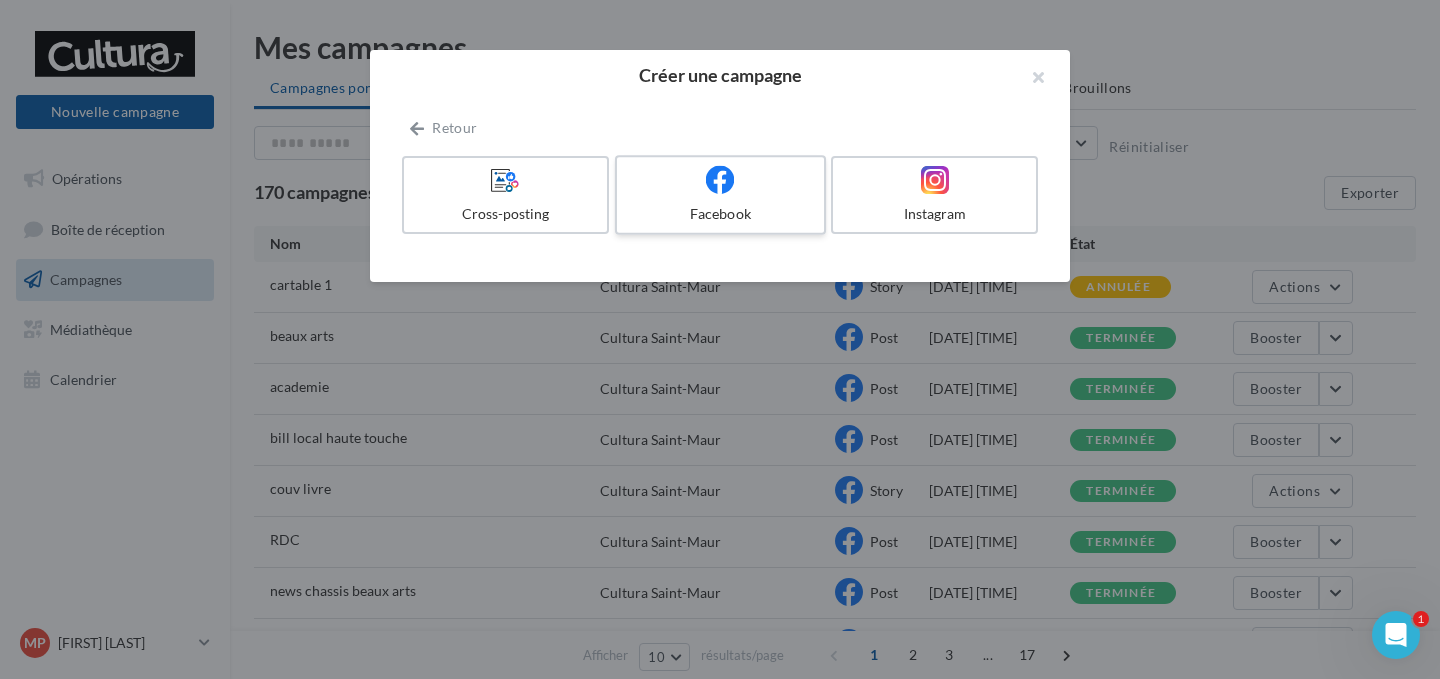 click at bounding box center (720, 180) 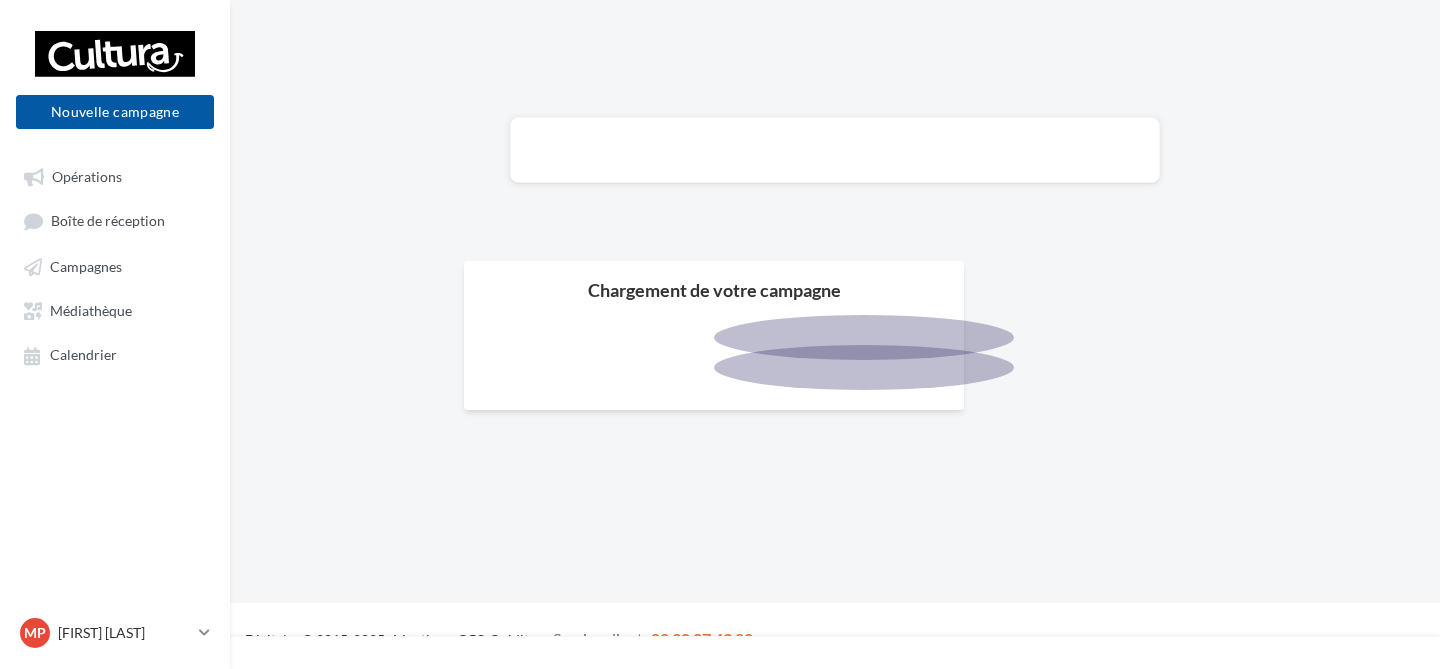 scroll, scrollTop: 0, scrollLeft: 0, axis: both 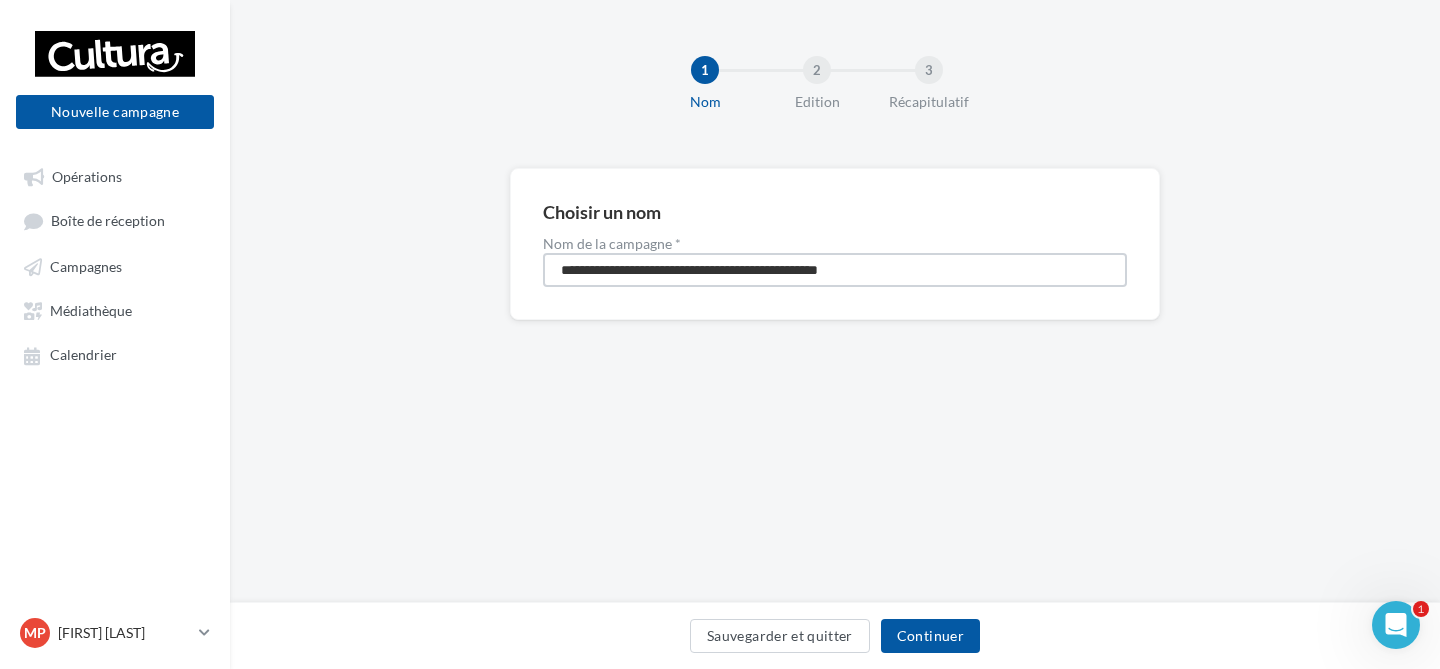 drag, startPoint x: 919, startPoint y: 273, endPoint x: 550, endPoint y: 282, distance: 369.10974 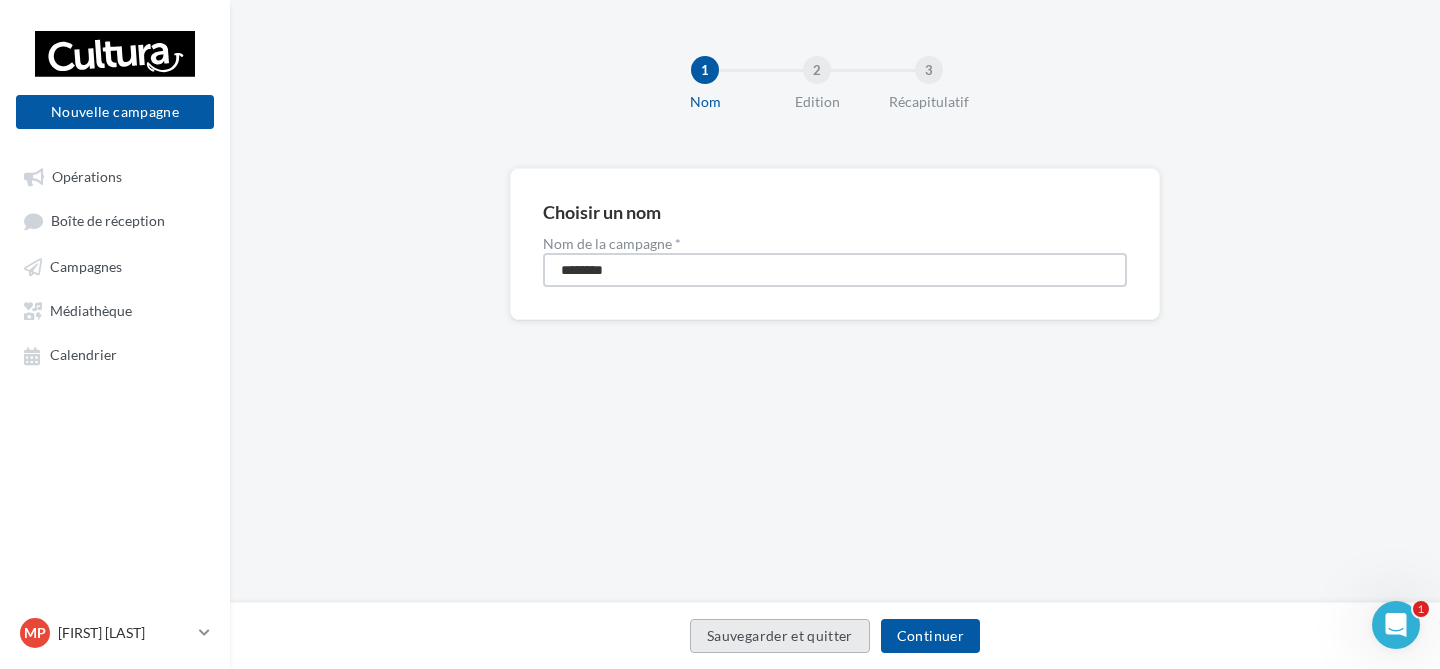 type on "********" 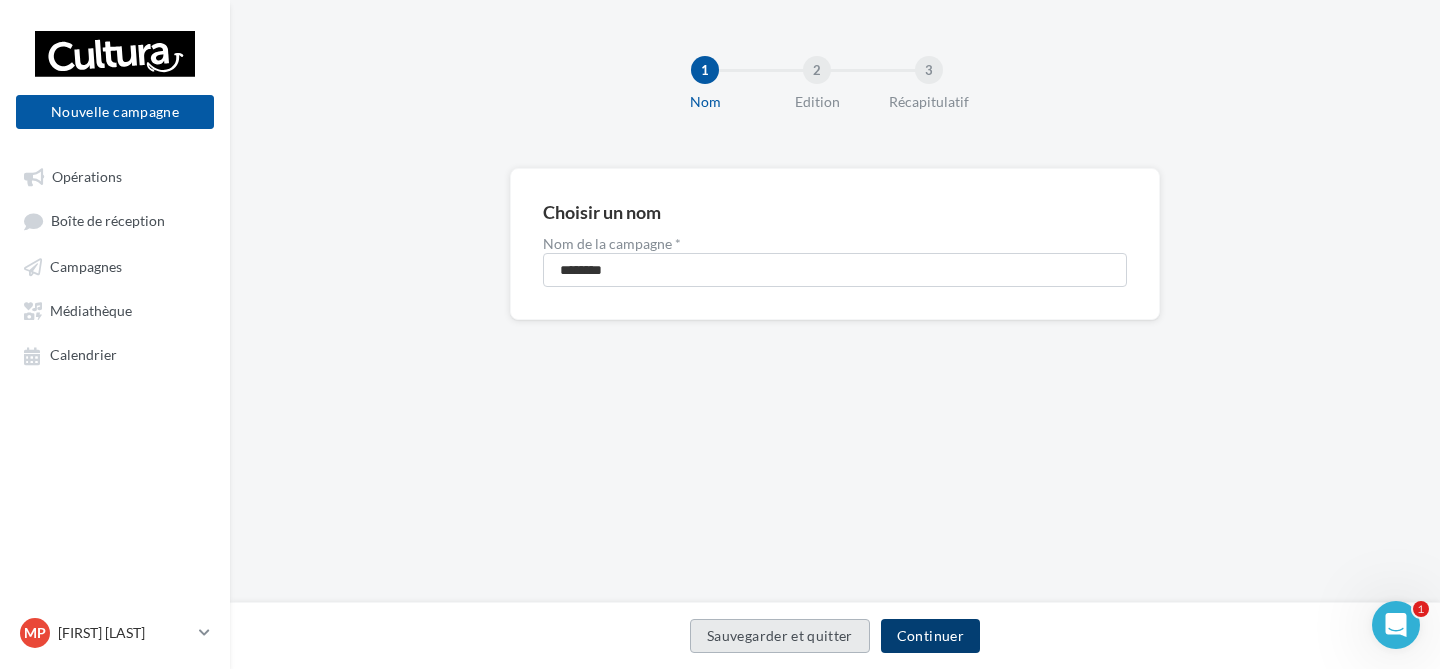 click on "Continuer" at bounding box center (930, 636) 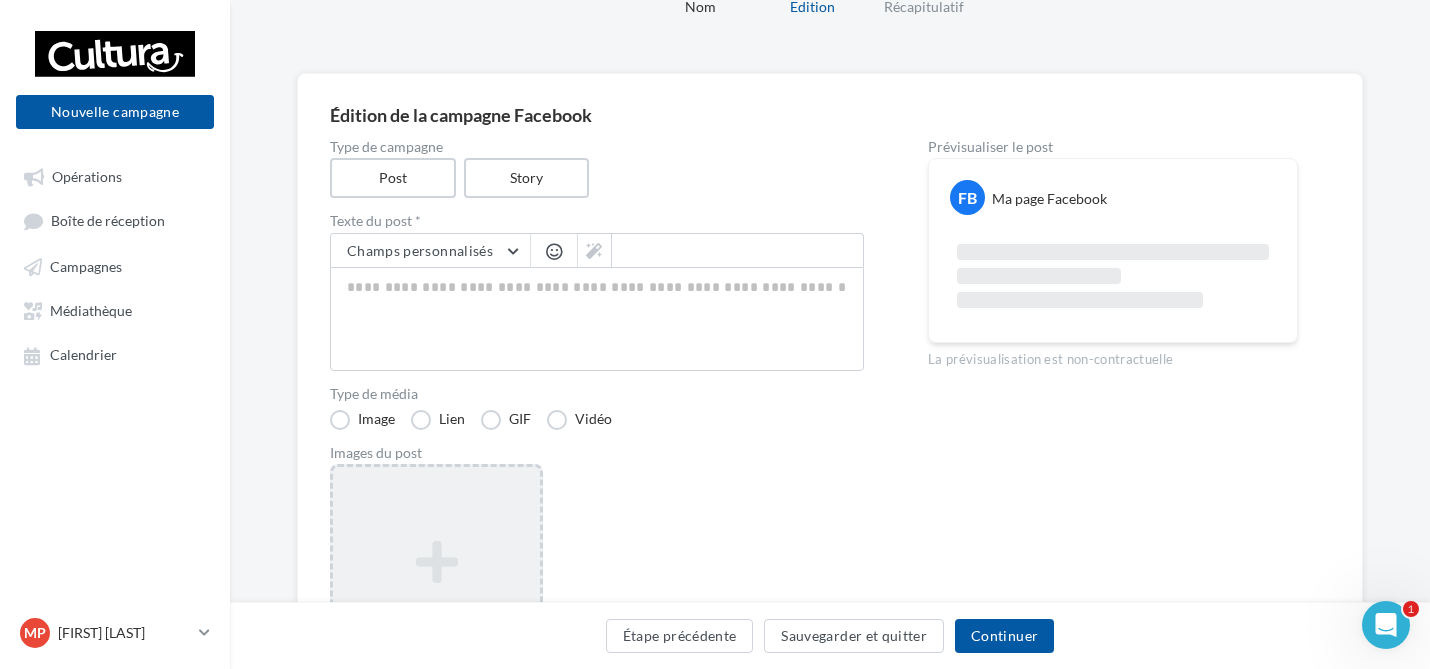scroll, scrollTop: 100, scrollLeft: 0, axis: vertical 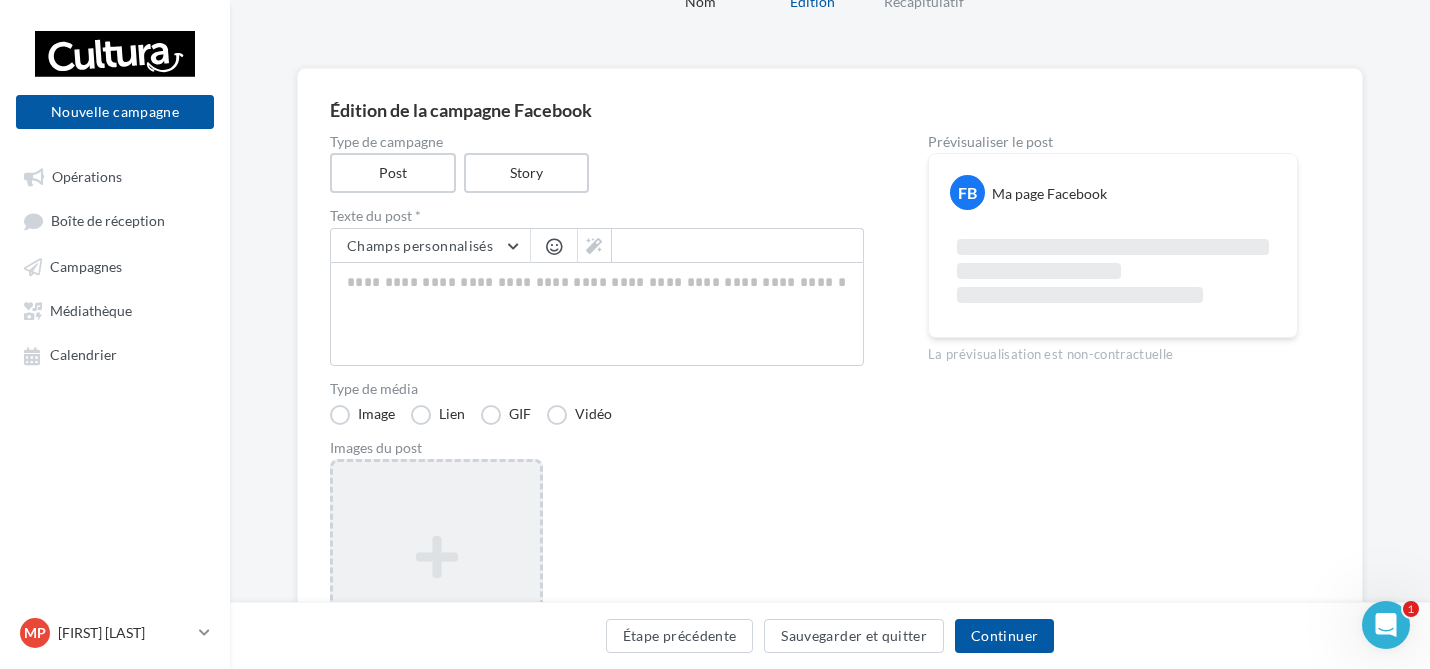 click at bounding box center [436, 557] 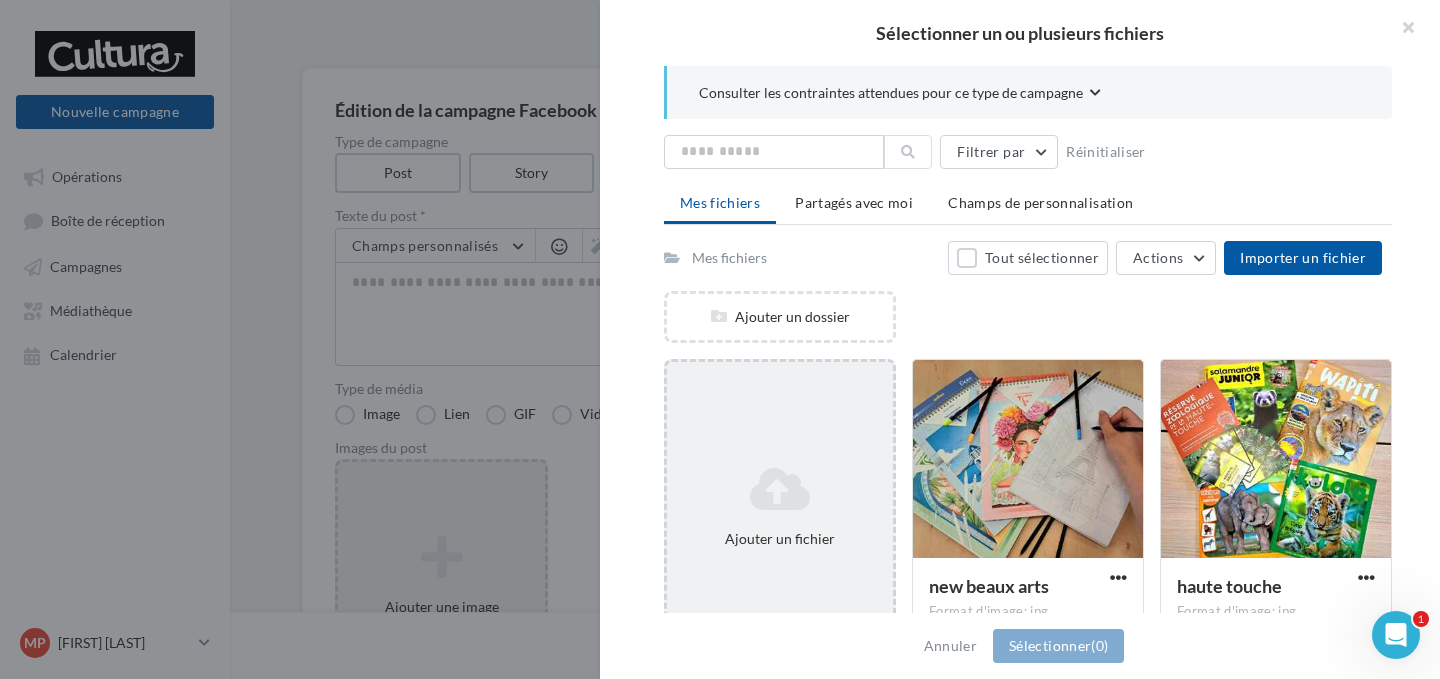 click on "Ajouter un fichier" at bounding box center (780, 507) 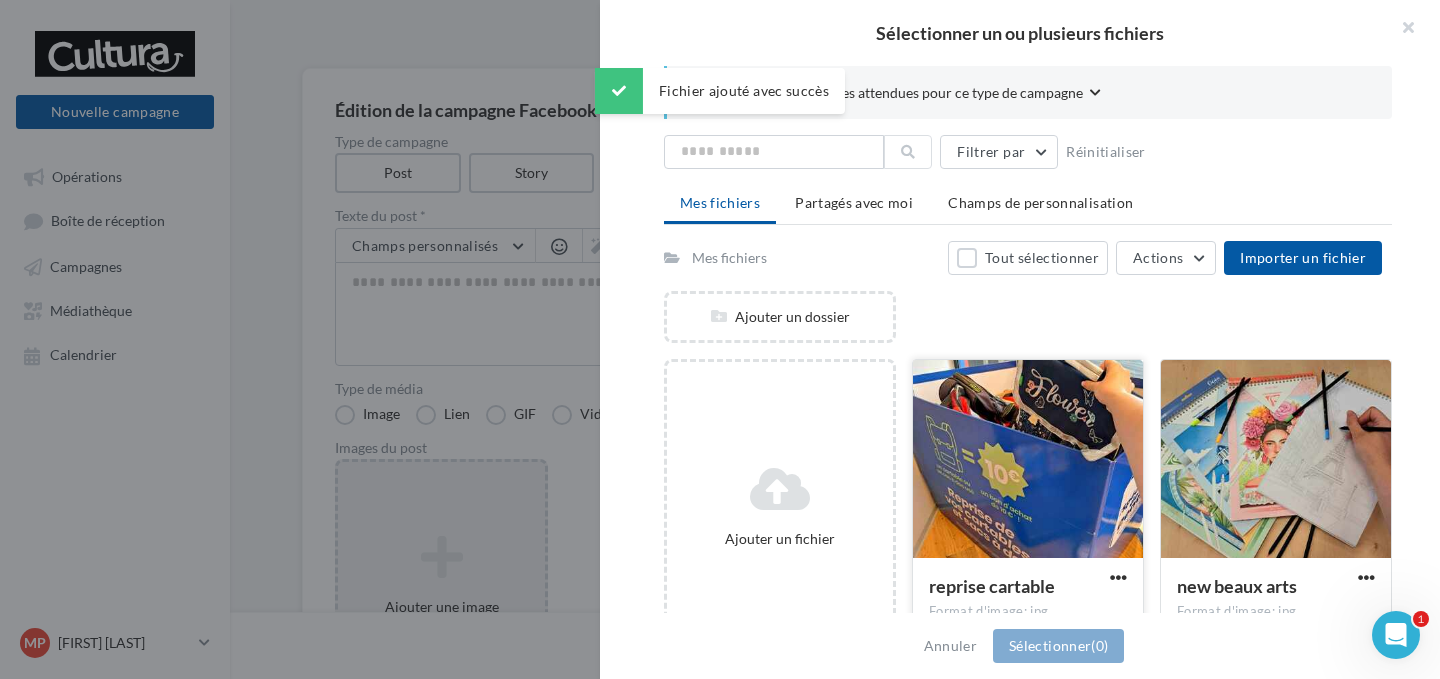 click at bounding box center [1028, 460] 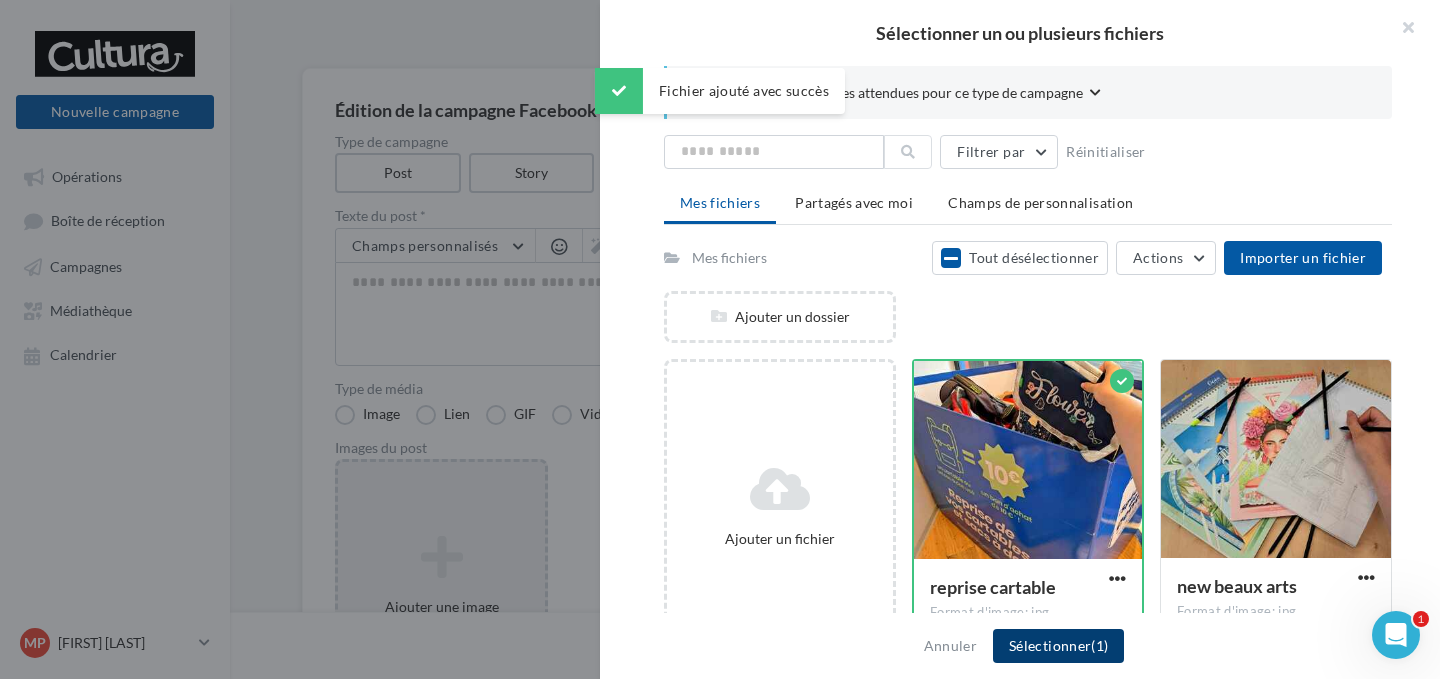 click on "(1)" at bounding box center (1099, 645) 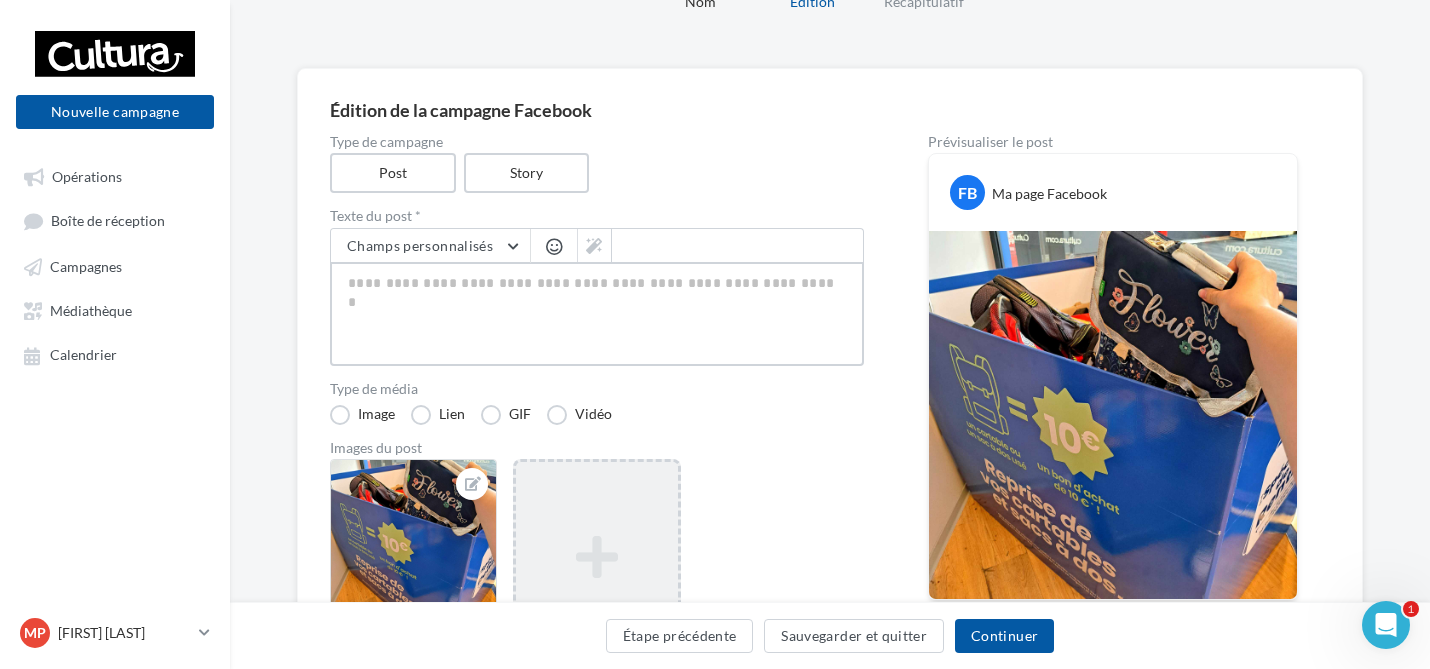 click at bounding box center [597, 314] 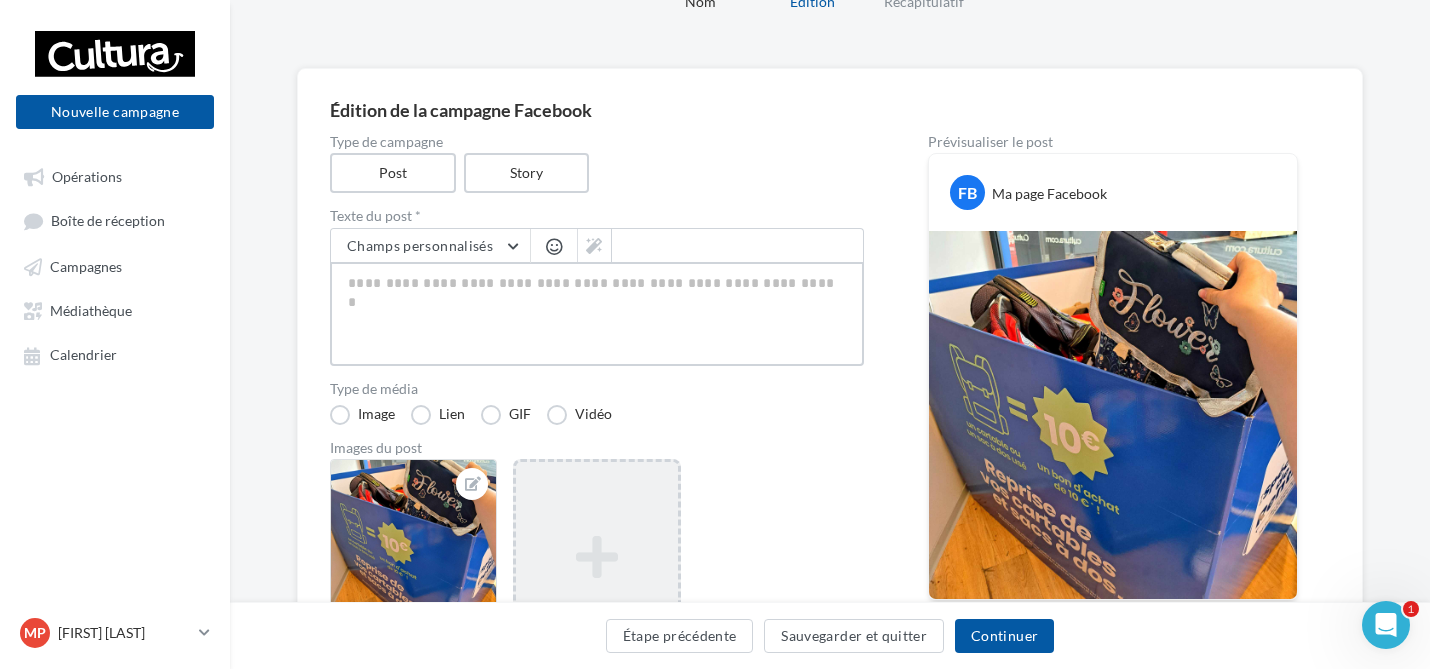 paste on "**********" 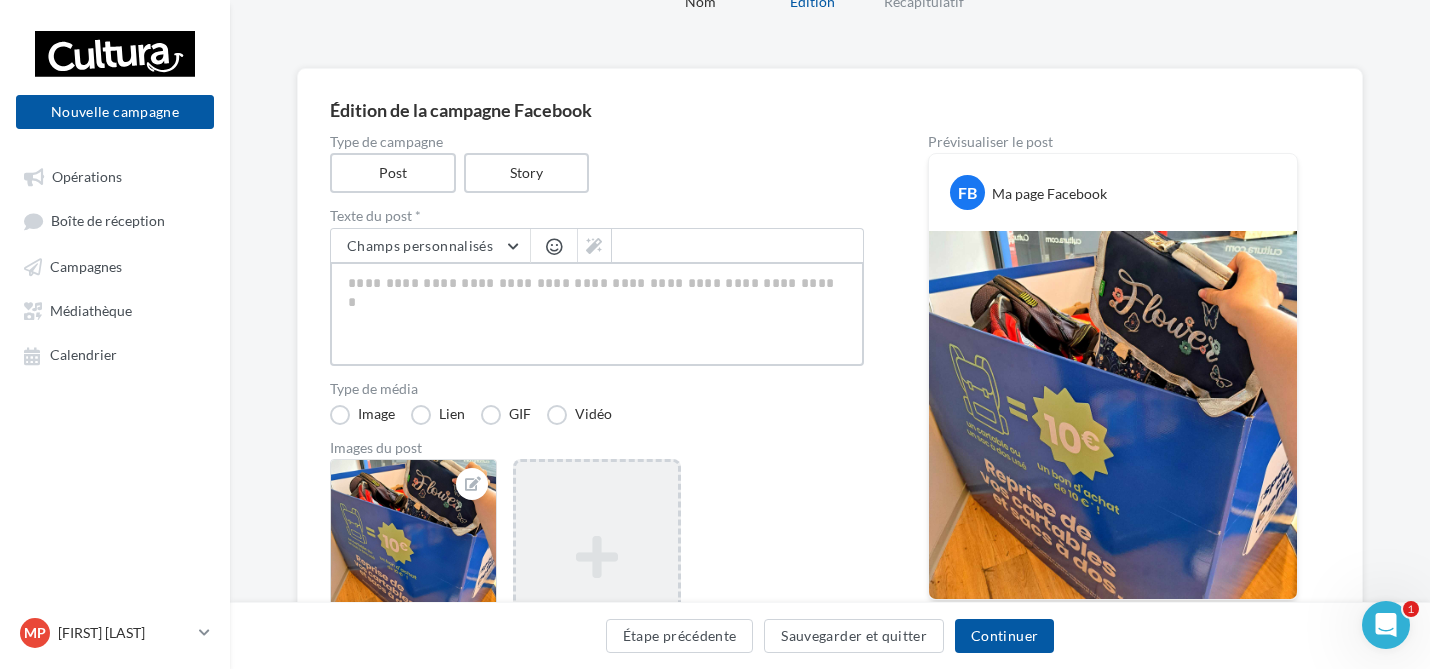 type on "**********" 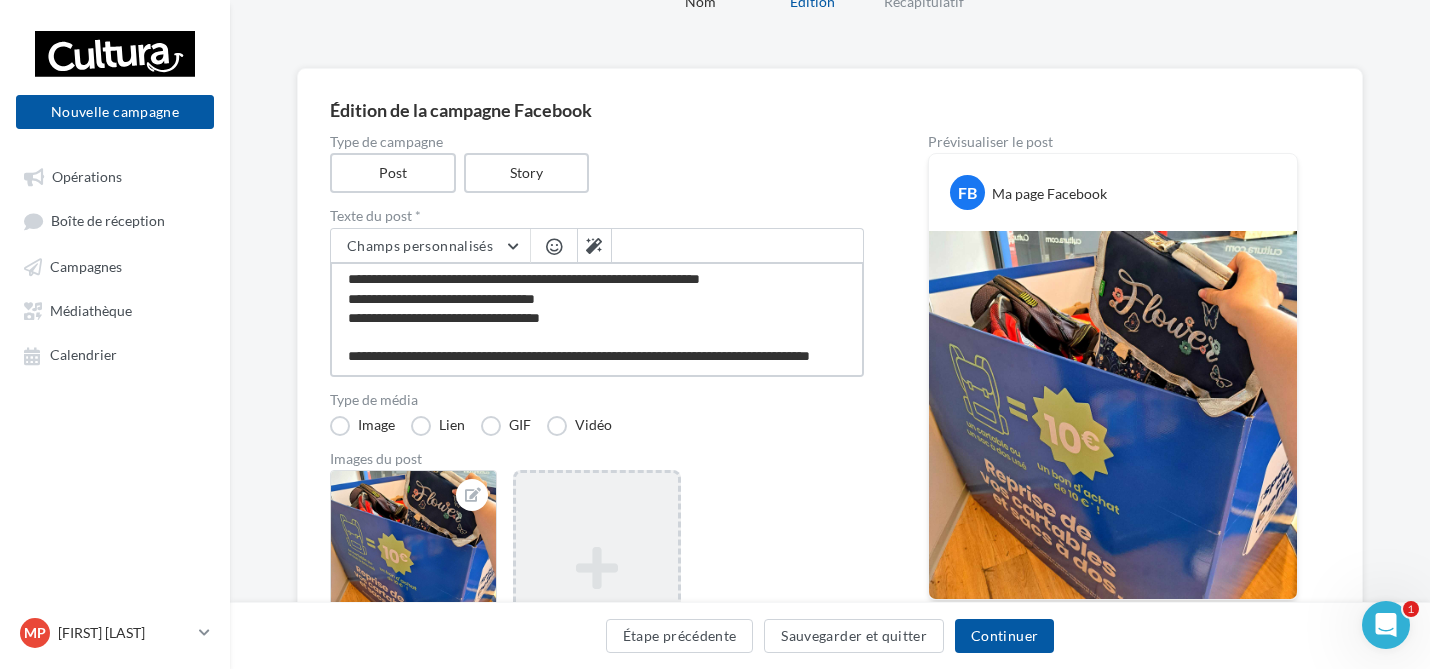 scroll, scrollTop: 0, scrollLeft: 0, axis: both 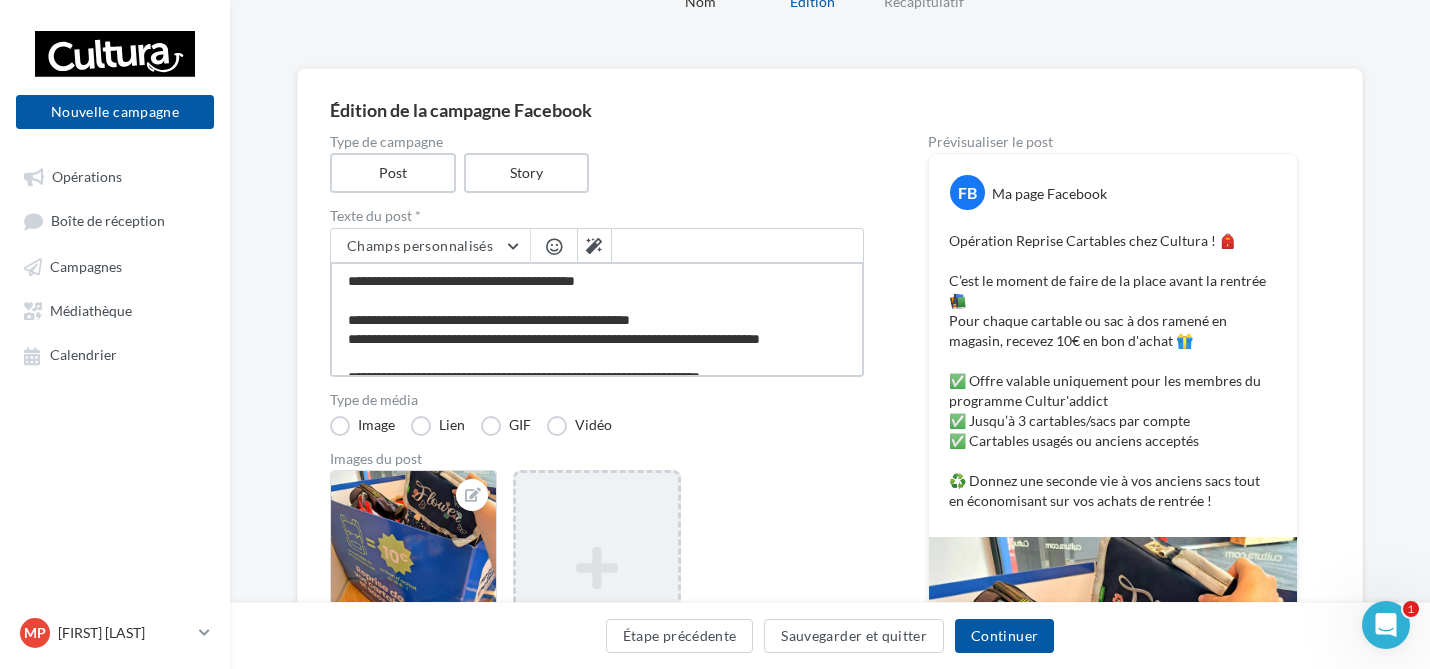 click on "**********" at bounding box center (597, 319) 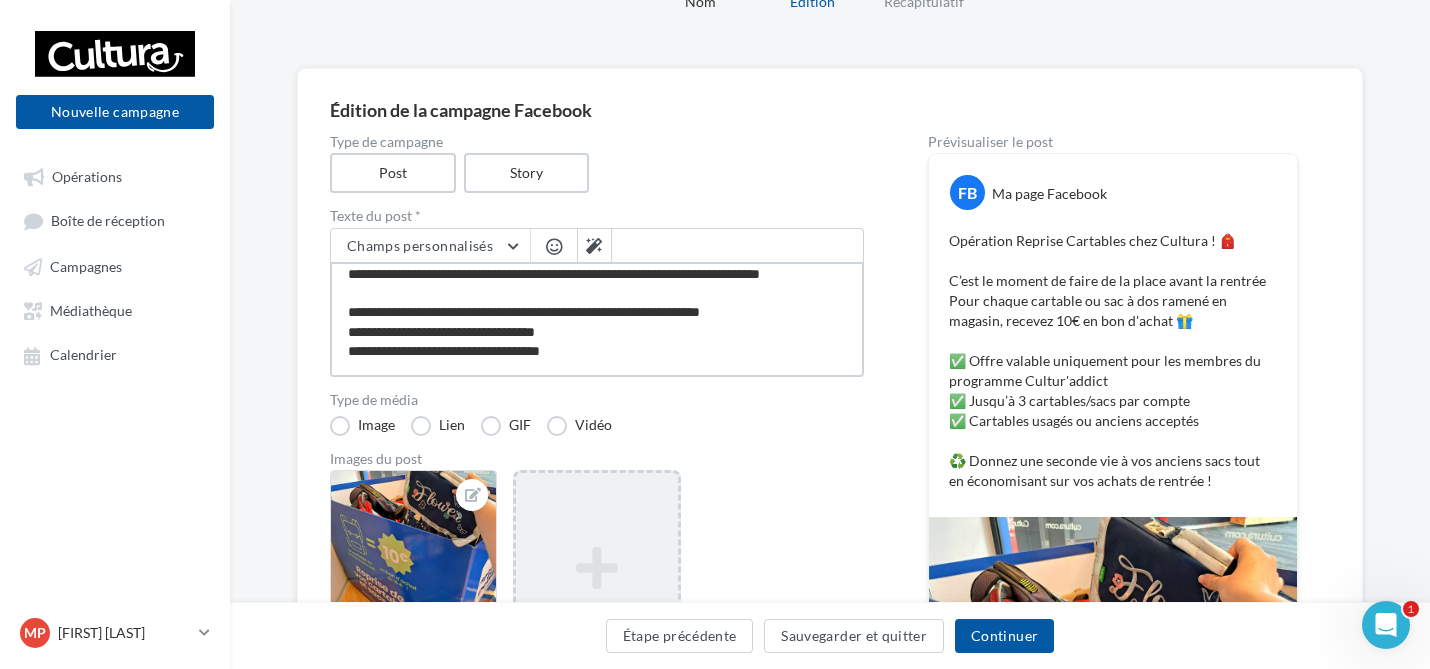 scroll, scrollTop: 100, scrollLeft: 0, axis: vertical 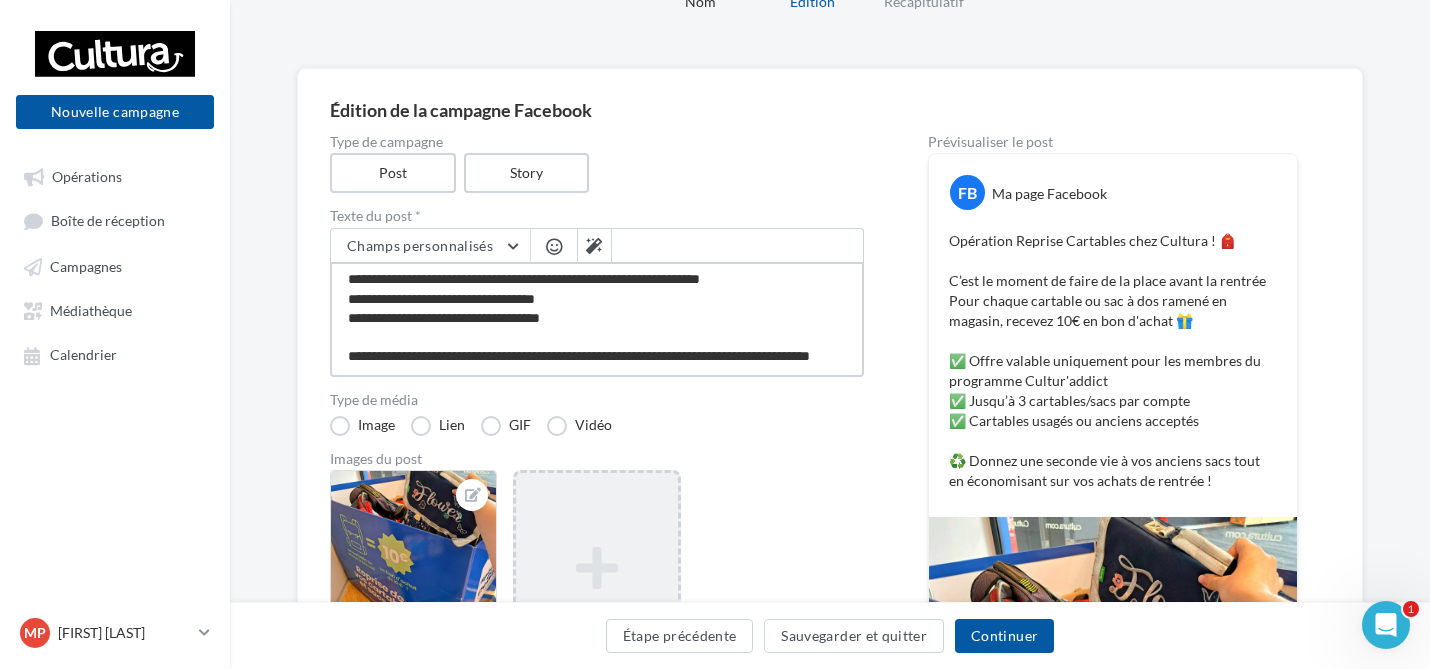 click on "**********" at bounding box center [597, 319] 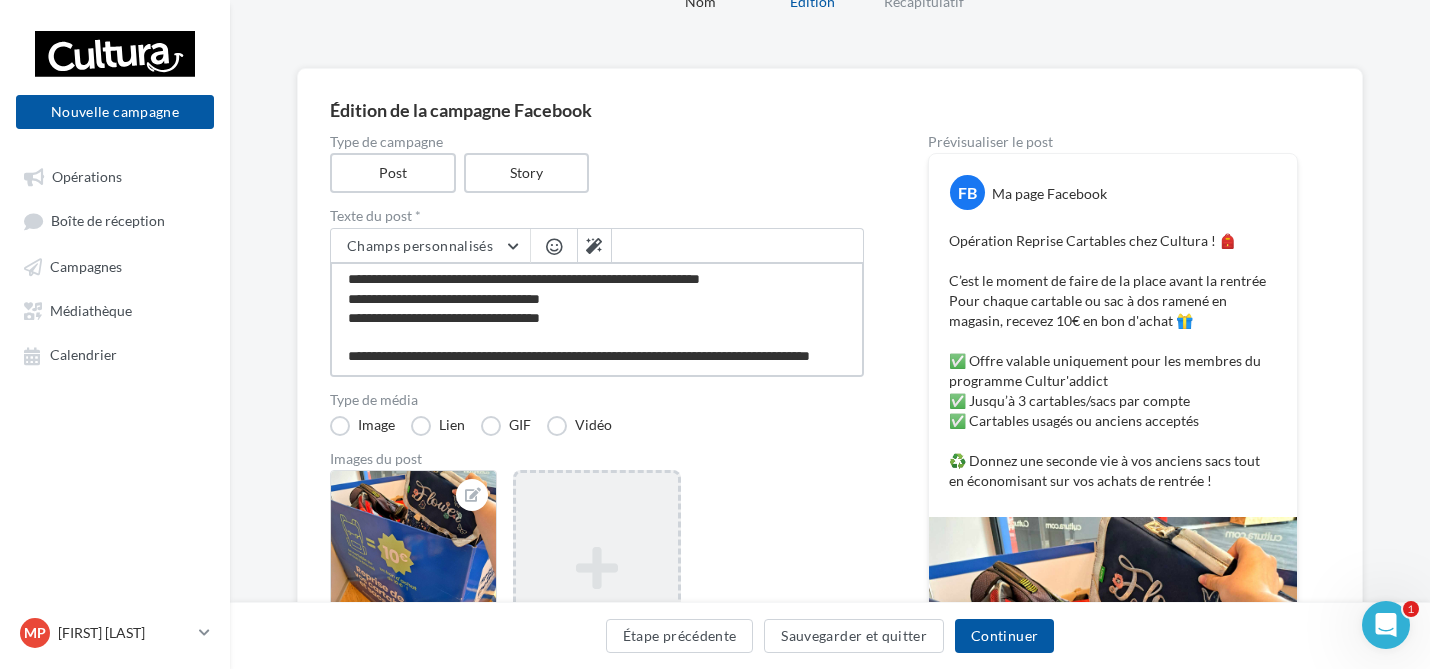 type on "**********" 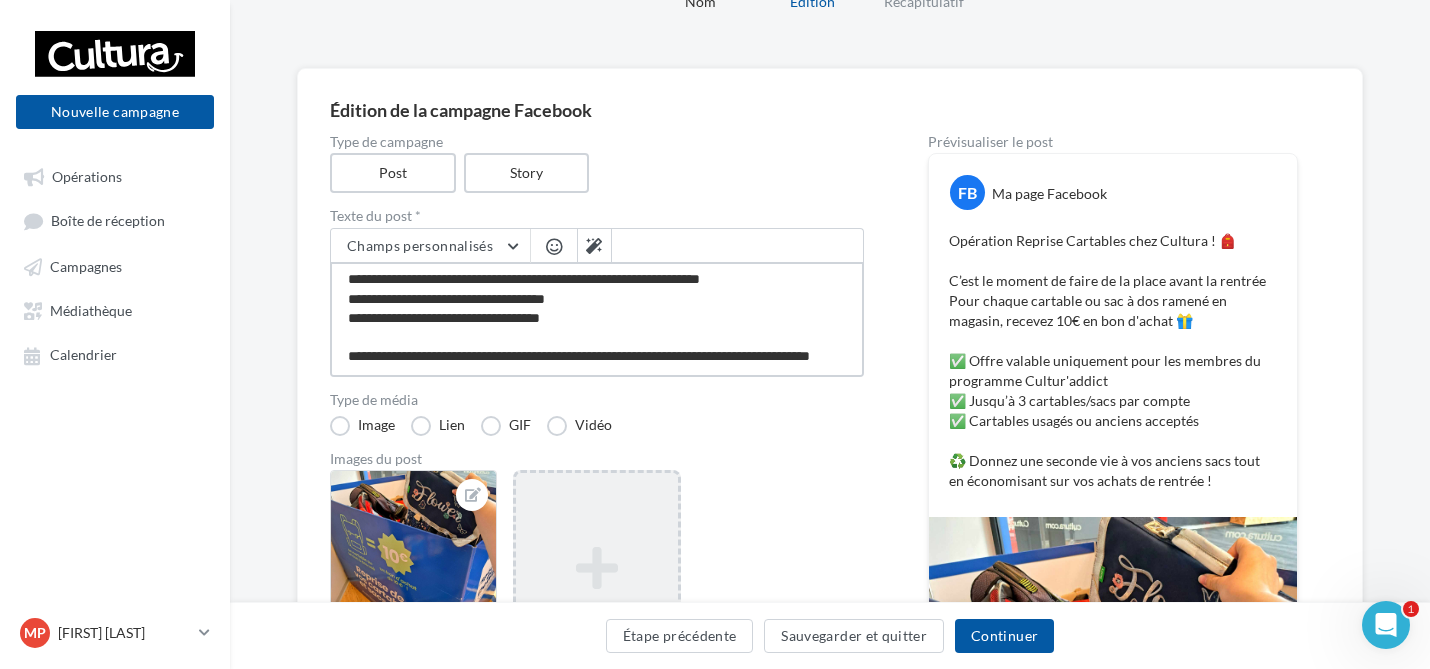 type on "**********" 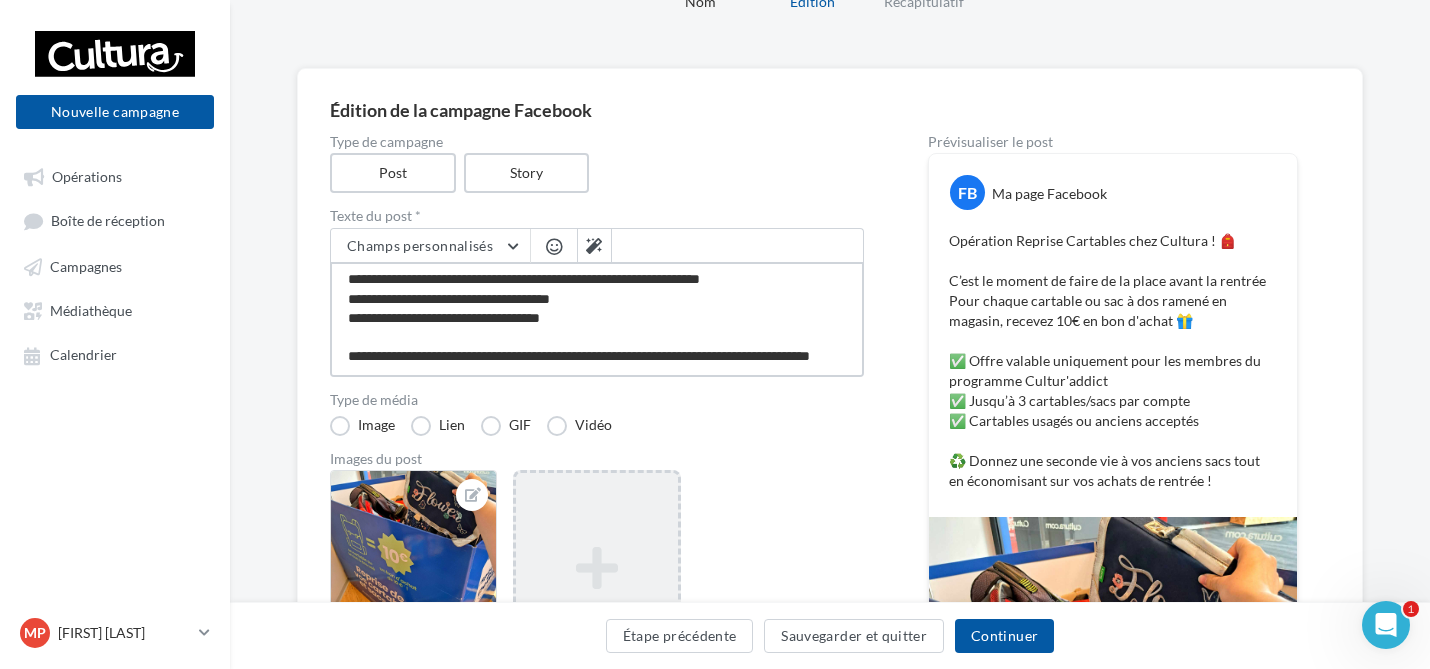 type on "**********" 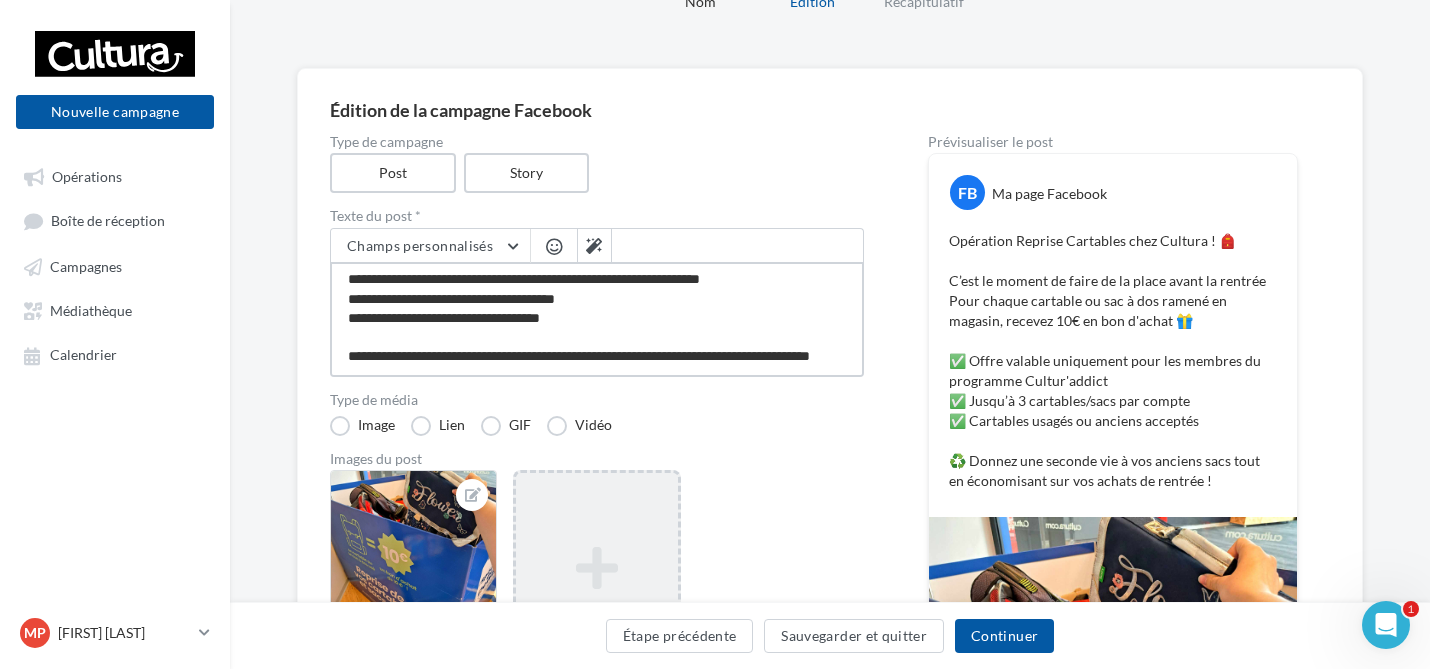type on "**********" 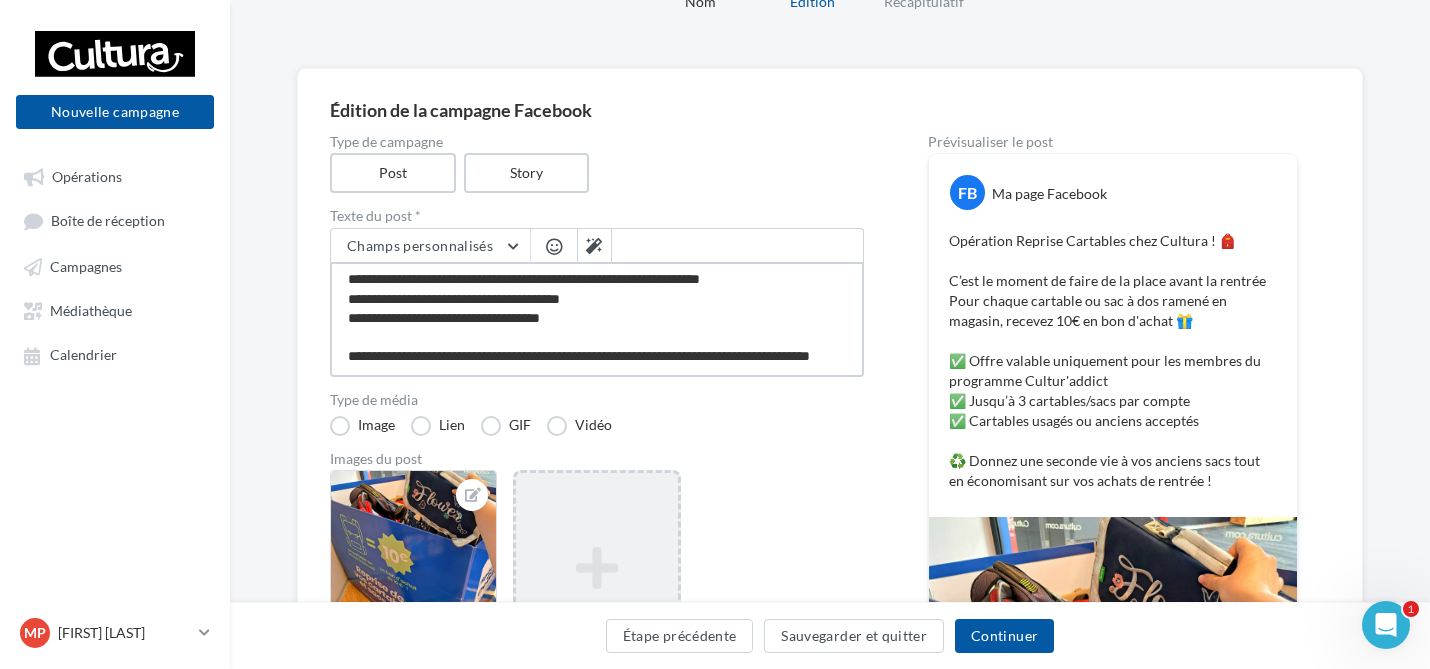 type on "**********" 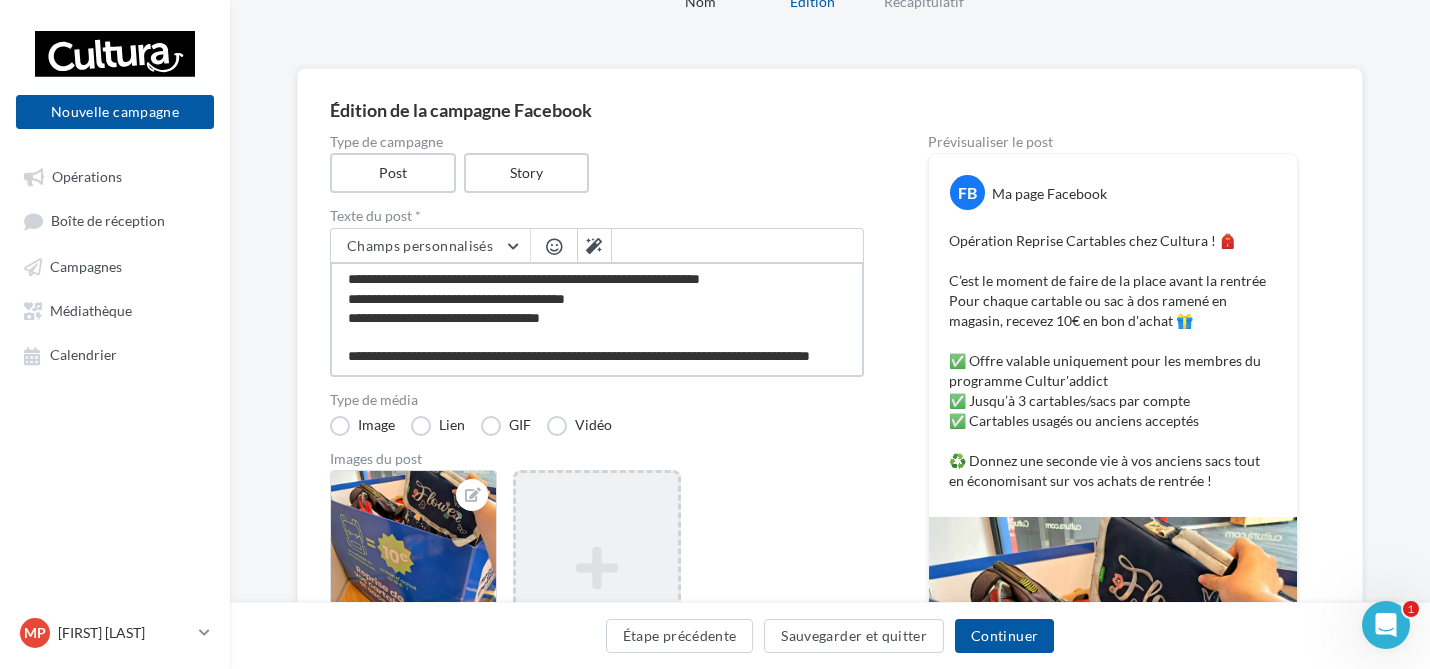 click on "**********" at bounding box center [597, 319] 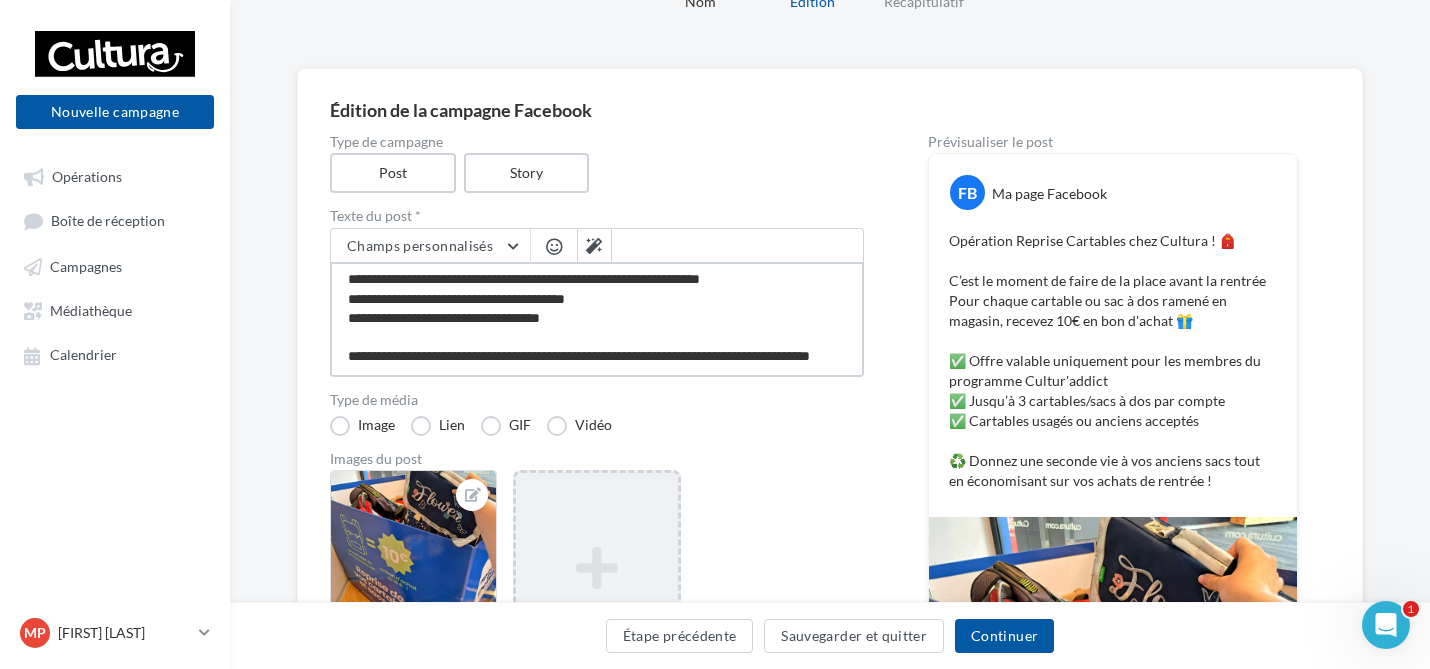 scroll, scrollTop: 136, scrollLeft: 0, axis: vertical 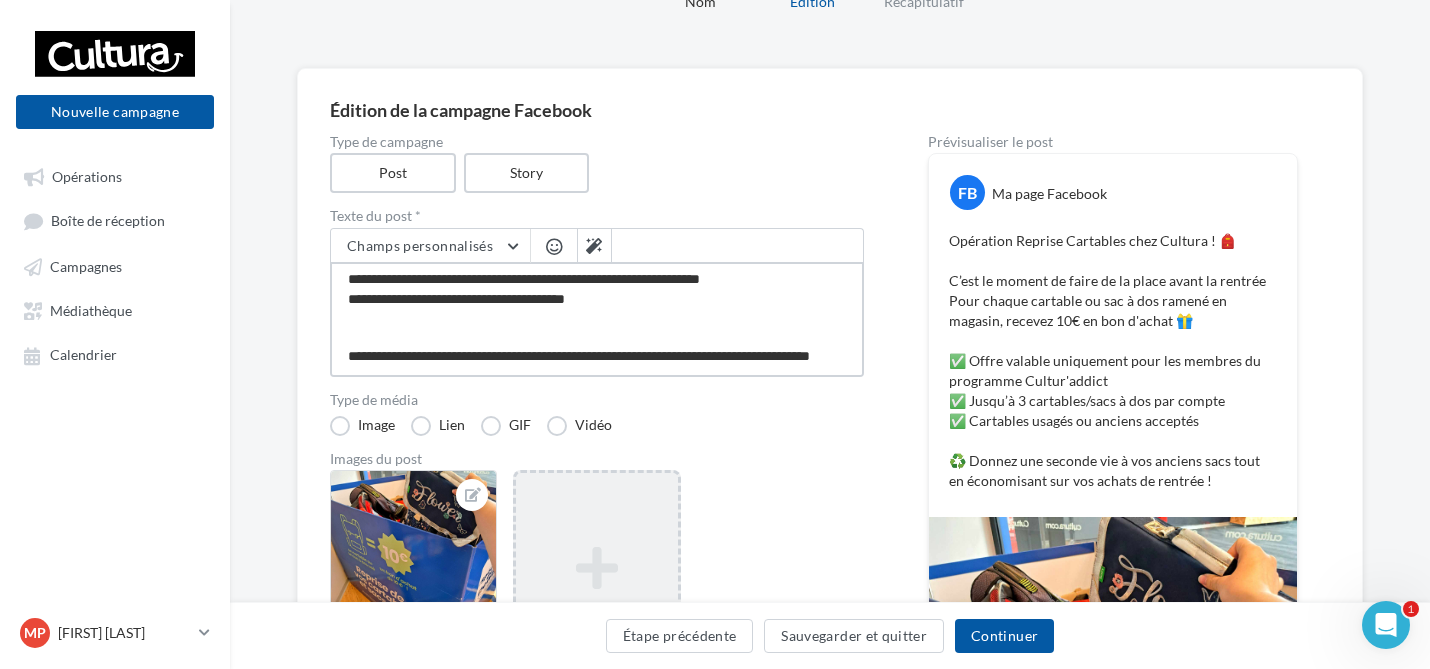 type on "**********" 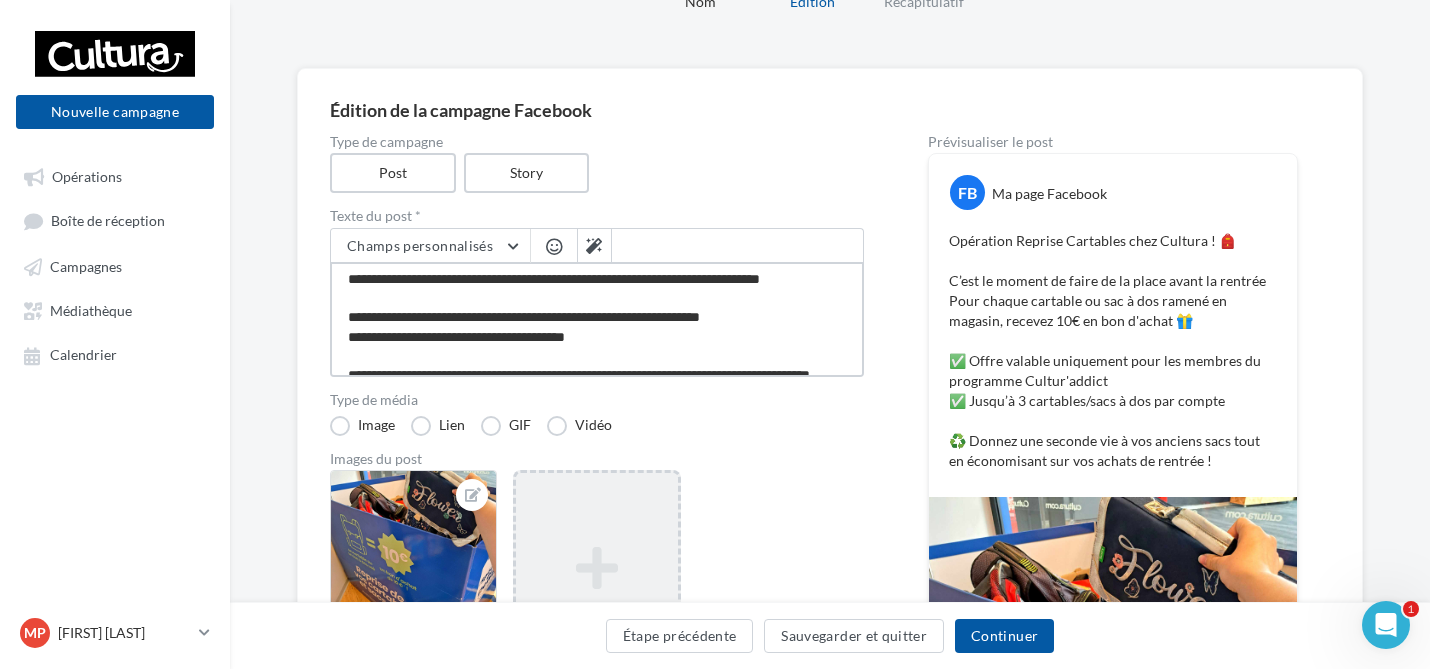 scroll, scrollTop: 17, scrollLeft: 0, axis: vertical 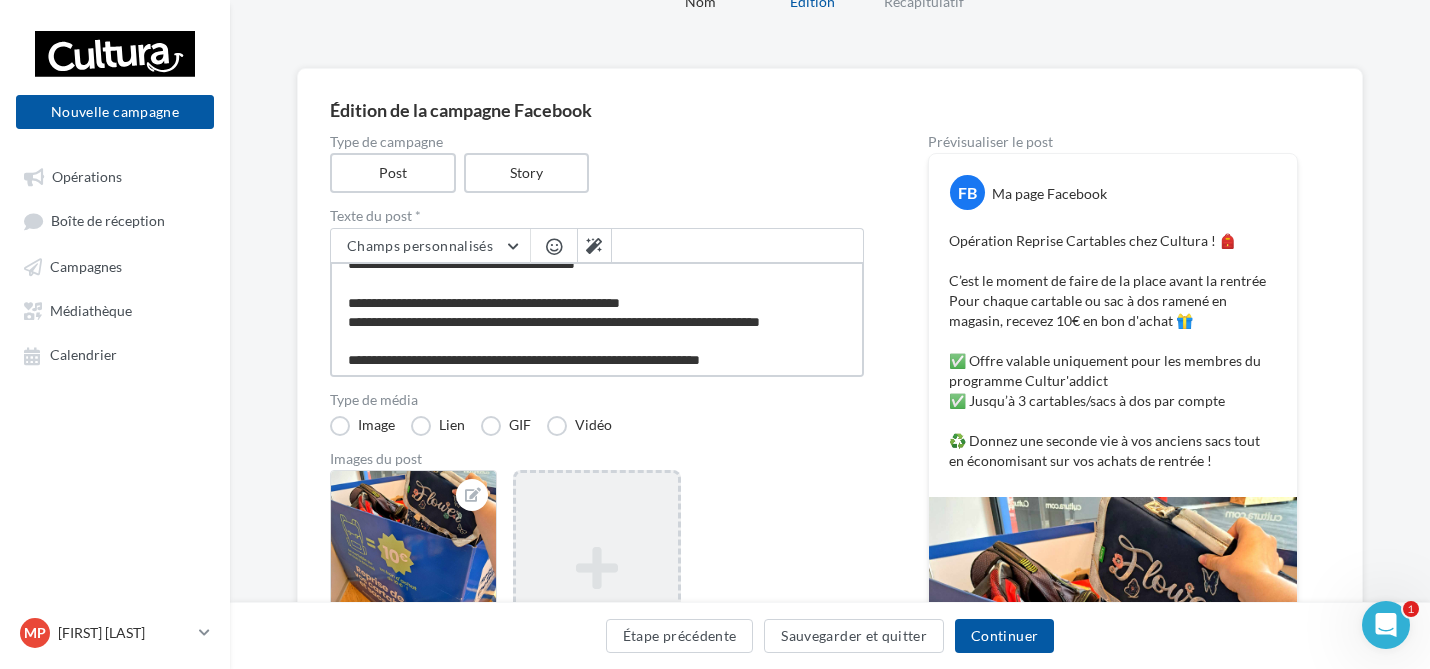 click on "**********" at bounding box center [597, 319] 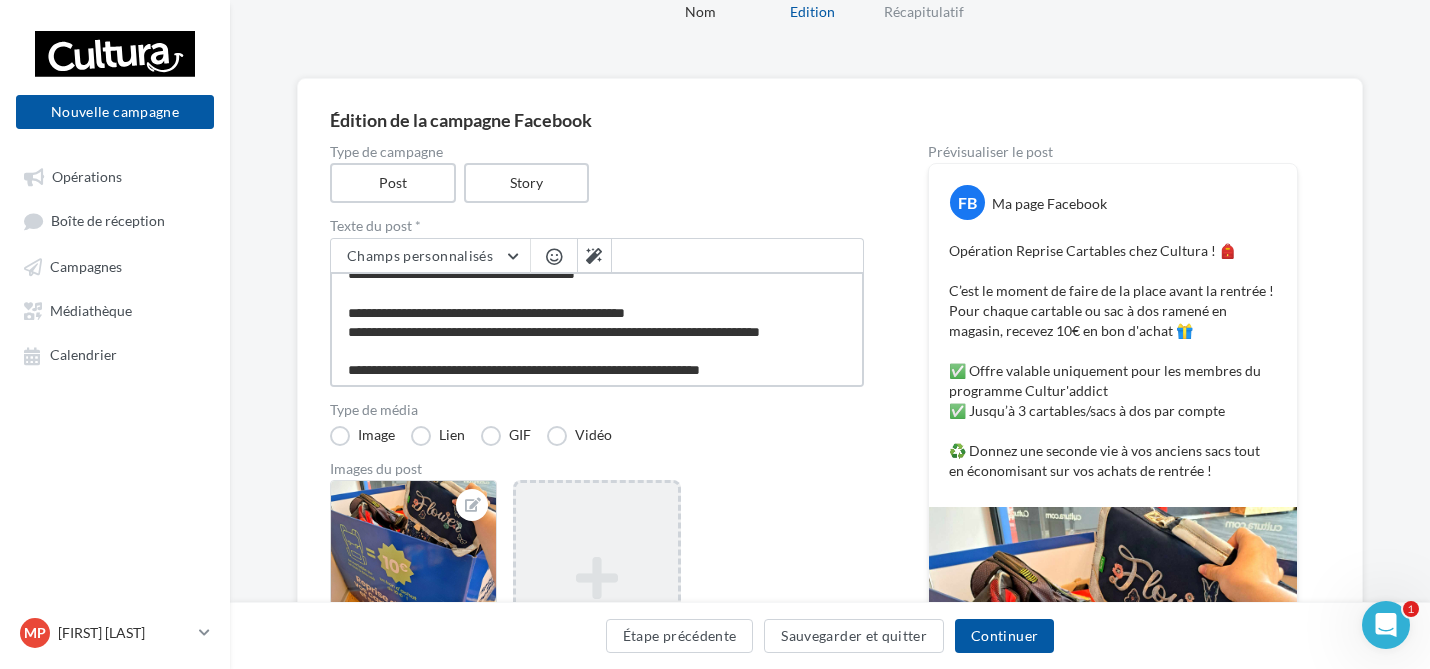scroll, scrollTop: 190, scrollLeft: 0, axis: vertical 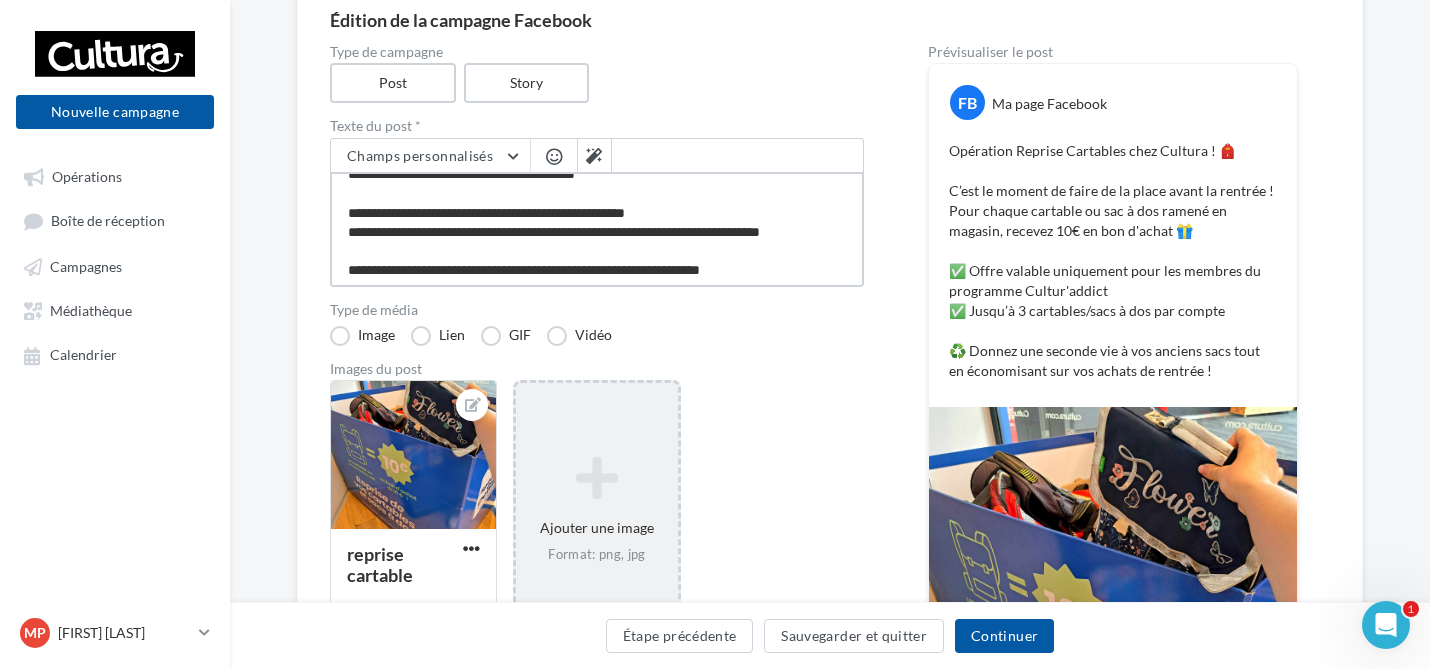 type on "**********" 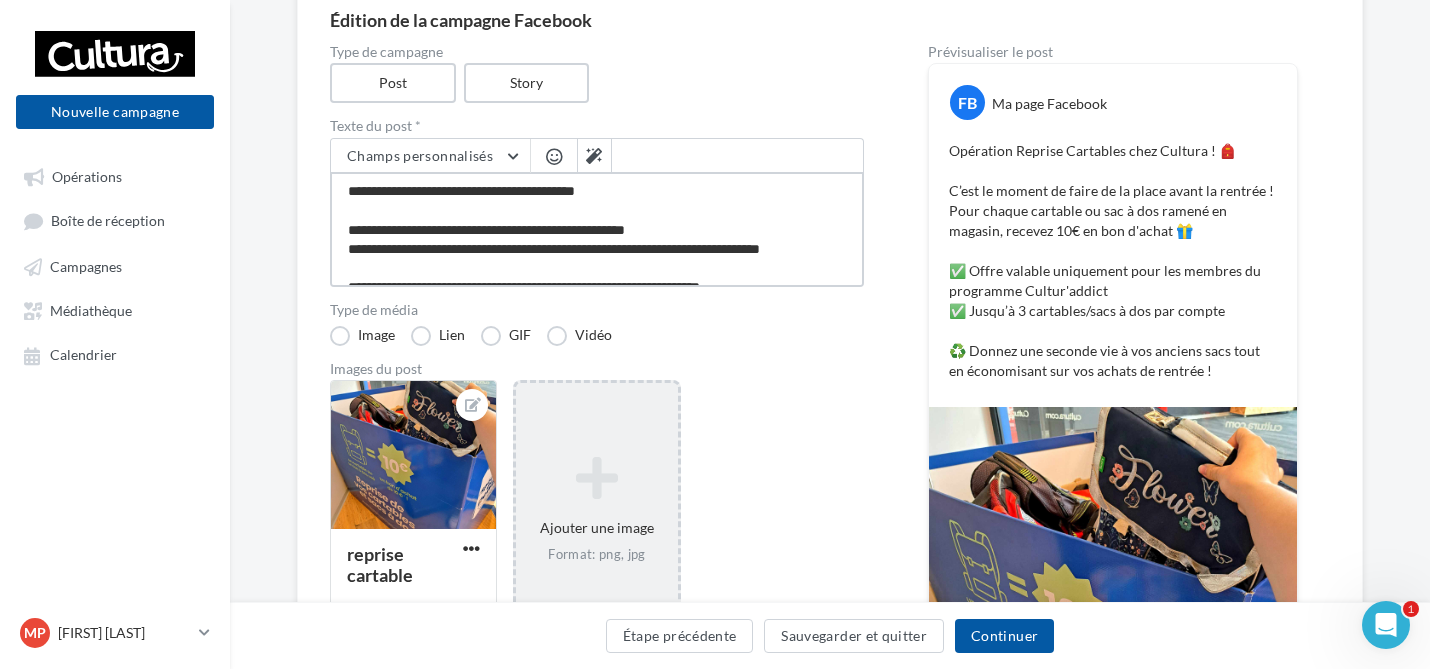 drag, startPoint x: 414, startPoint y: 187, endPoint x: 250, endPoint y: 198, distance: 164.36848 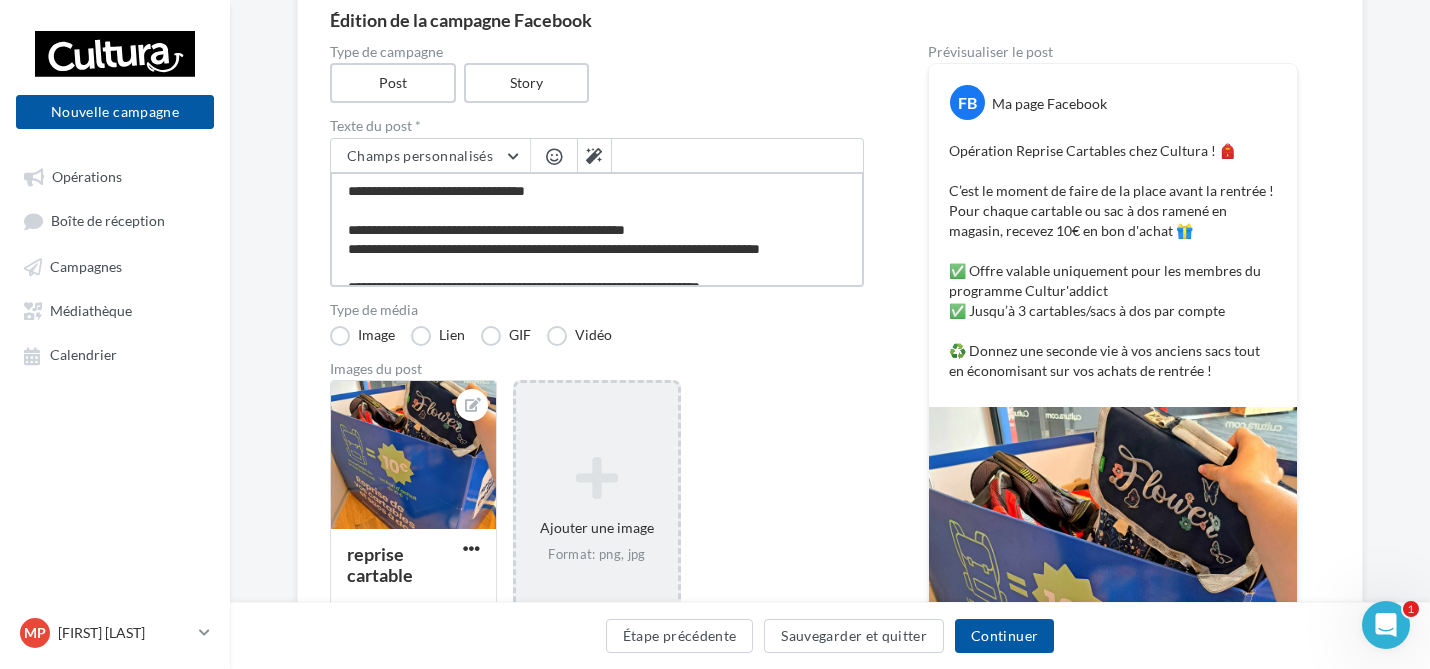 type on "**********" 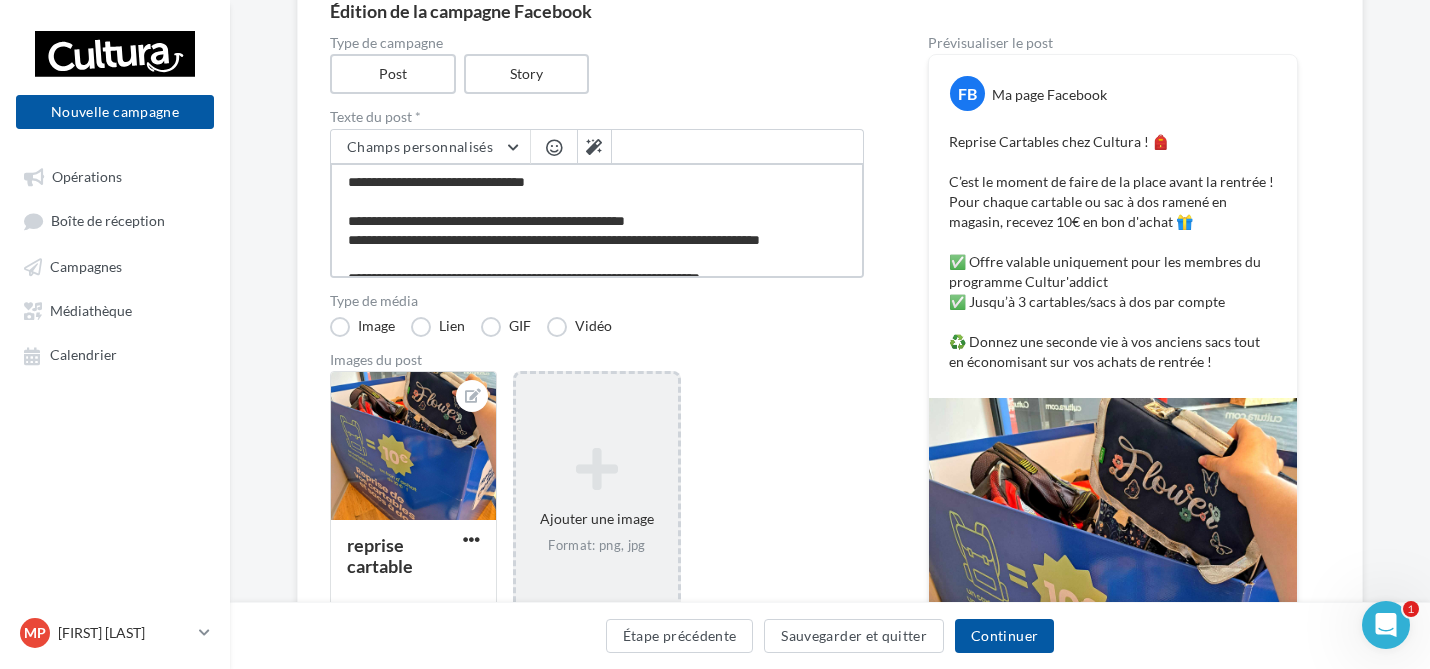 scroll, scrollTop: 200, scrollLeft: 0, axis: vertical 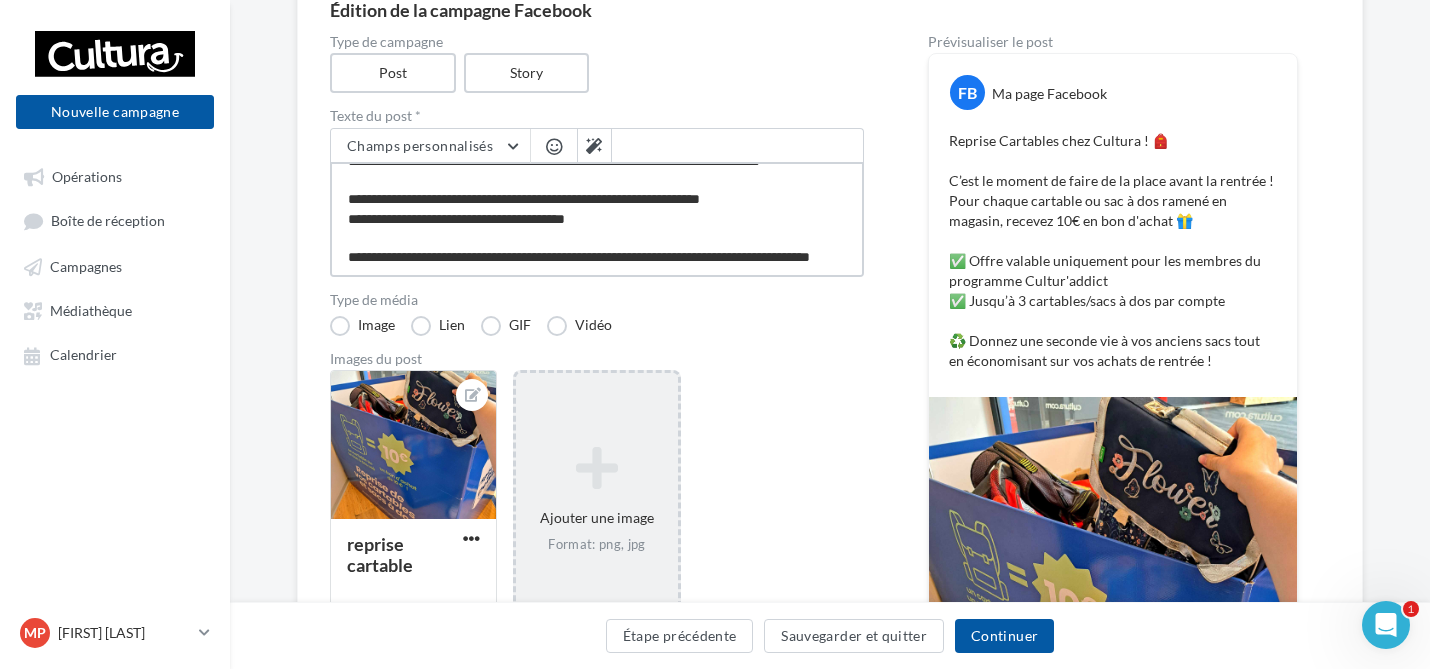 click on "**********" at bounding box center (597, 219) 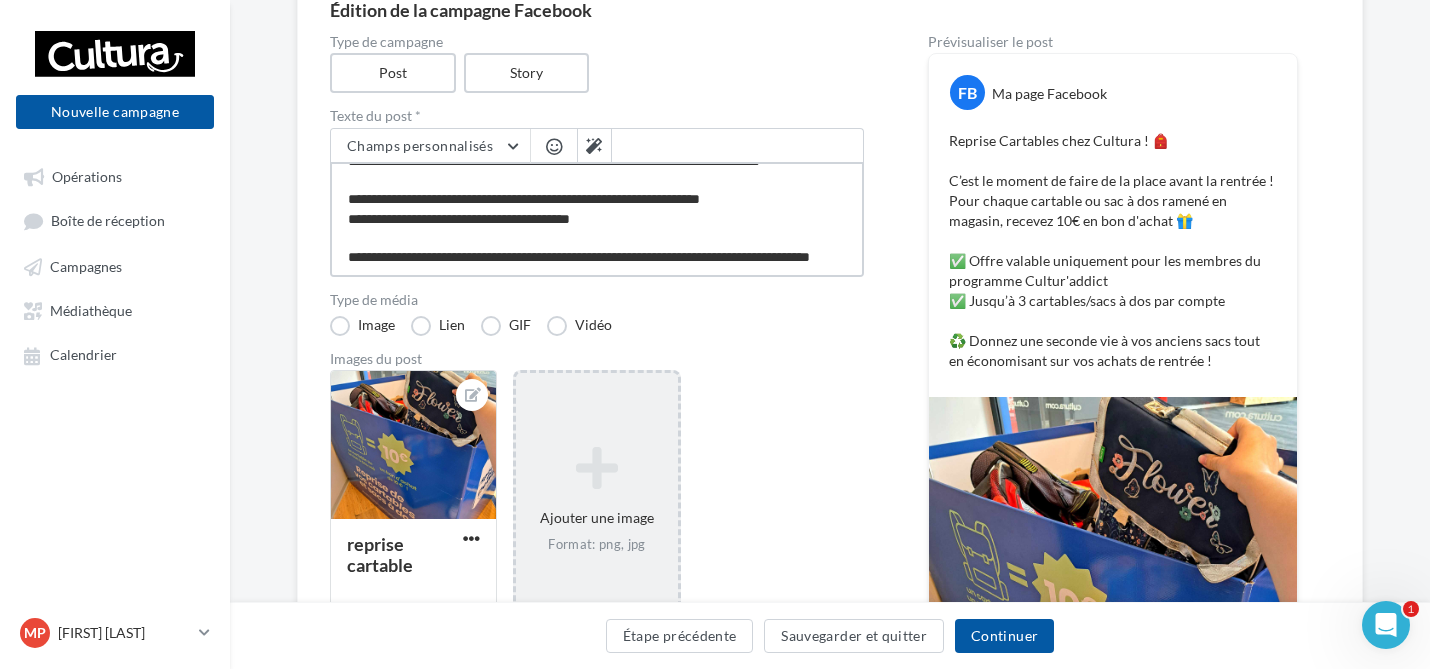 type on "**********" 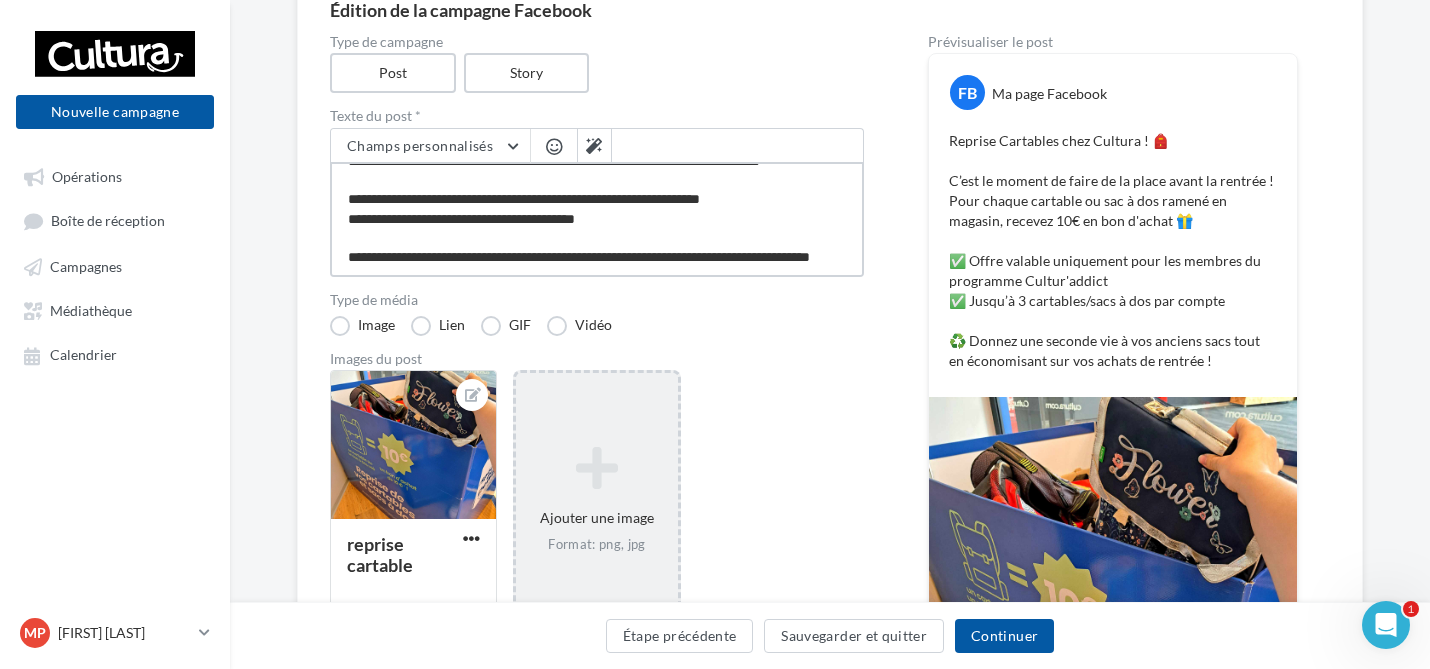 type on "**********" 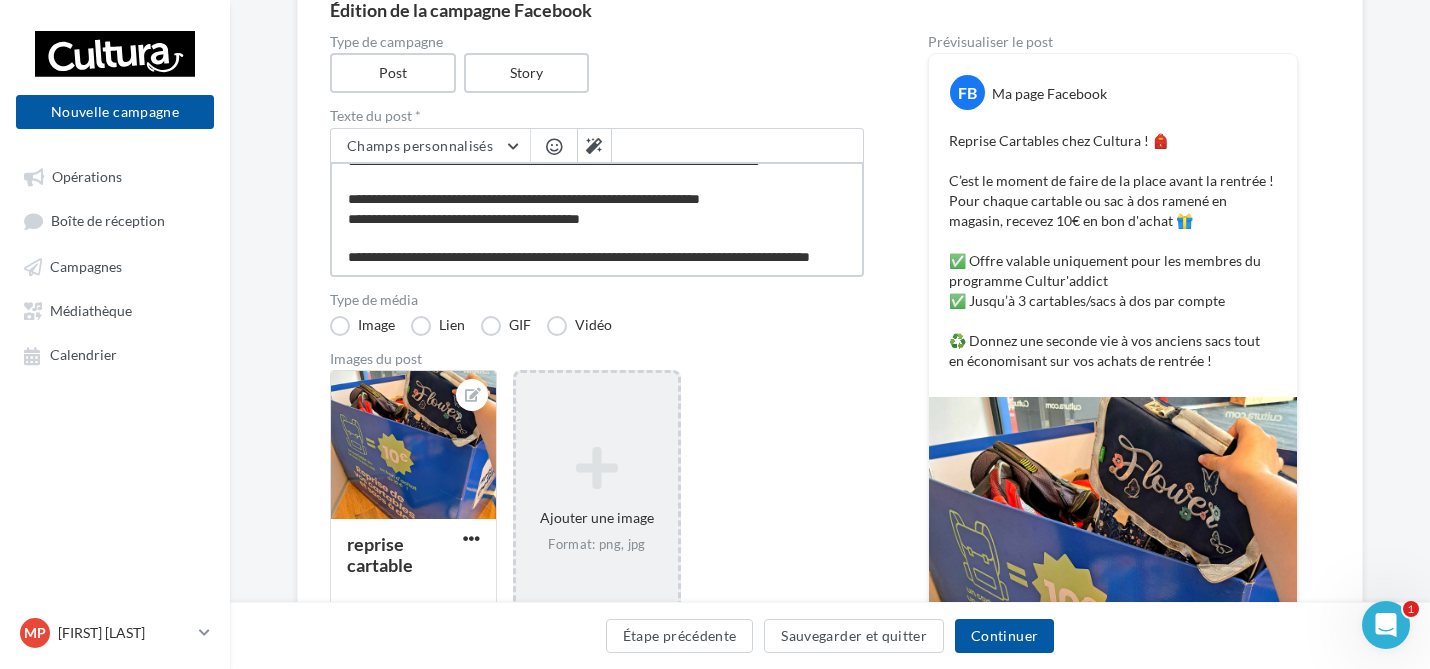 type on "**********" 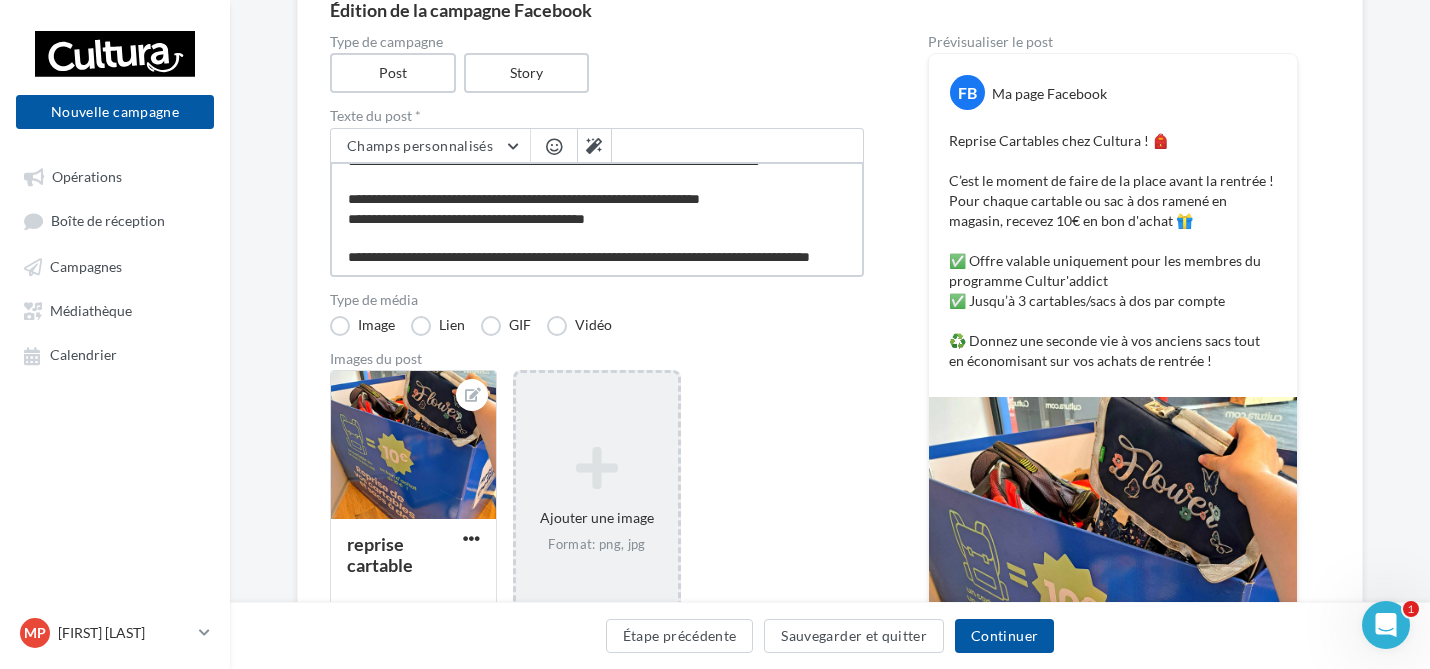 type on "**********" 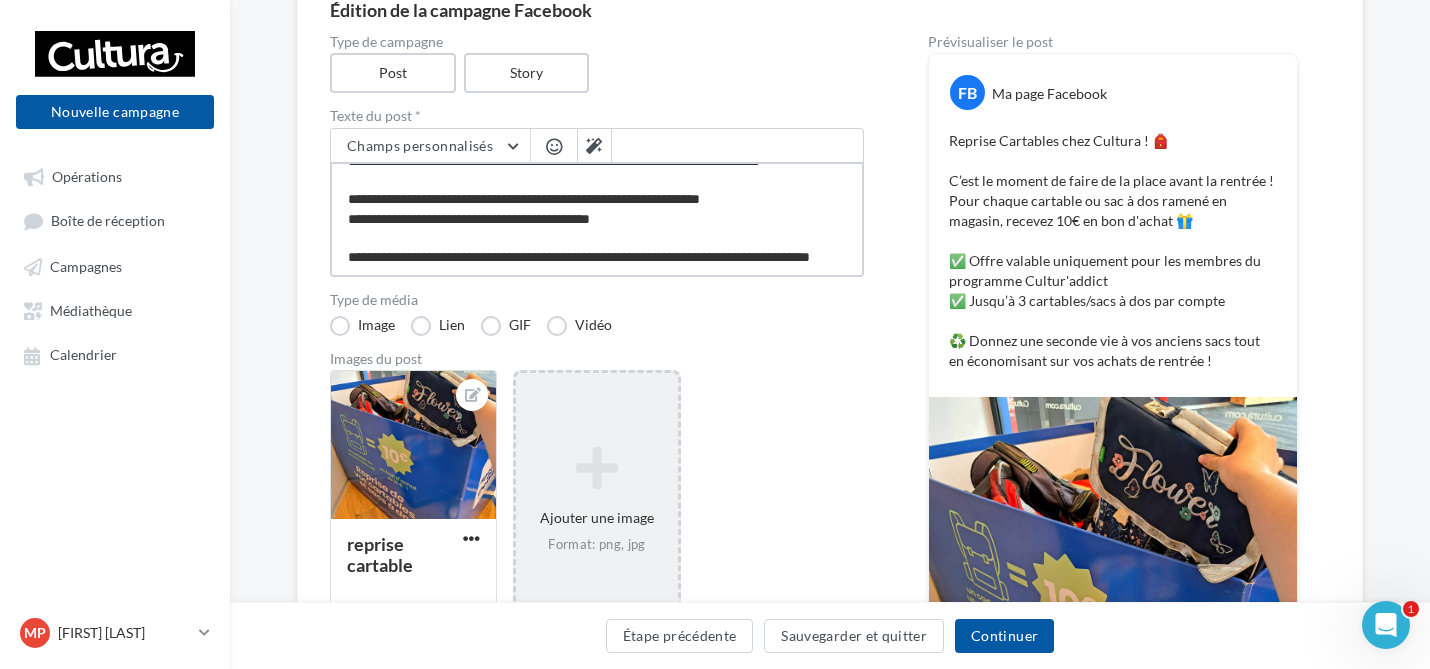 type on "**********" 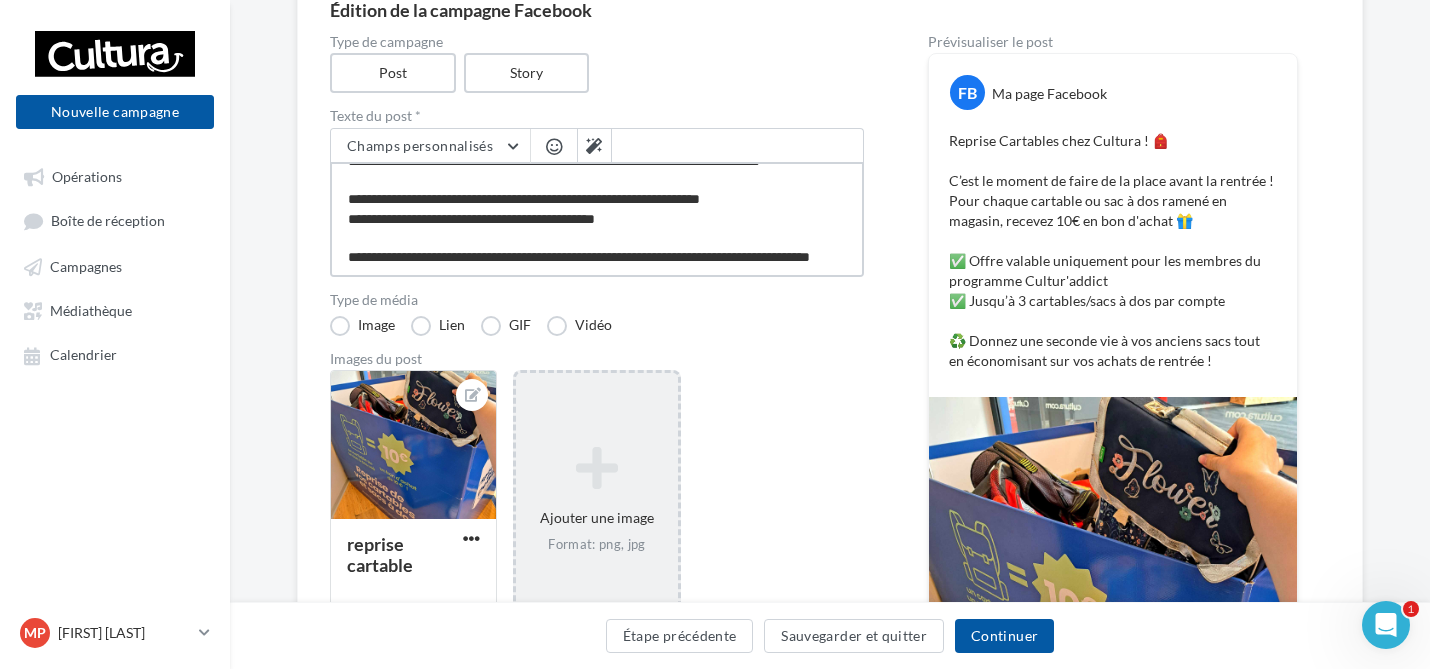type on "**********" 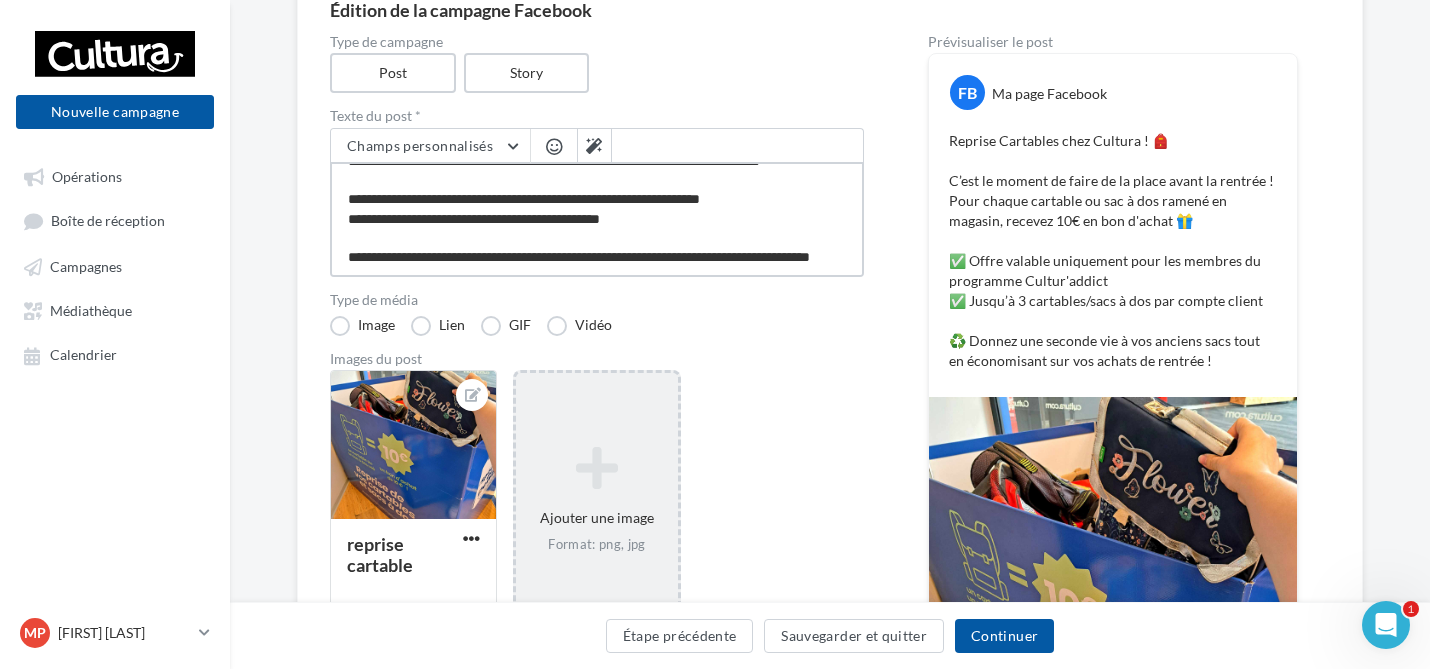 type on "**********" 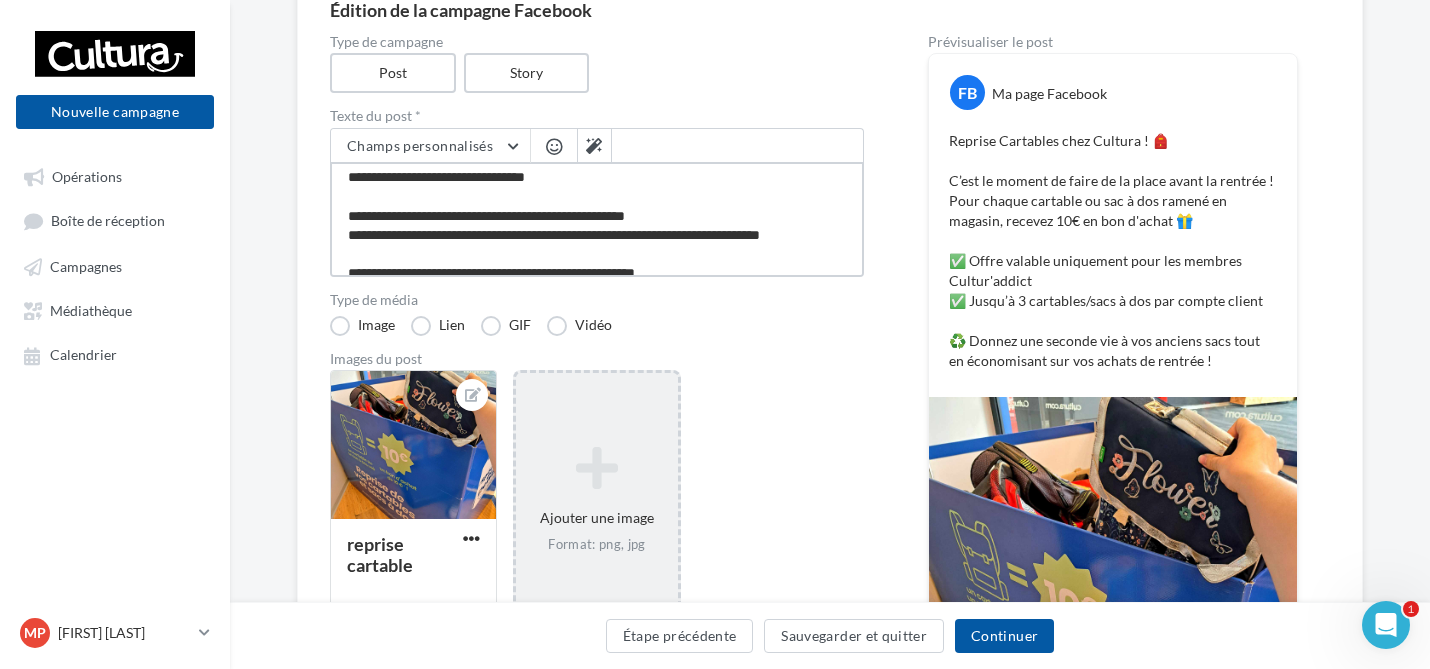 scroll, scrollTop: 0, scrollLeft: 0, axis: both 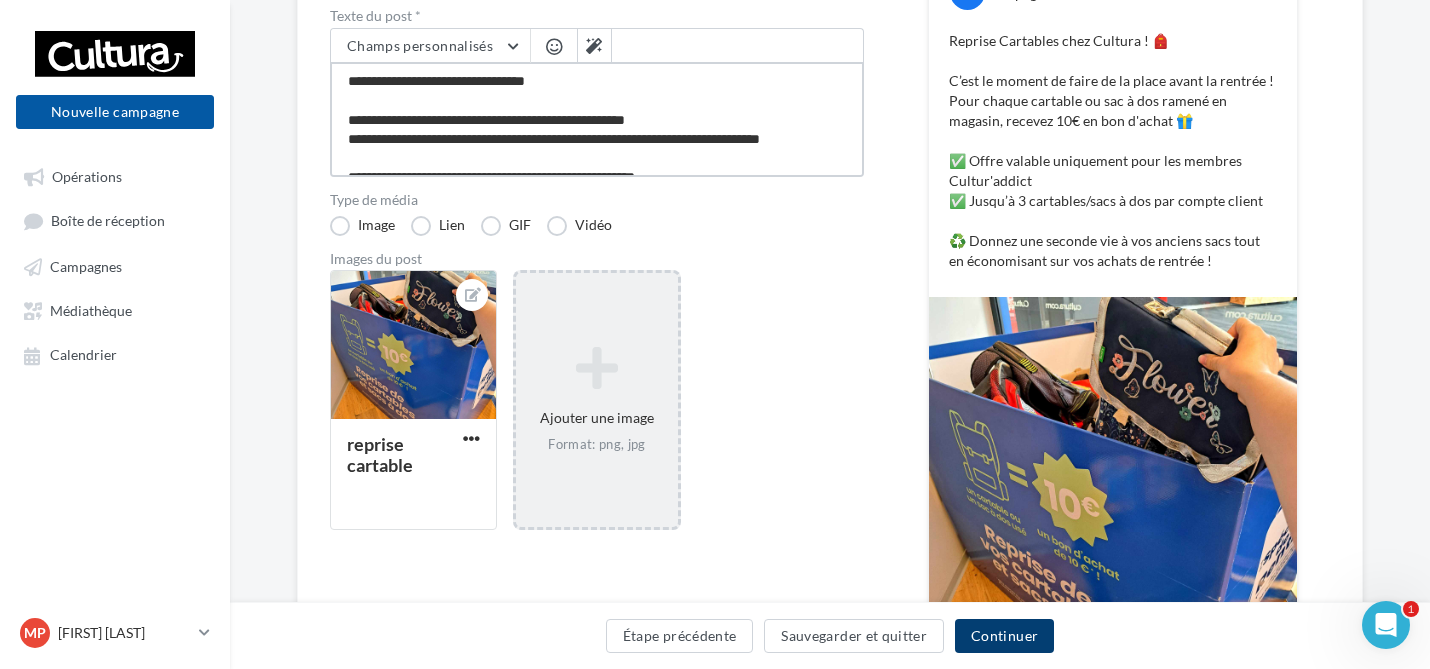 type on "**********" 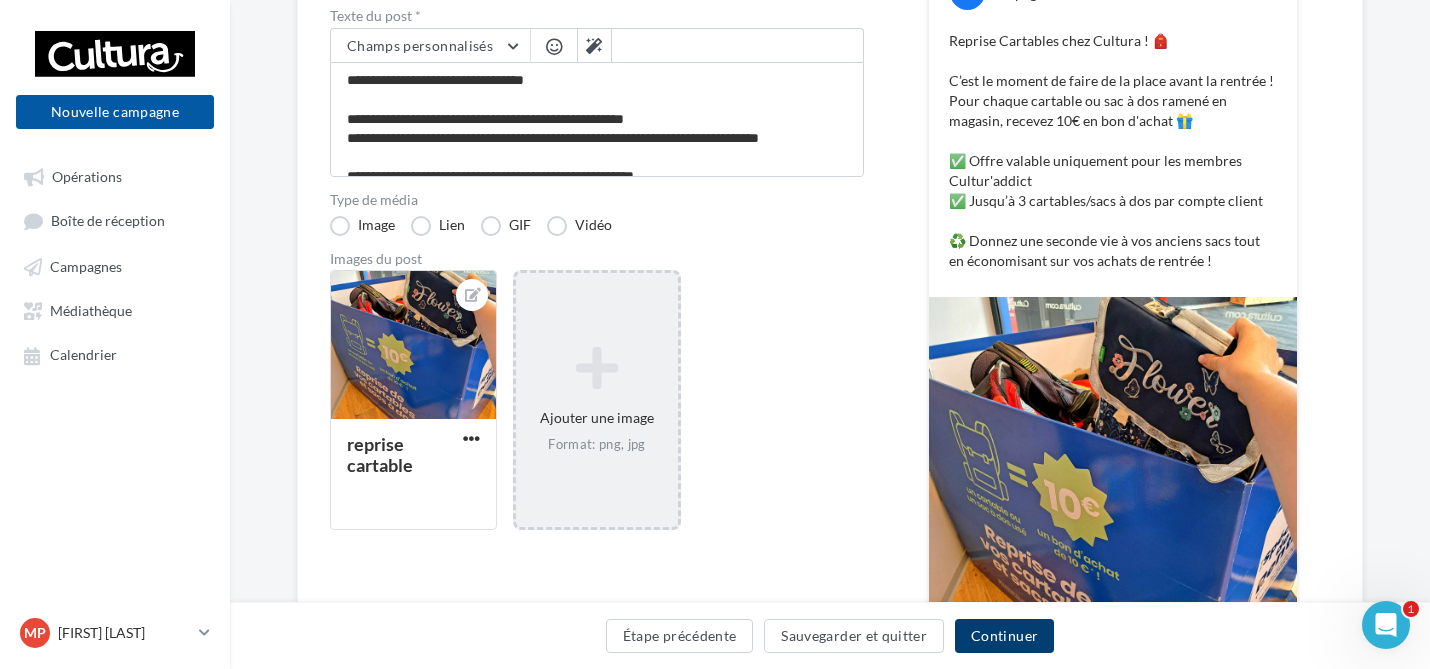 click on "Continuer" at bounding box center (1004, 636) 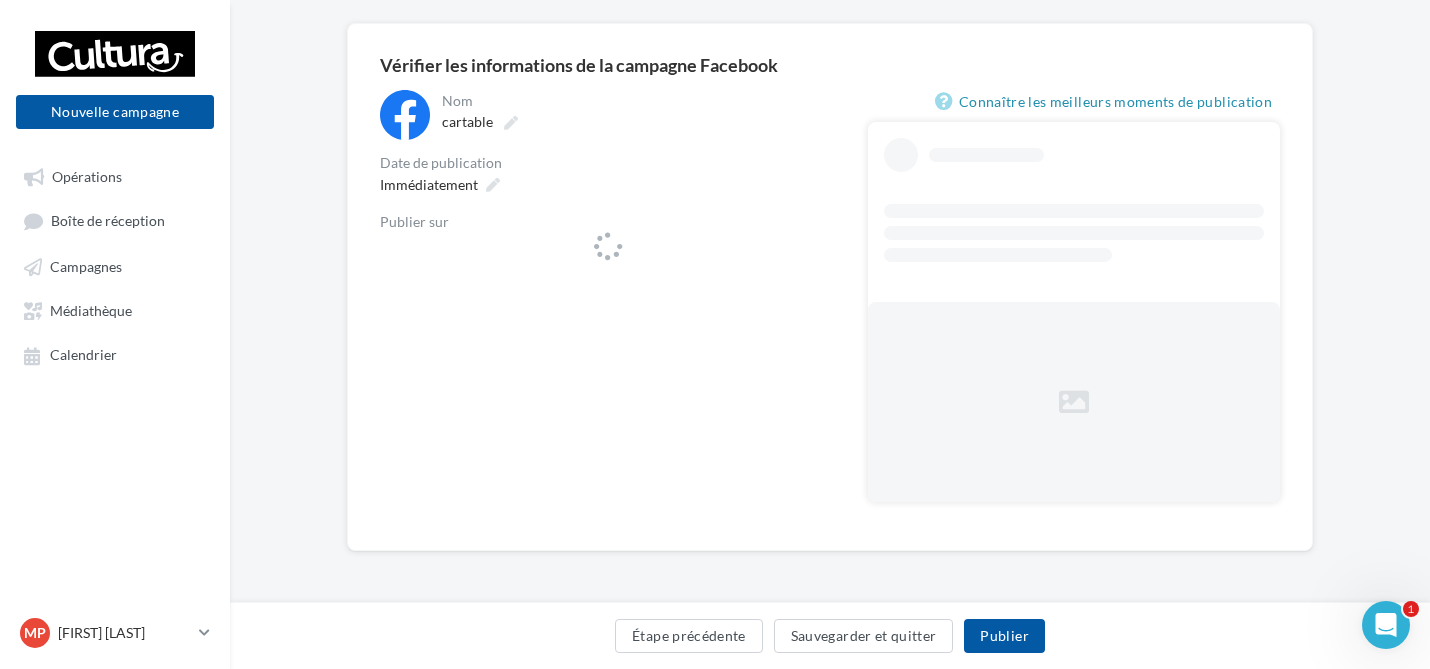 scroll, scrollTop: 0, scrollLeft: 0, axis: both 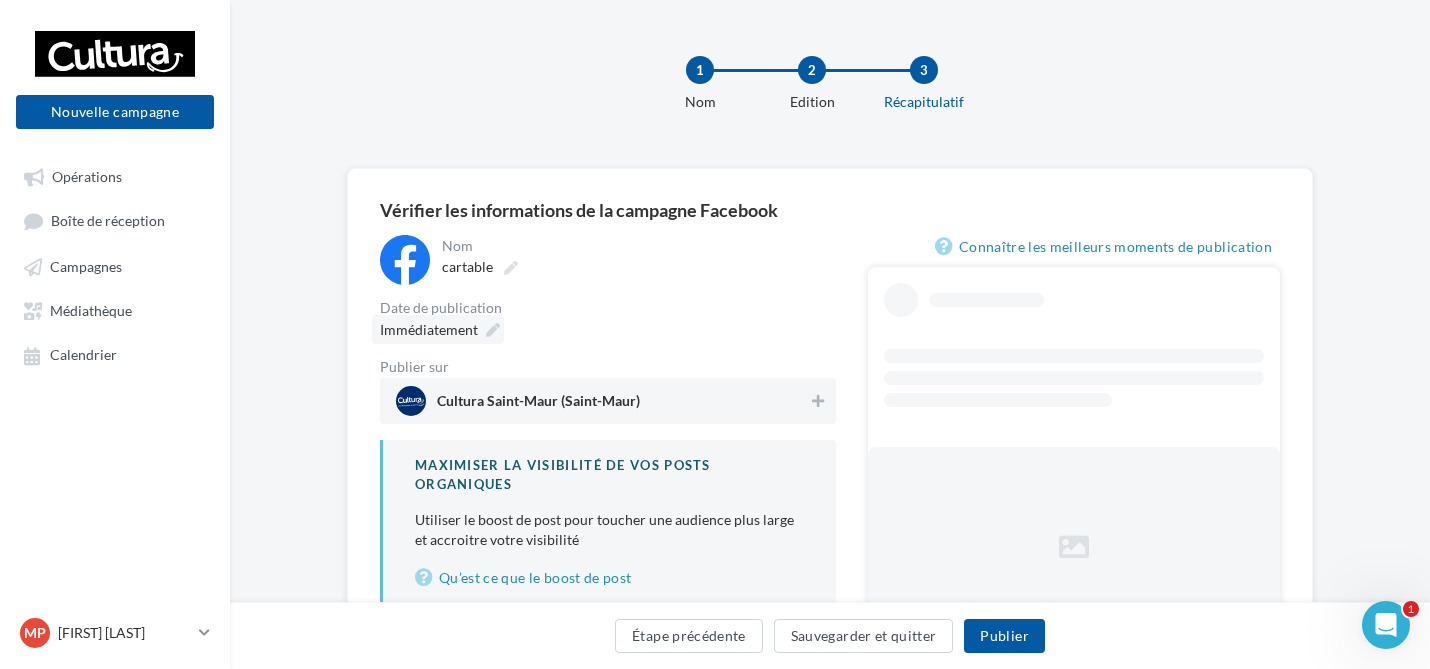 click on "Immédiatement" at bounding box center (429, 329) 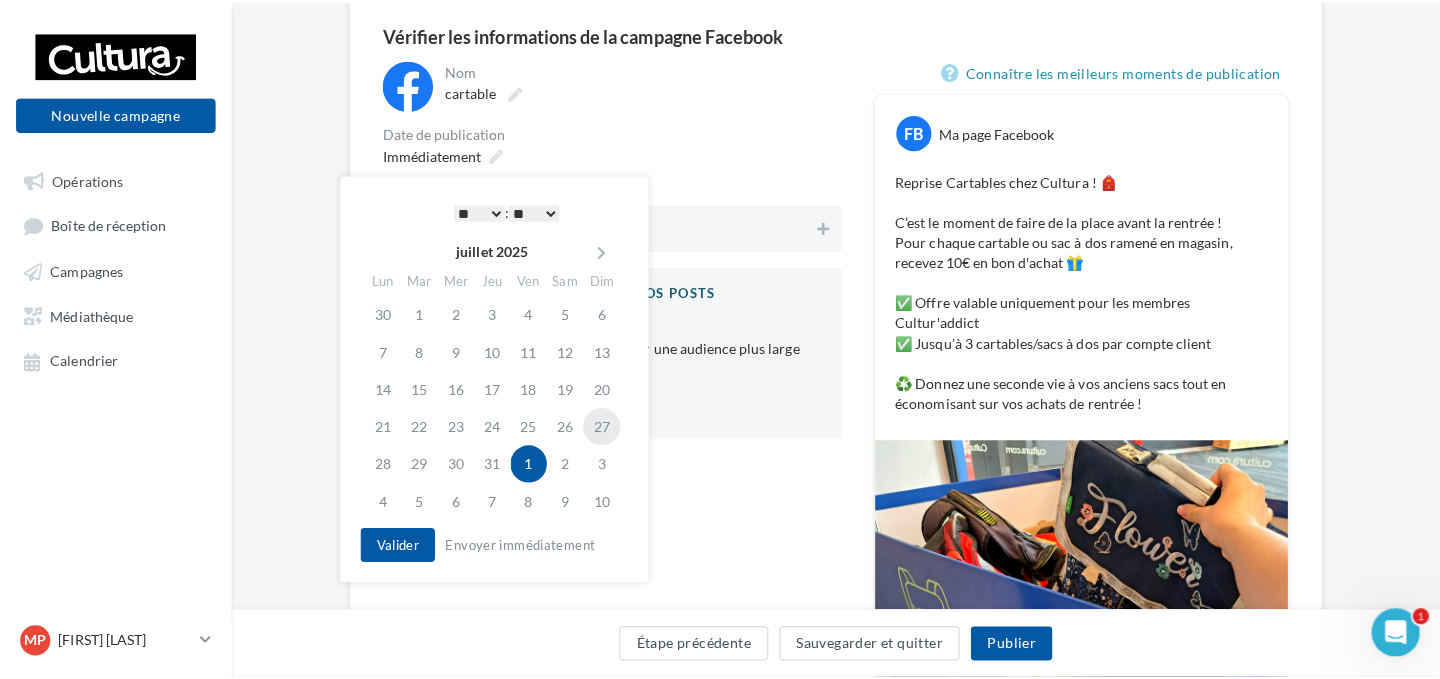 scroll, scrollTop: 200, scrollLeft: 0, axis: vertical 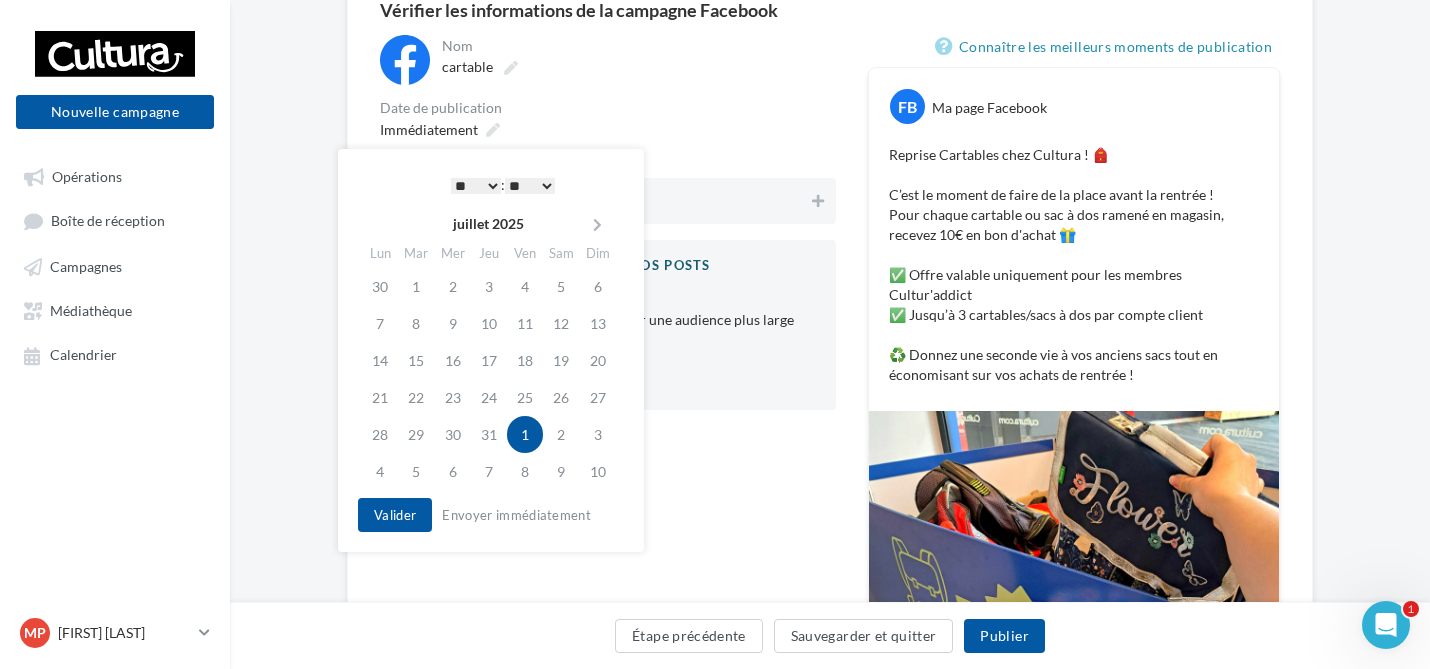 click on "* * * * * * * * * * ** ** ** ** ** ** ** ** ** ** ** ** ** **" at bounding box center [476, 186] 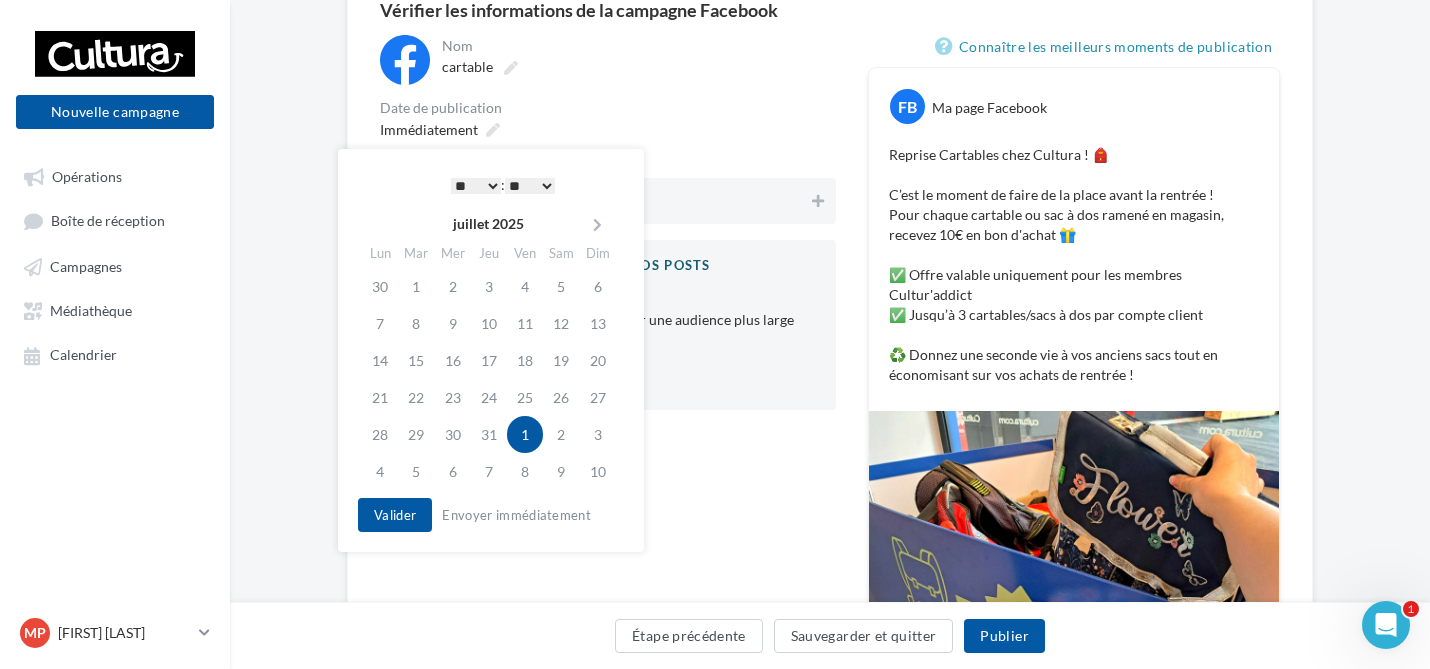 click on "** ** ** ** ** **" at bounding box center (530, 186) 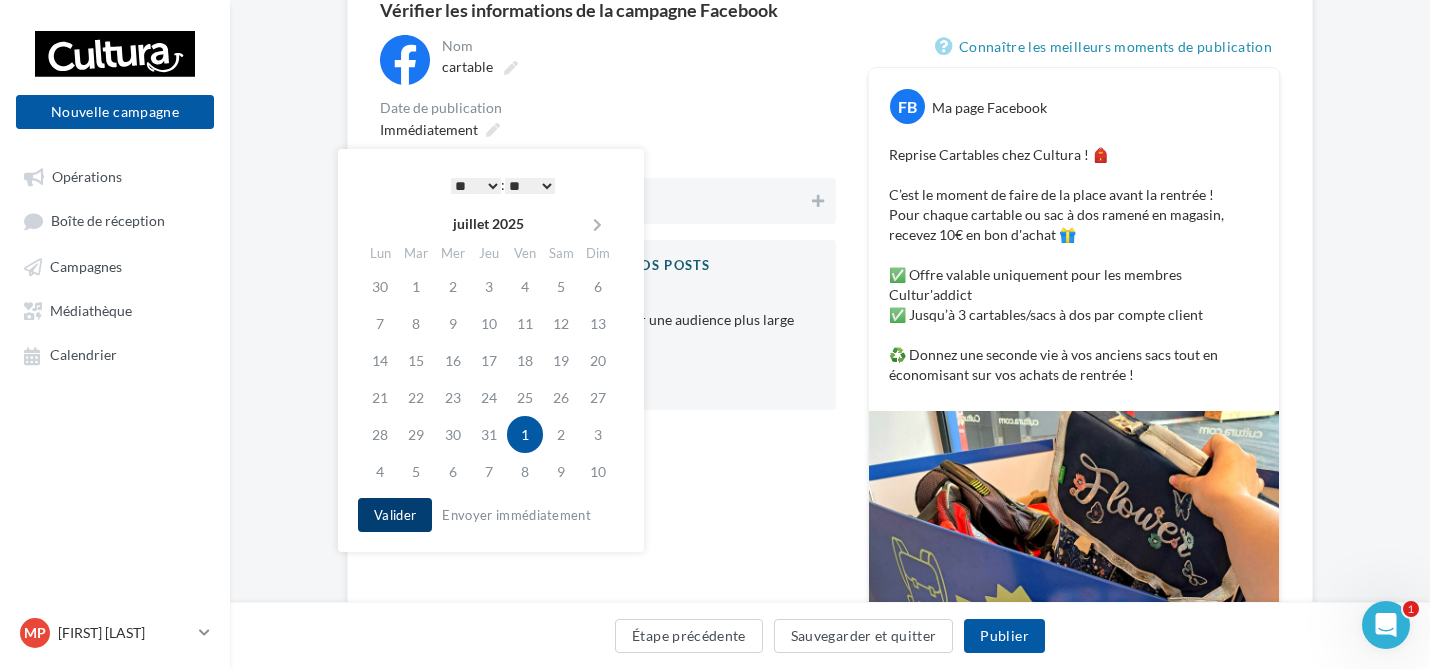 click on "Valider" at bounding box center [395, 515] 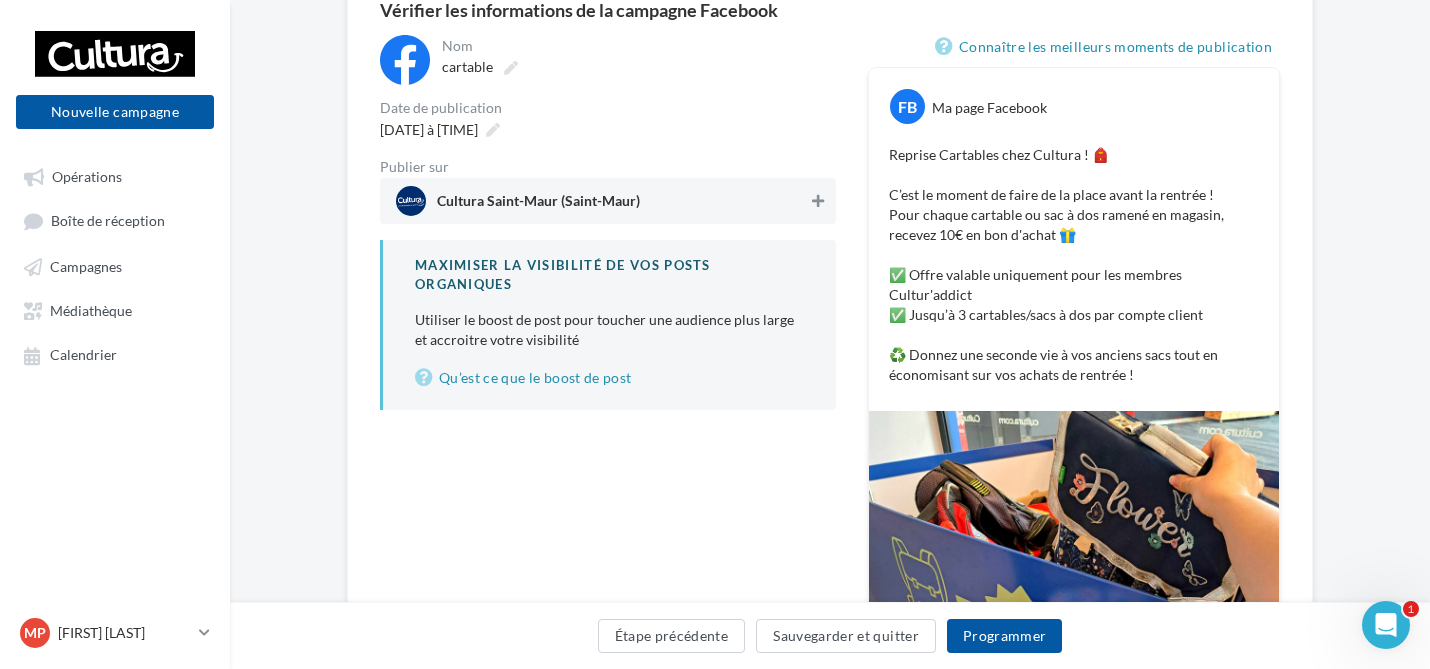 click at bounding box center (818, 201) 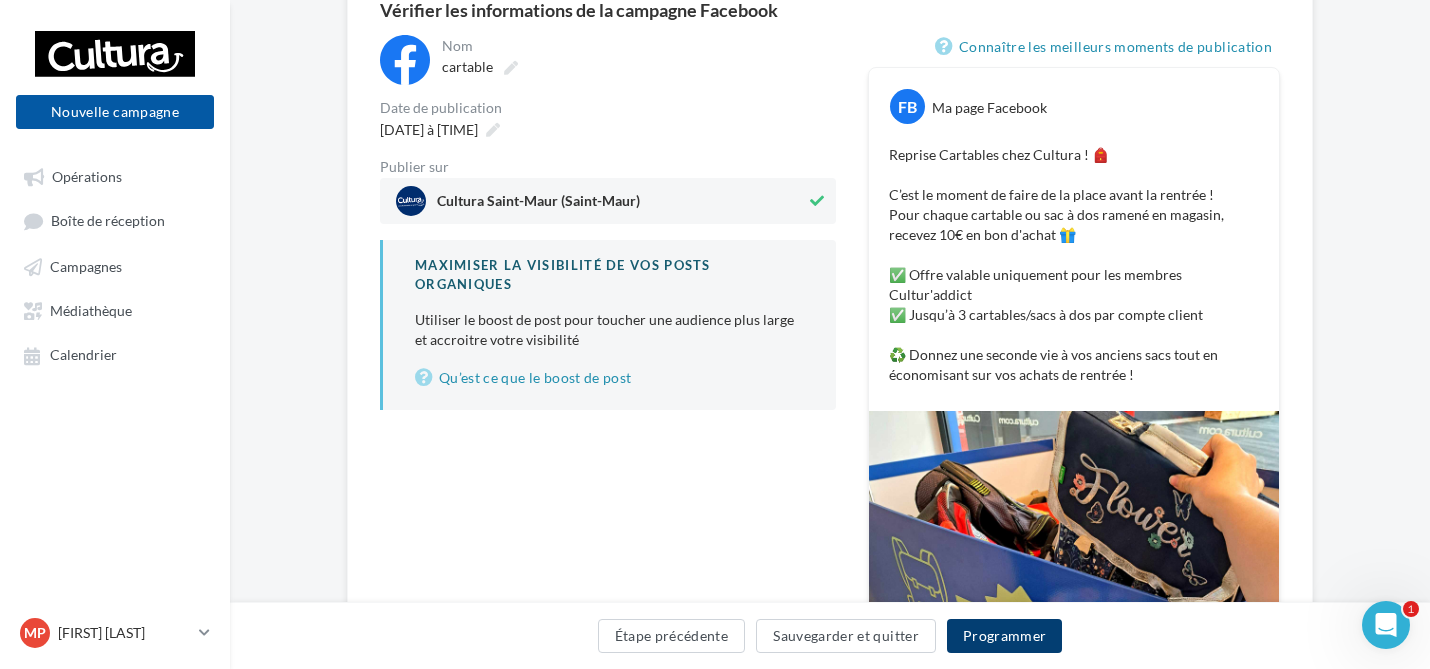 click on "Programmer" at bounding box center (1005, 636) 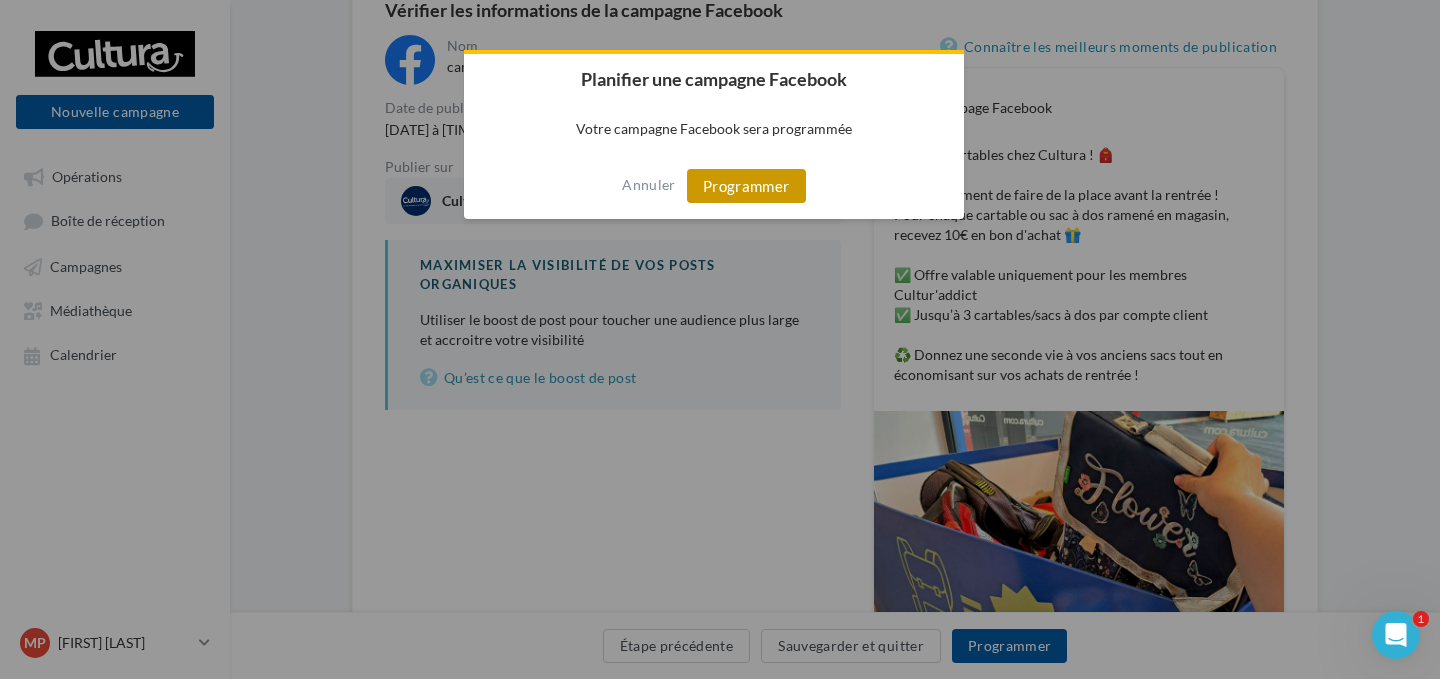 click on "Programmer" at bounding box center [746, 186] 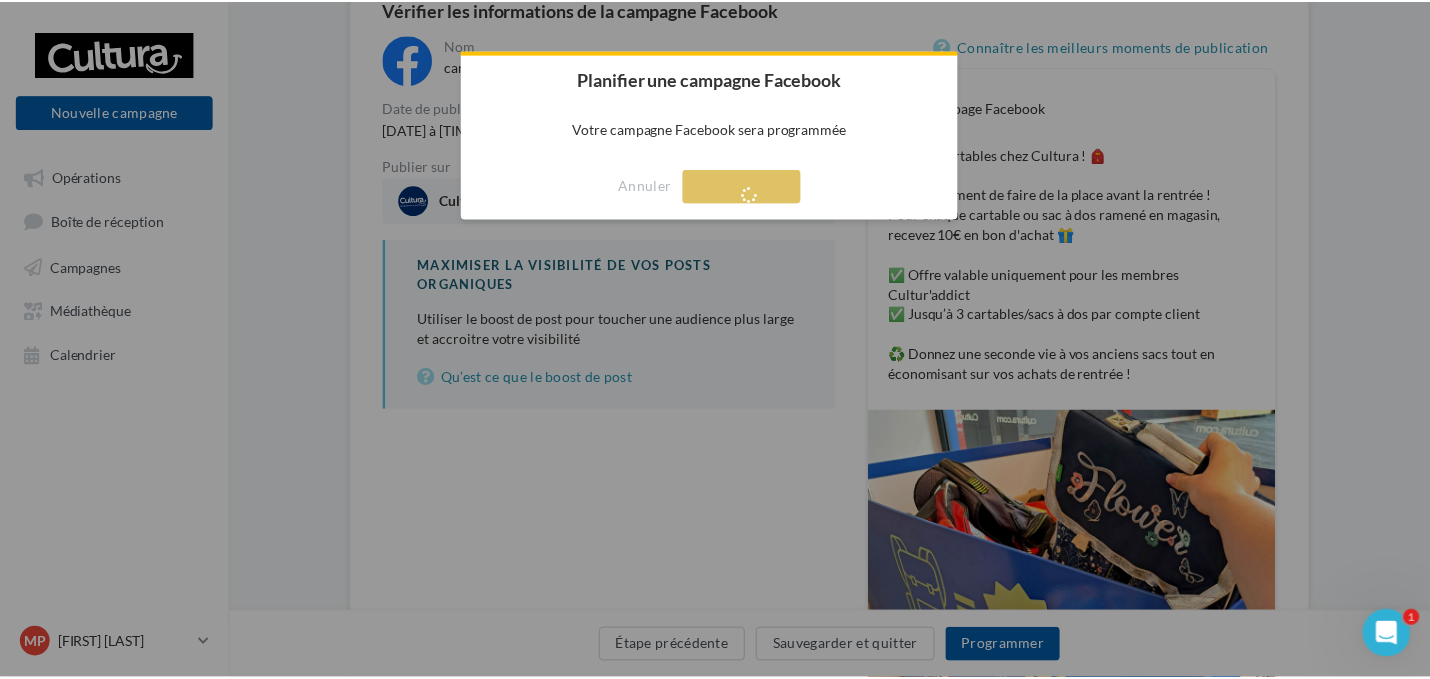 scroll, scrollTop: 32, scrollLeft: 0, axis: vertical 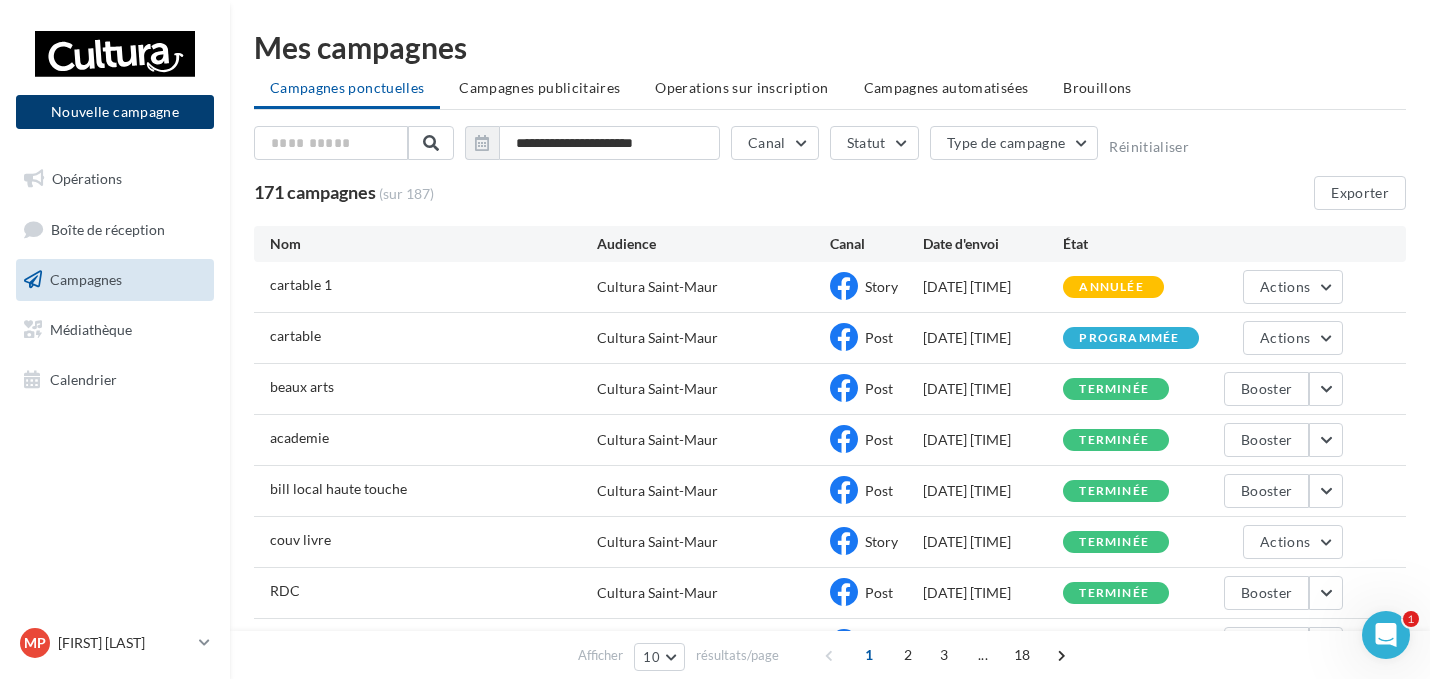 click on "Nouvelle campagne" at bounding box center (115, 112) 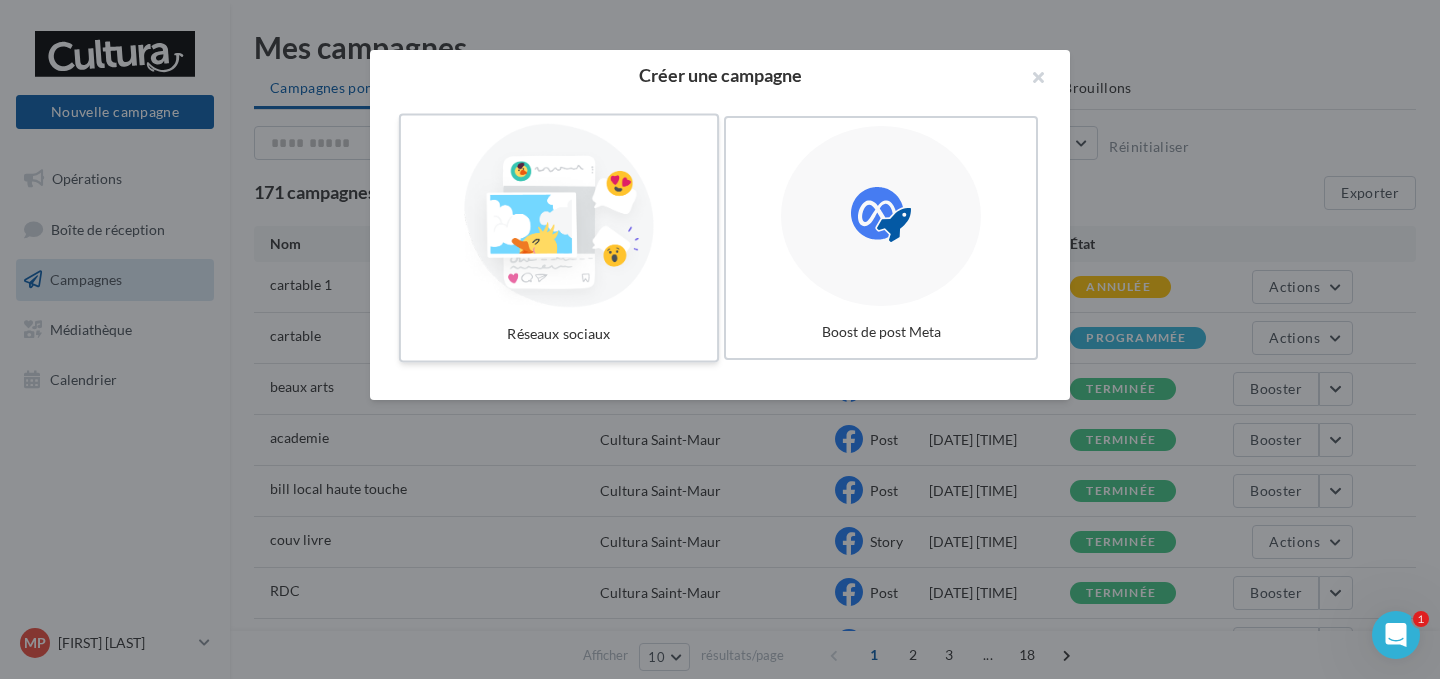 click at bounding box center (559, 216) 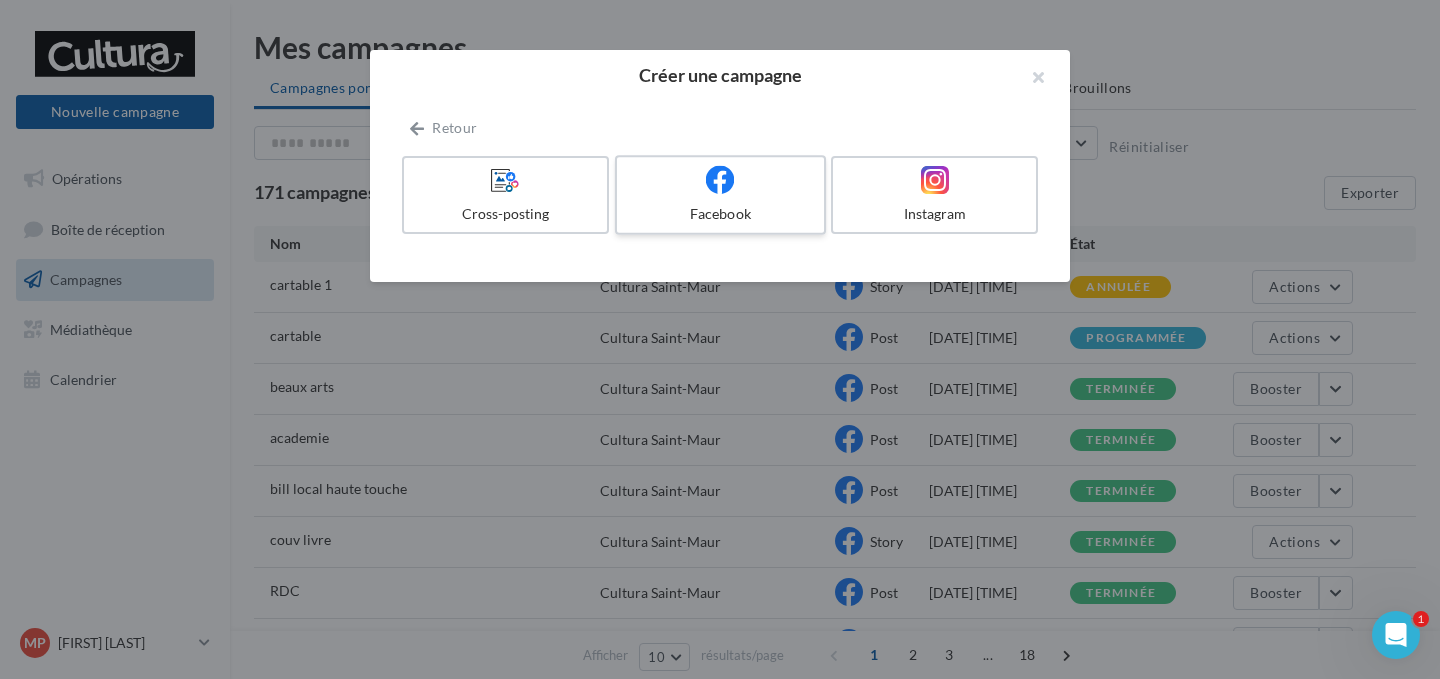 click on "Facebook" at bounding box center [720, 195] 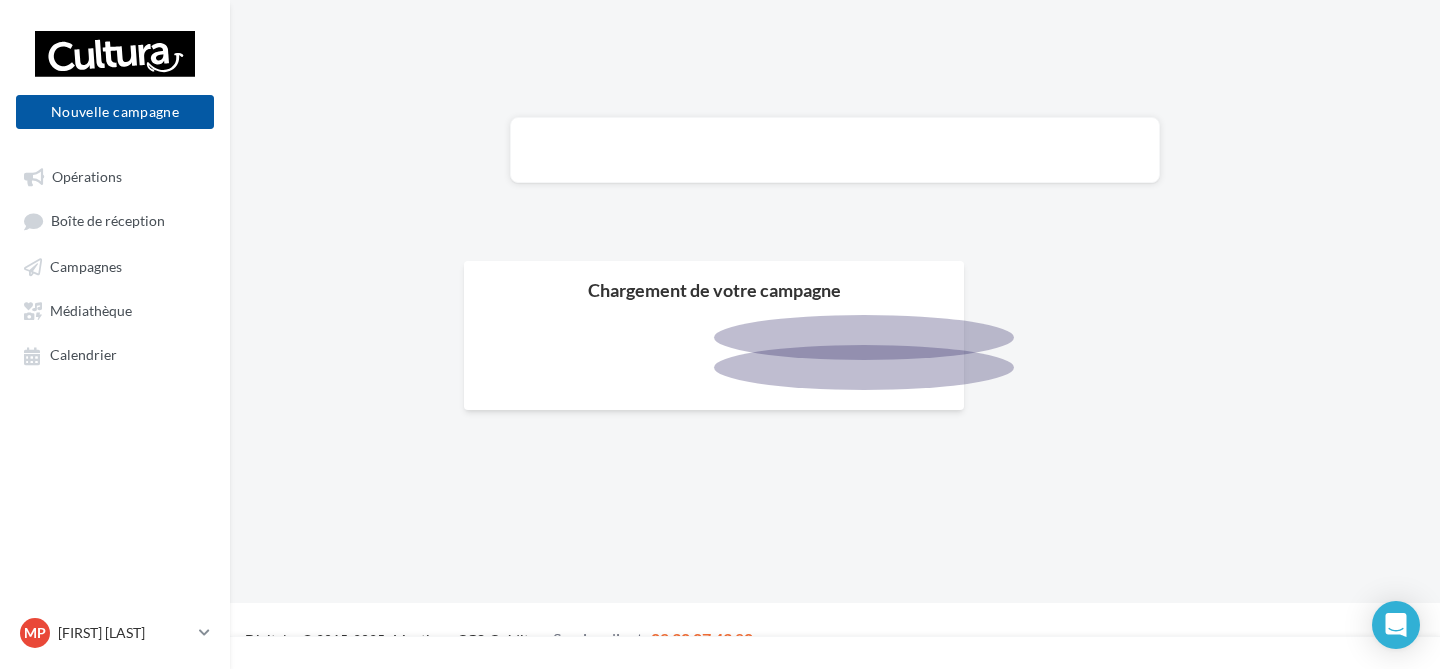 scroll, scrollTop: 0, scrollLeft: 0, axis: both 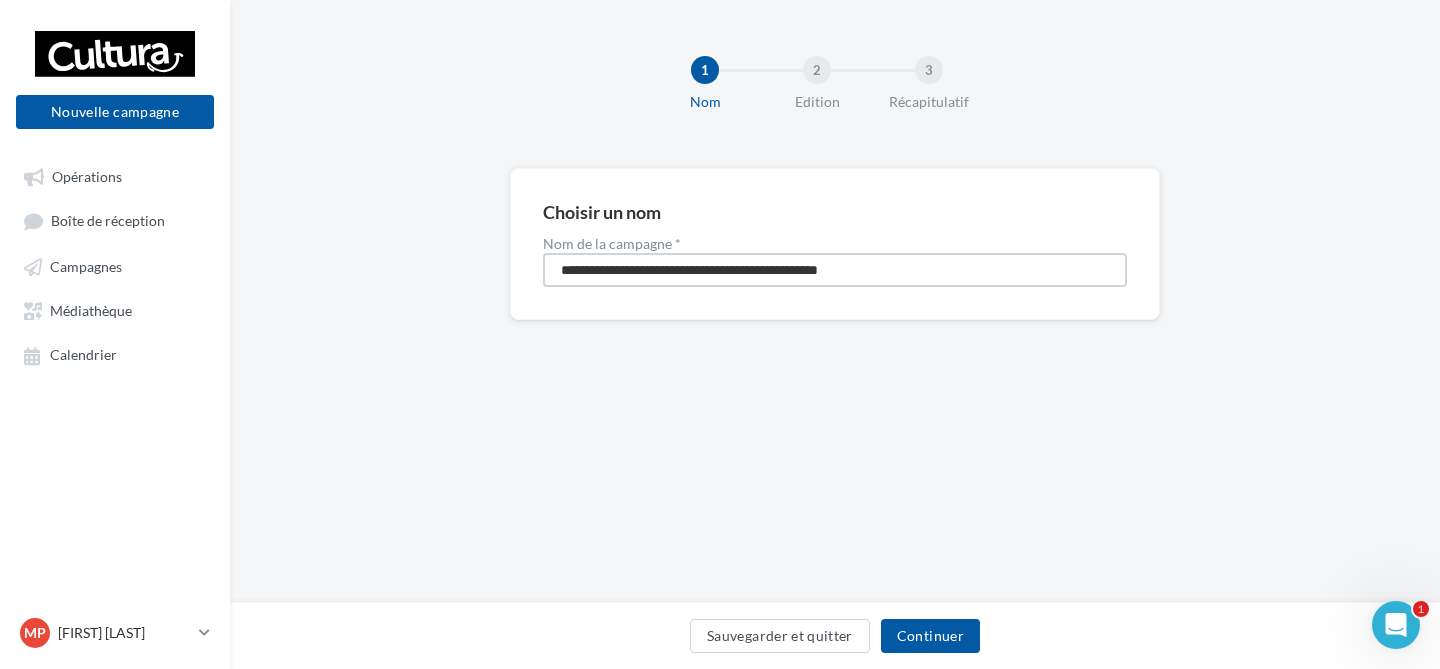 drag, startPoint x: 941, startPoint y: 282, endPoint x: 493, endPoint y: 275, distance: 448.0547 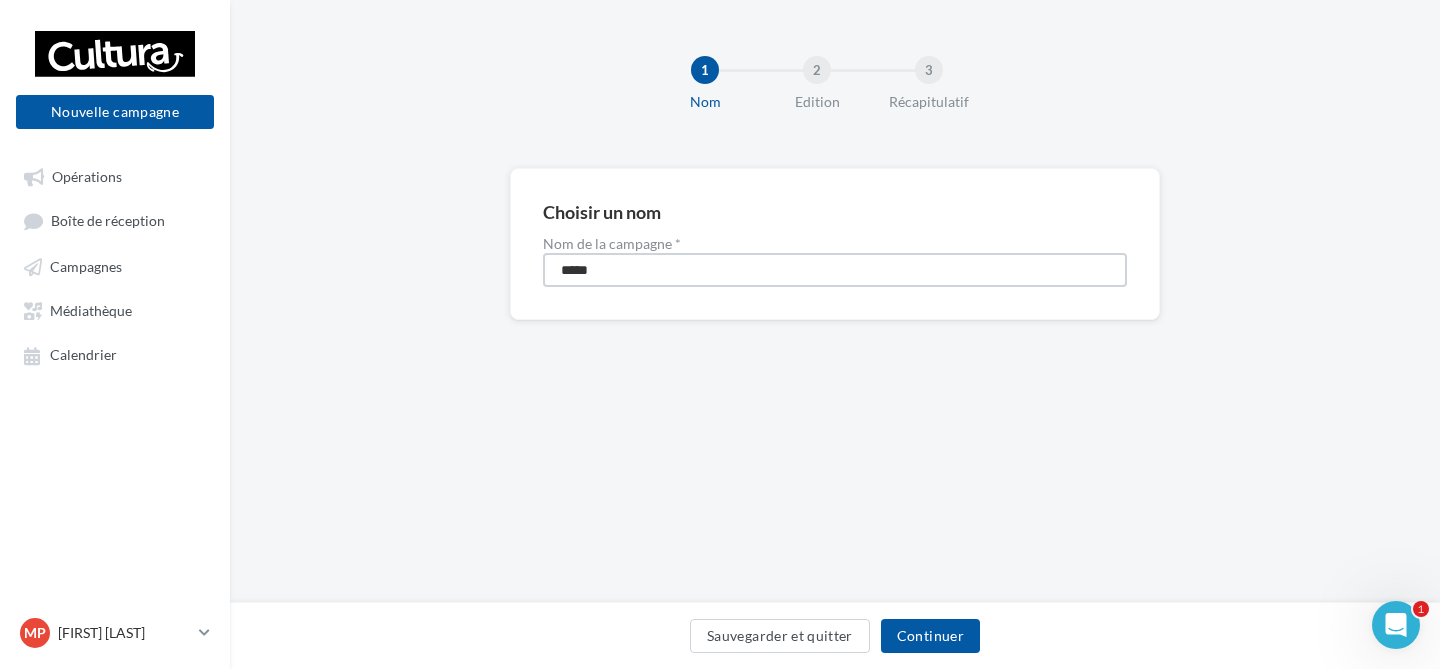 type on "*****" 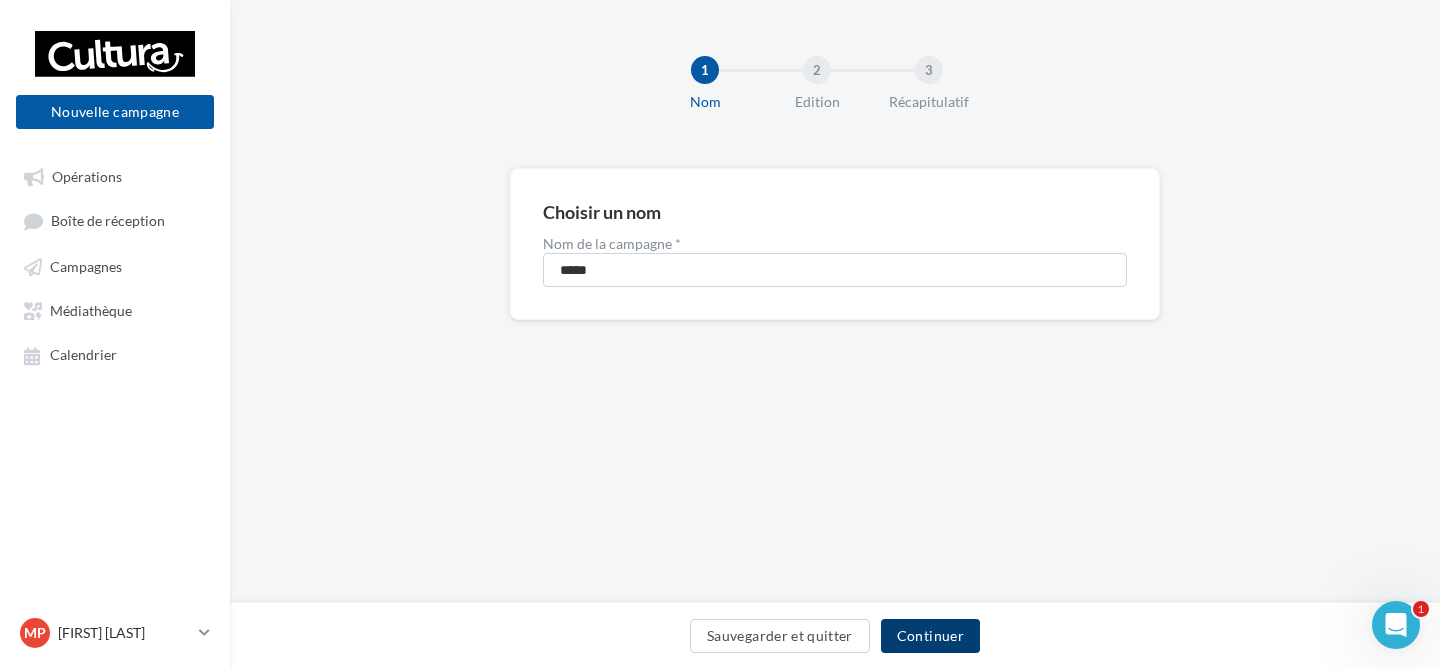 click on "Continuer" at bounding box center (930, 636) 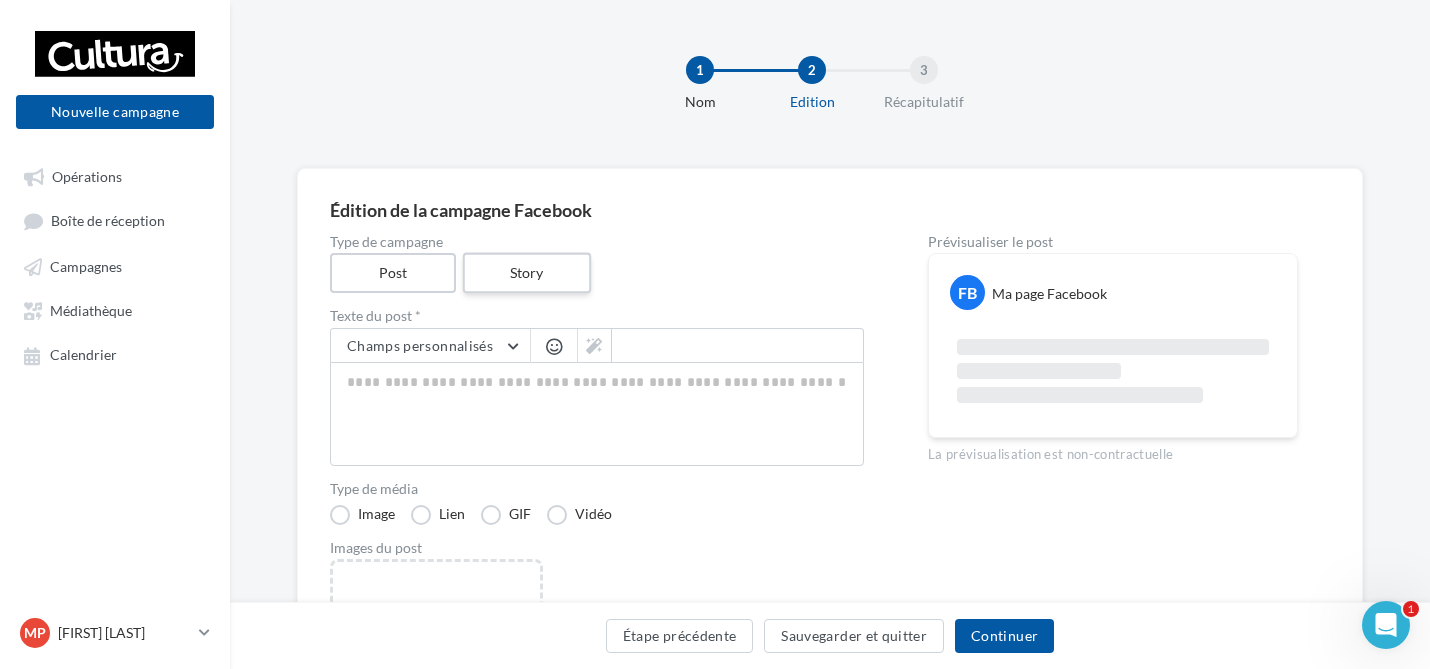 click on "Story" at bounding box center [526, 273] 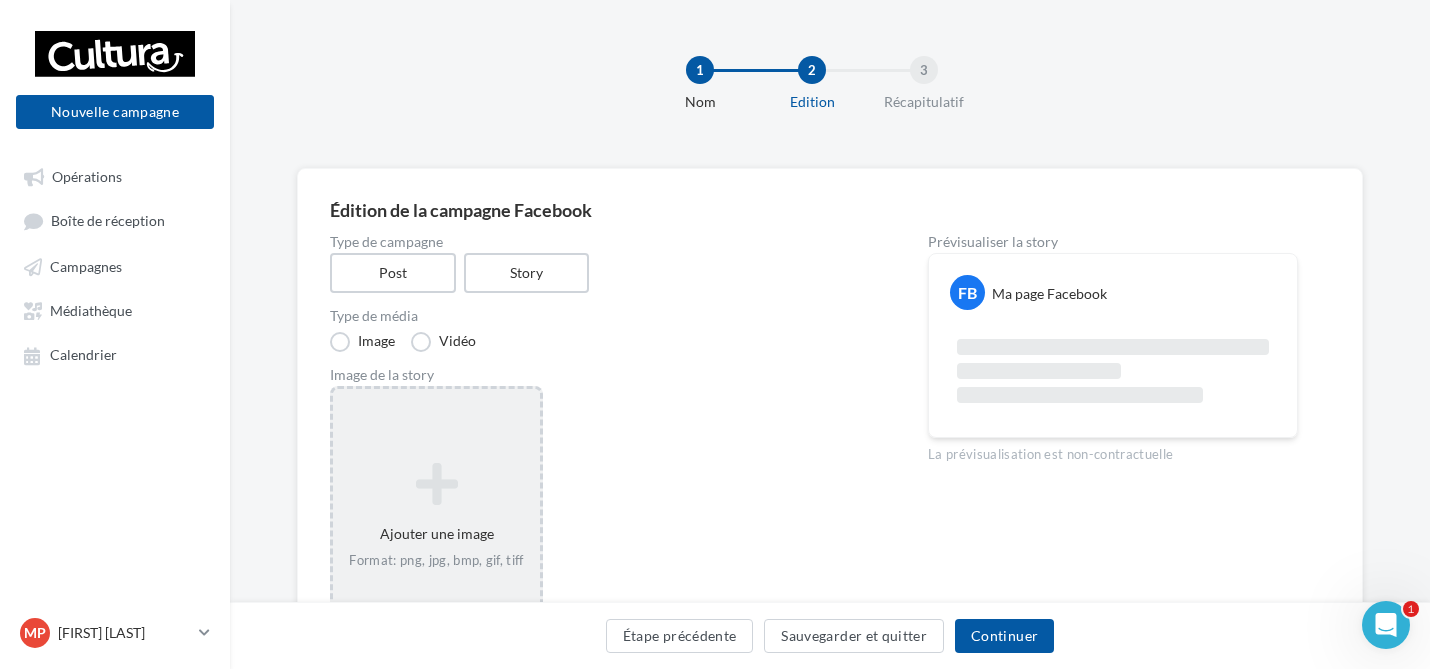 click on "Ajouter une image     Format: png, jpg, bmp, gif, tiff" at bounding box center (436, 516) 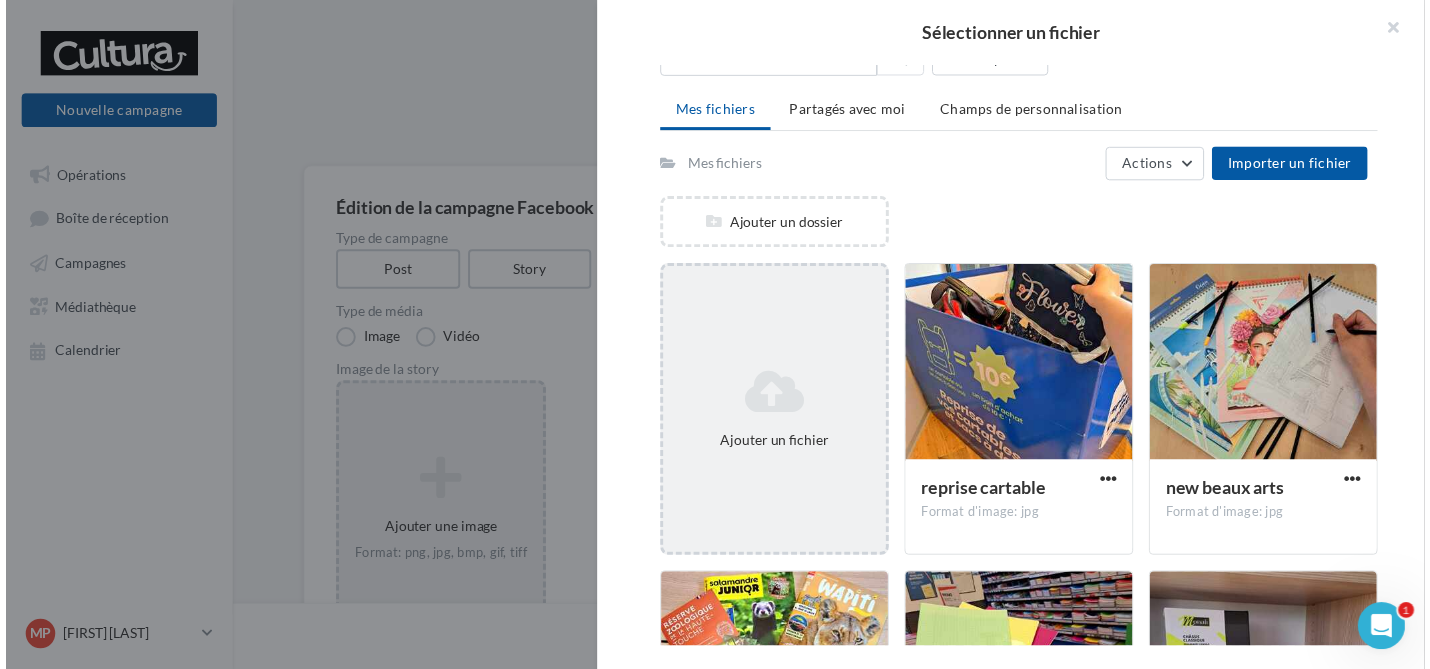 scroll, scrollTop: 0, scrollLeft: 0, axis: both 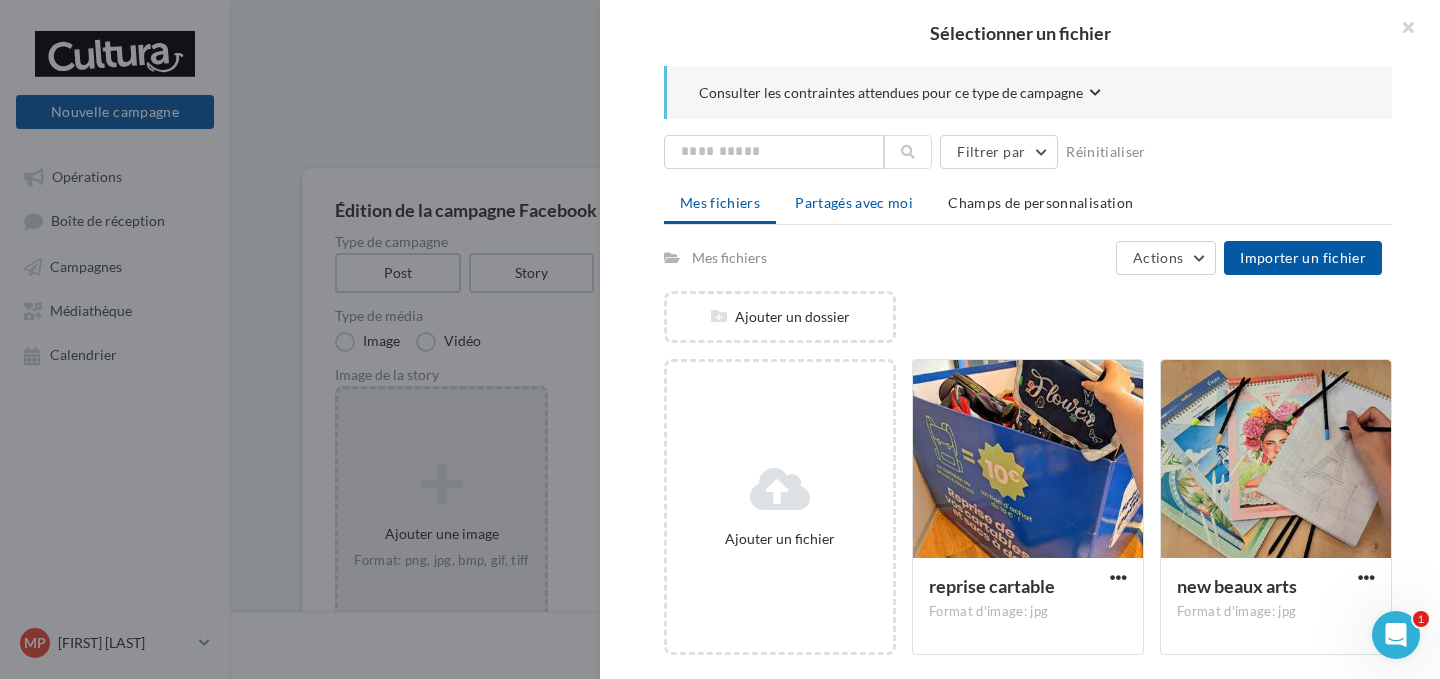 click on "Partagés avec moi" at bounding box center (854, 203) 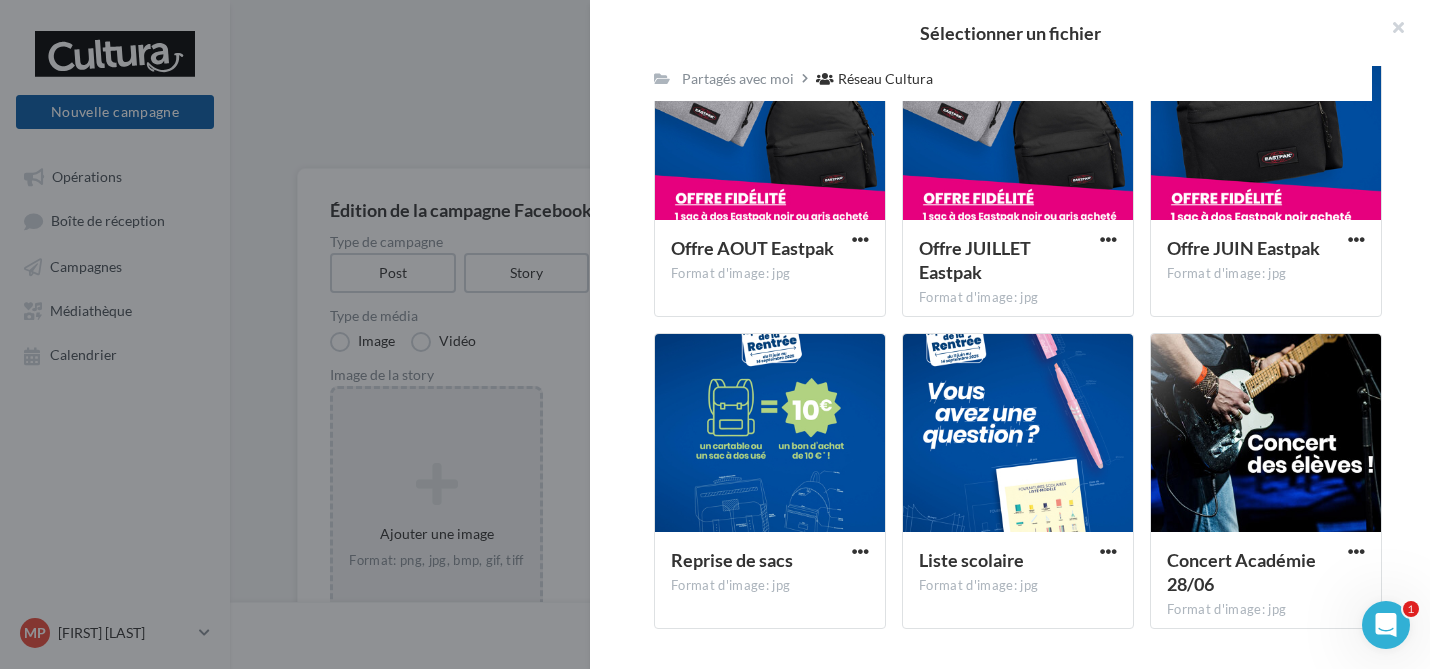 scroll, scrollTop: 500, scrollLeft: 0, axis: vertical 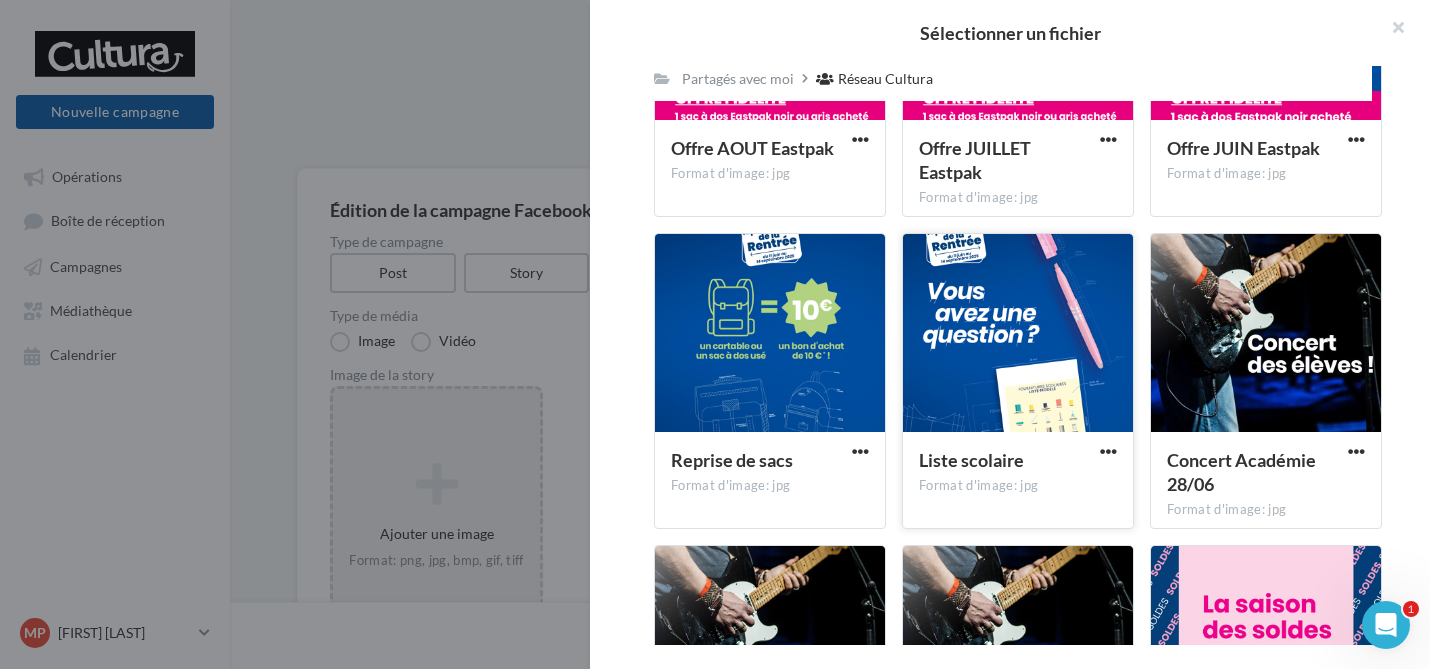 click at bounding box center (1018, 334) 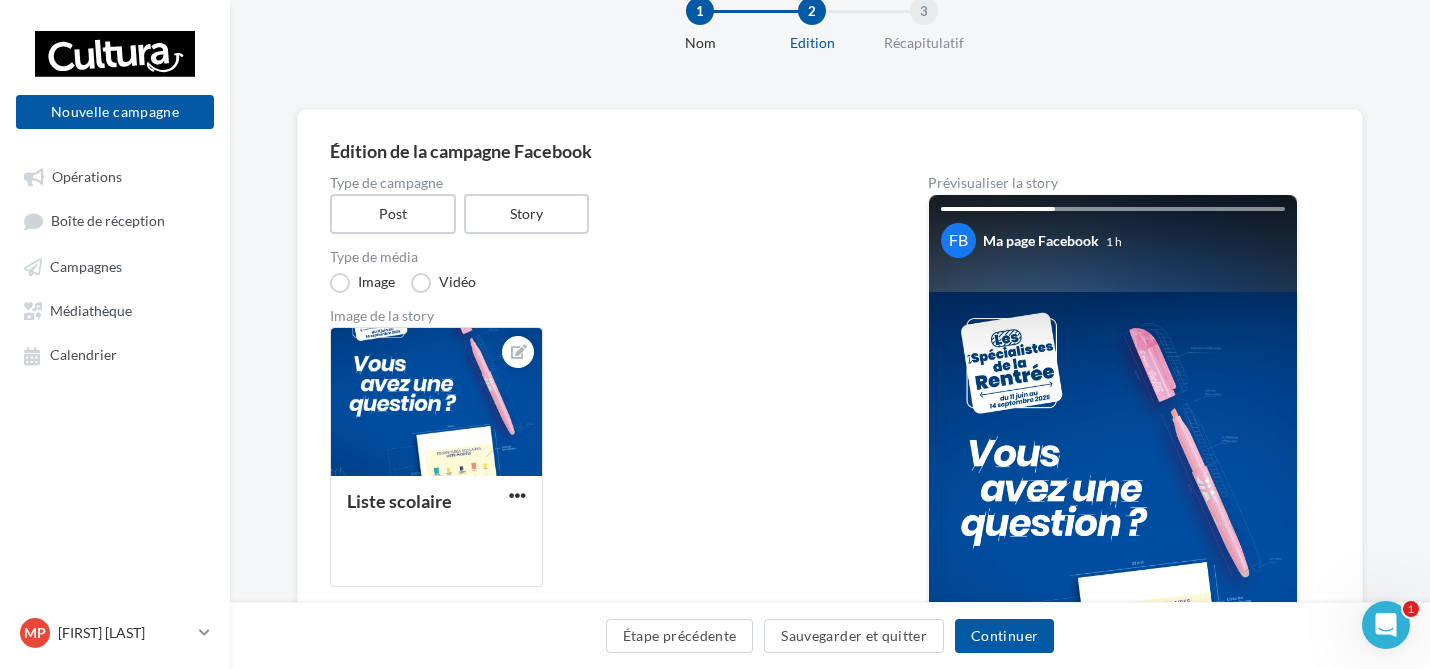 scroll, scrollTop: 0, scrollLeft: 0, axis: both 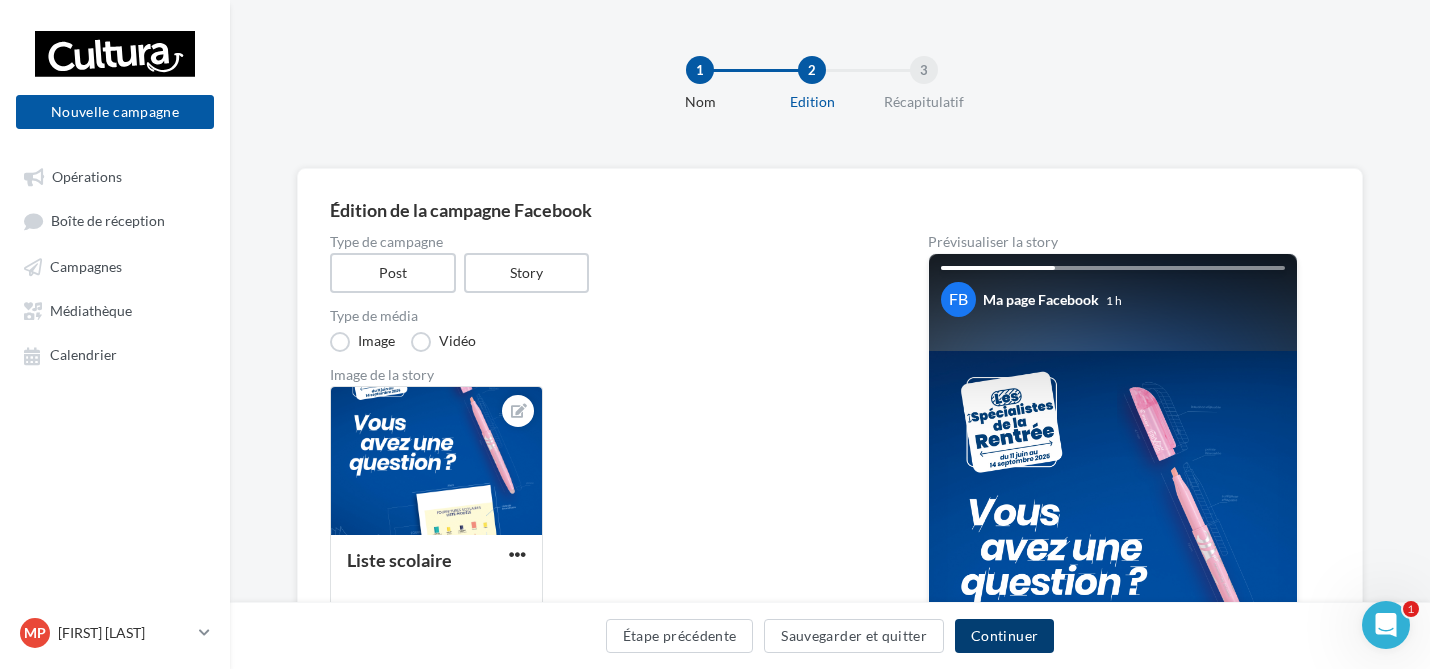 click on "Continuer" at bounding box center (1004, 636) 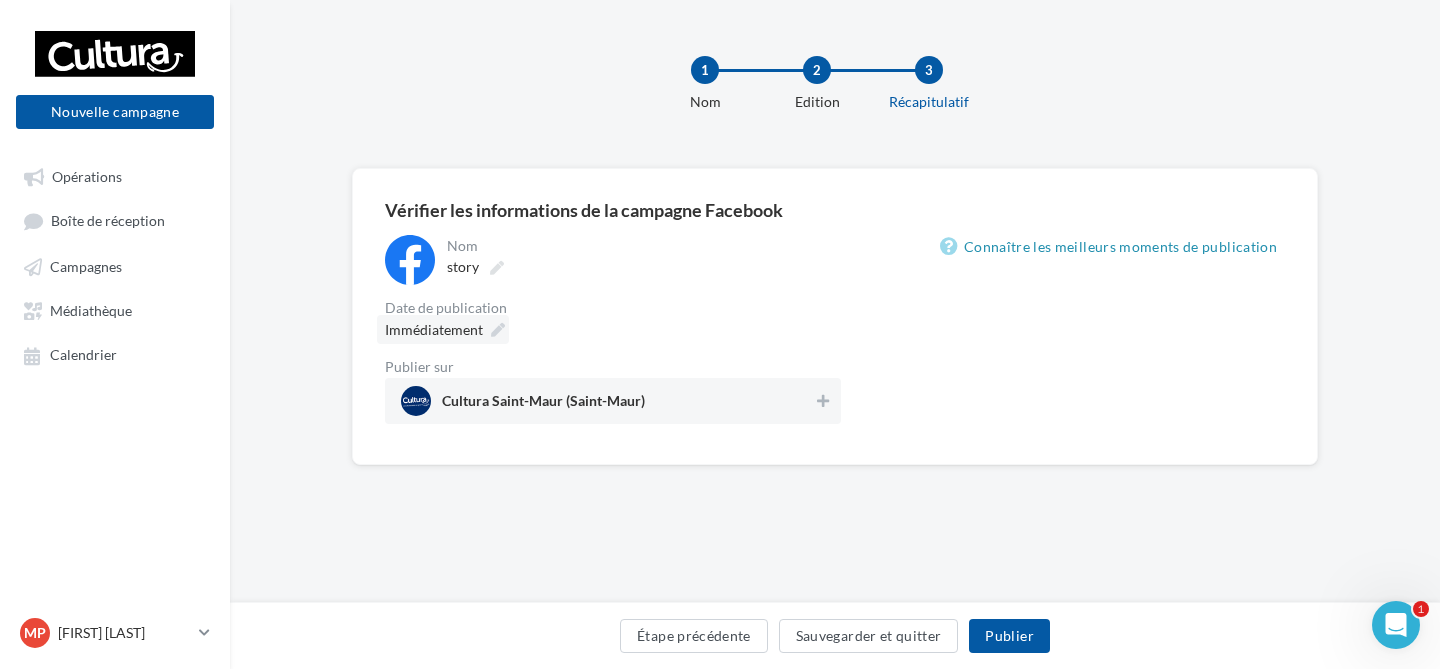 click on "Immédiatement" at bounding box center (434, 329) 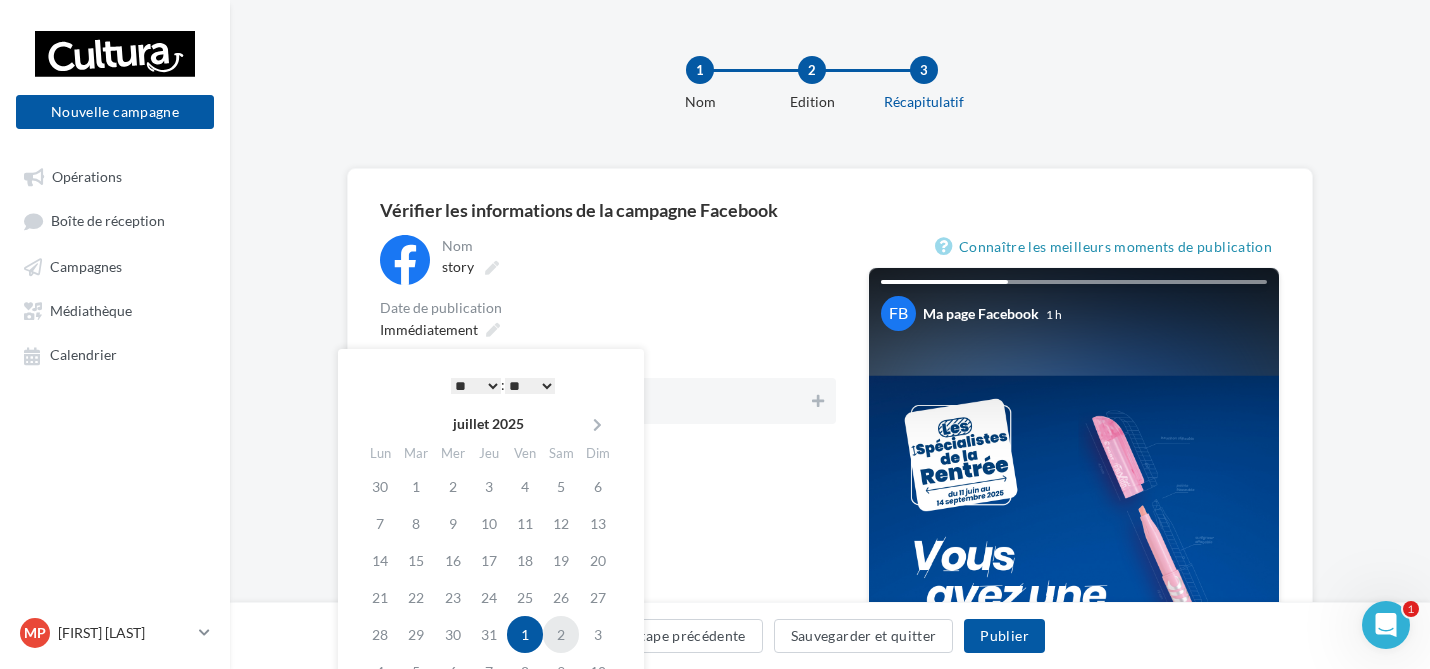 click on "2" at bounding box center [561, 634] 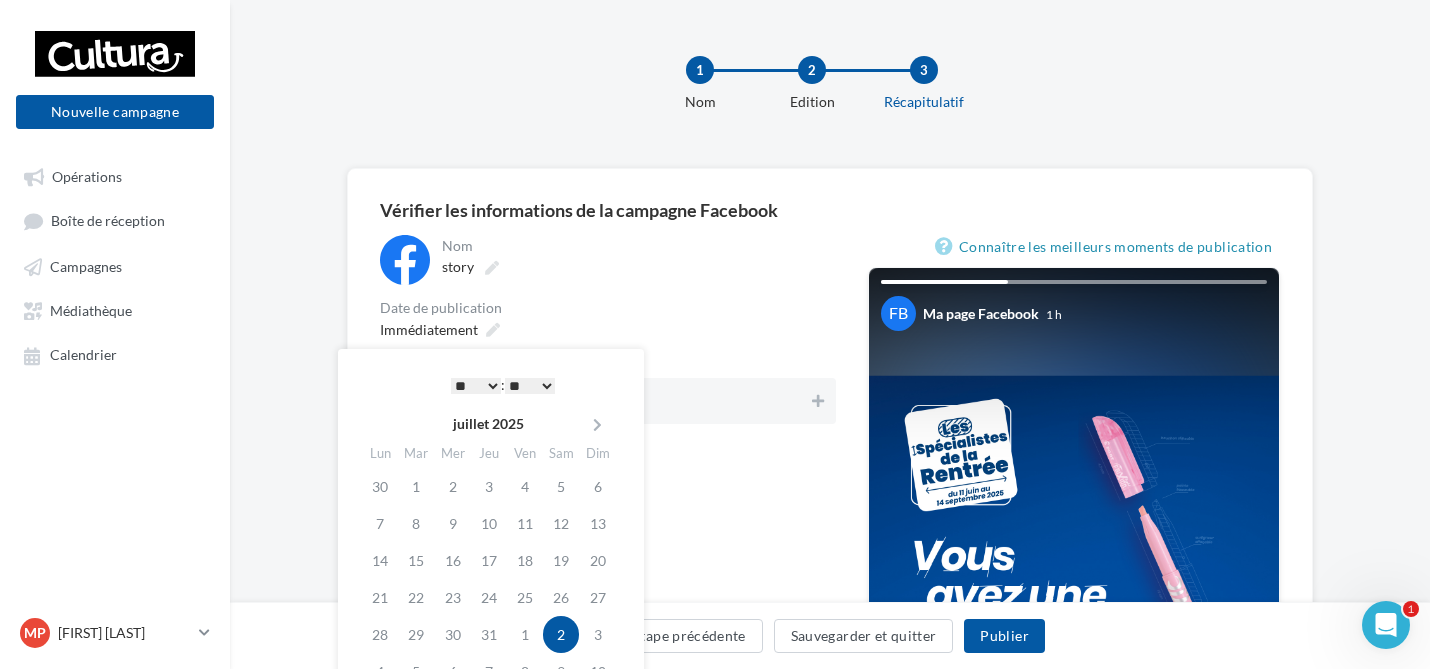 click on "* * * * * * * * * * ** ** ** ** ** ** ** ** ** ** ** ** ** **" at bounding box center [476, 386] 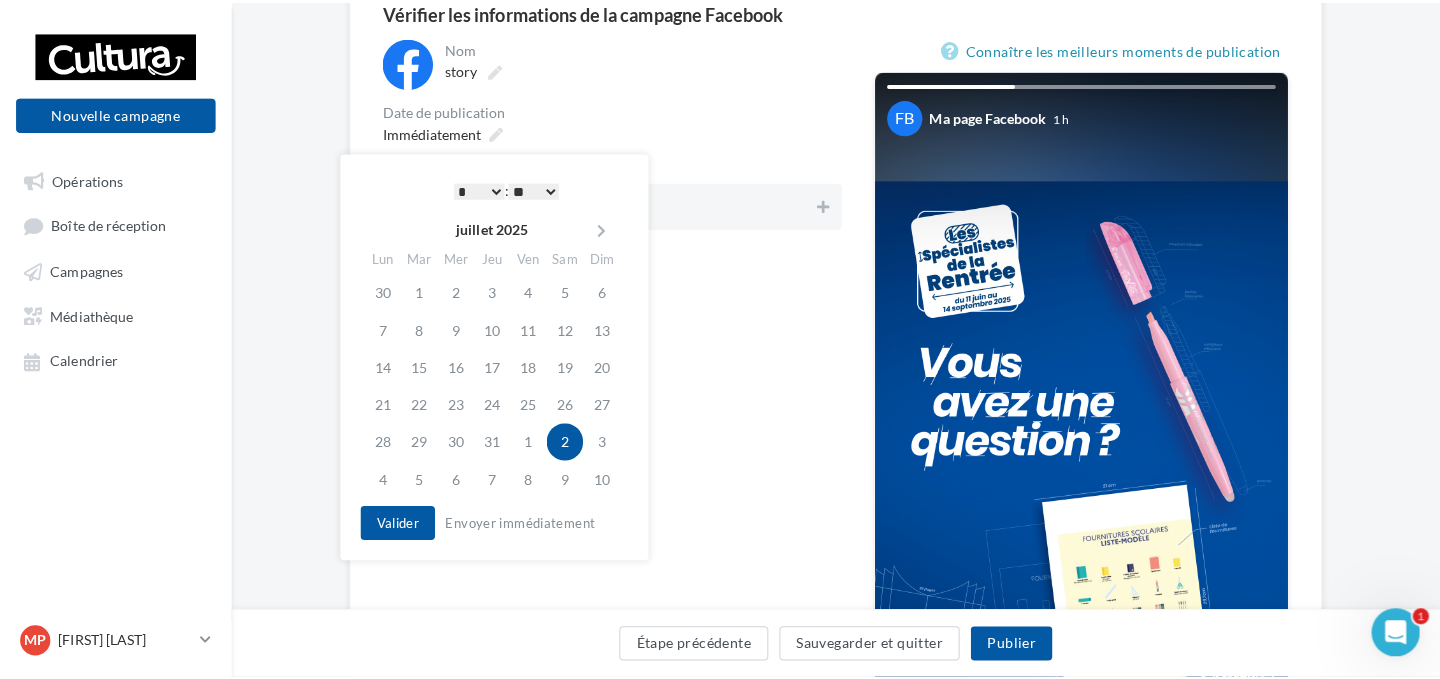 scroll, scrollTop: 200, scrollLeft: 0, axis: vertical 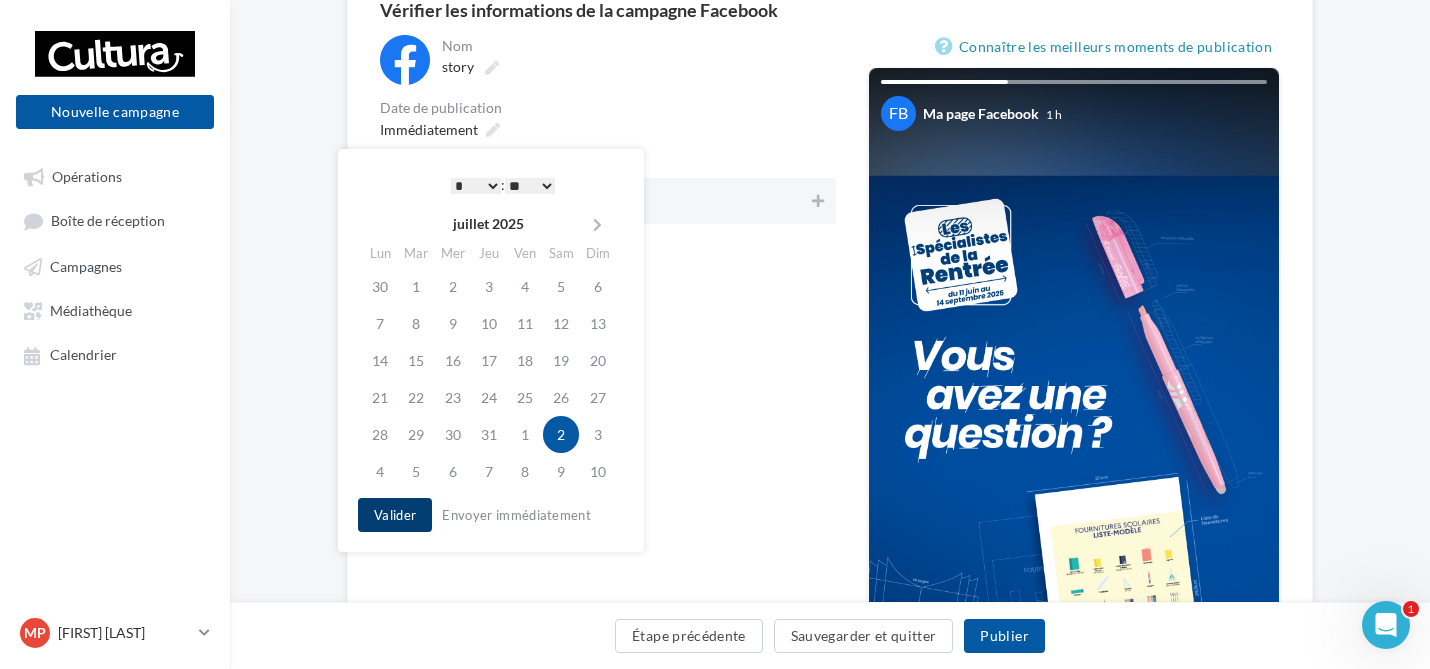 click on "Valider" at bounding box center [395, 515] 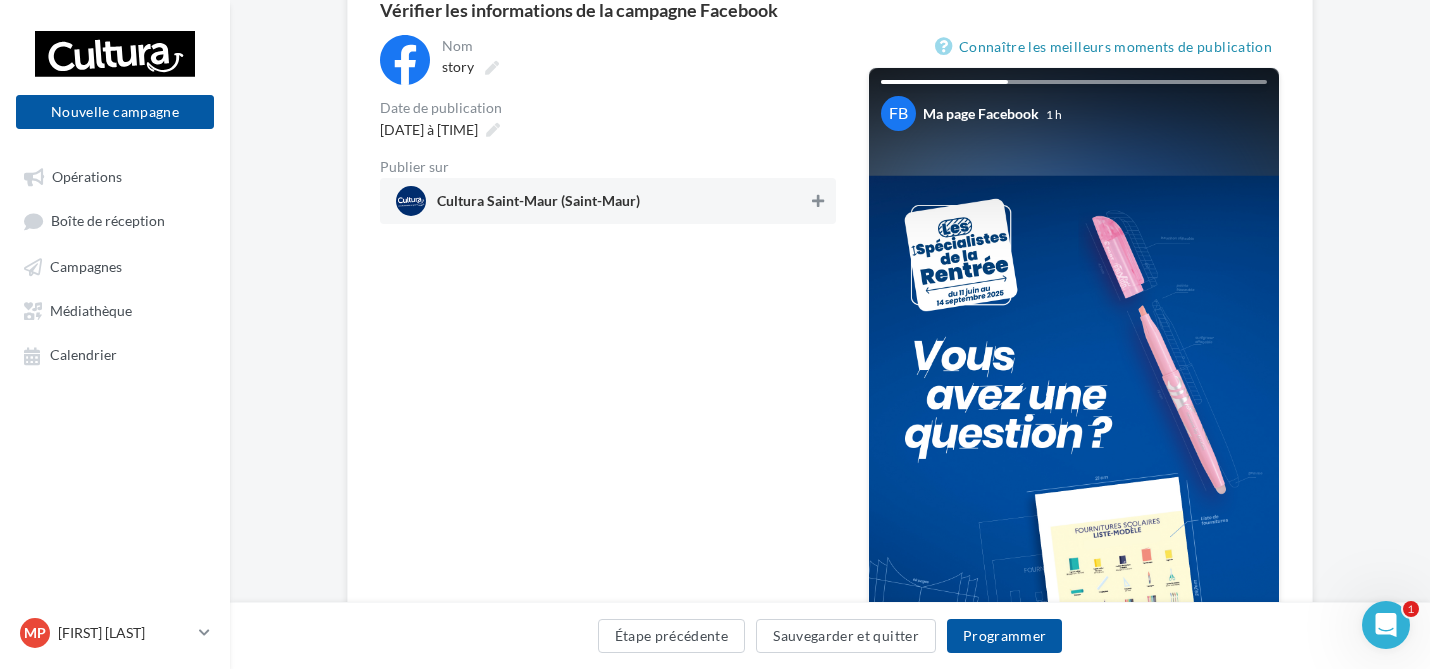 click at bounding box center [818, 201] 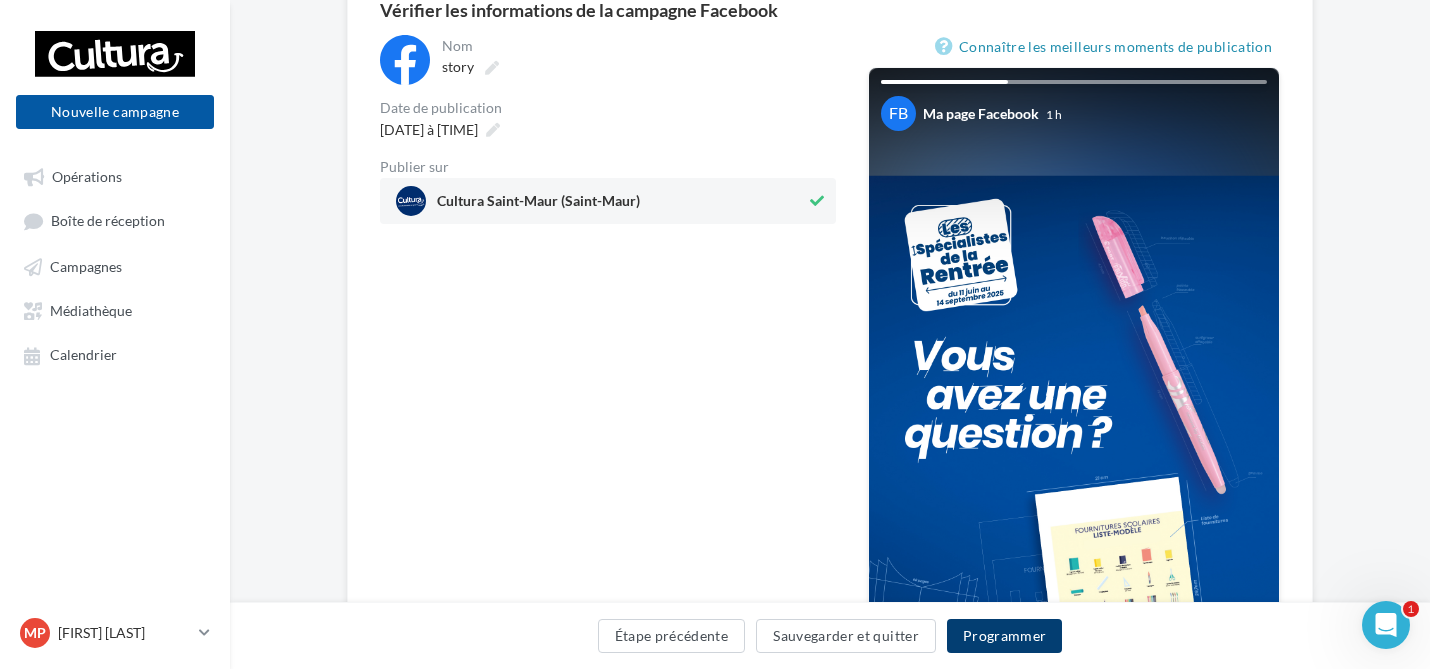 click on "Programmer" at bounding box center [1005, 636] 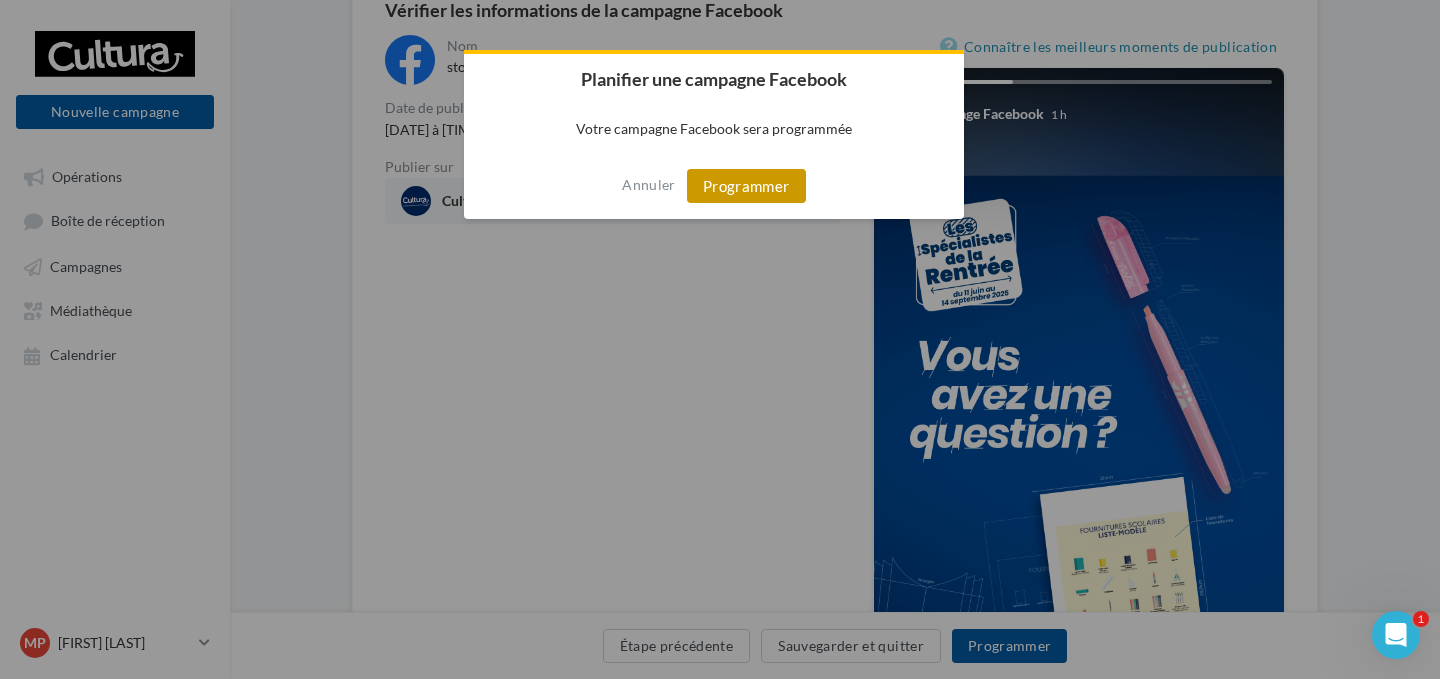 click on "Programmer" at bounding box center [746, 186] 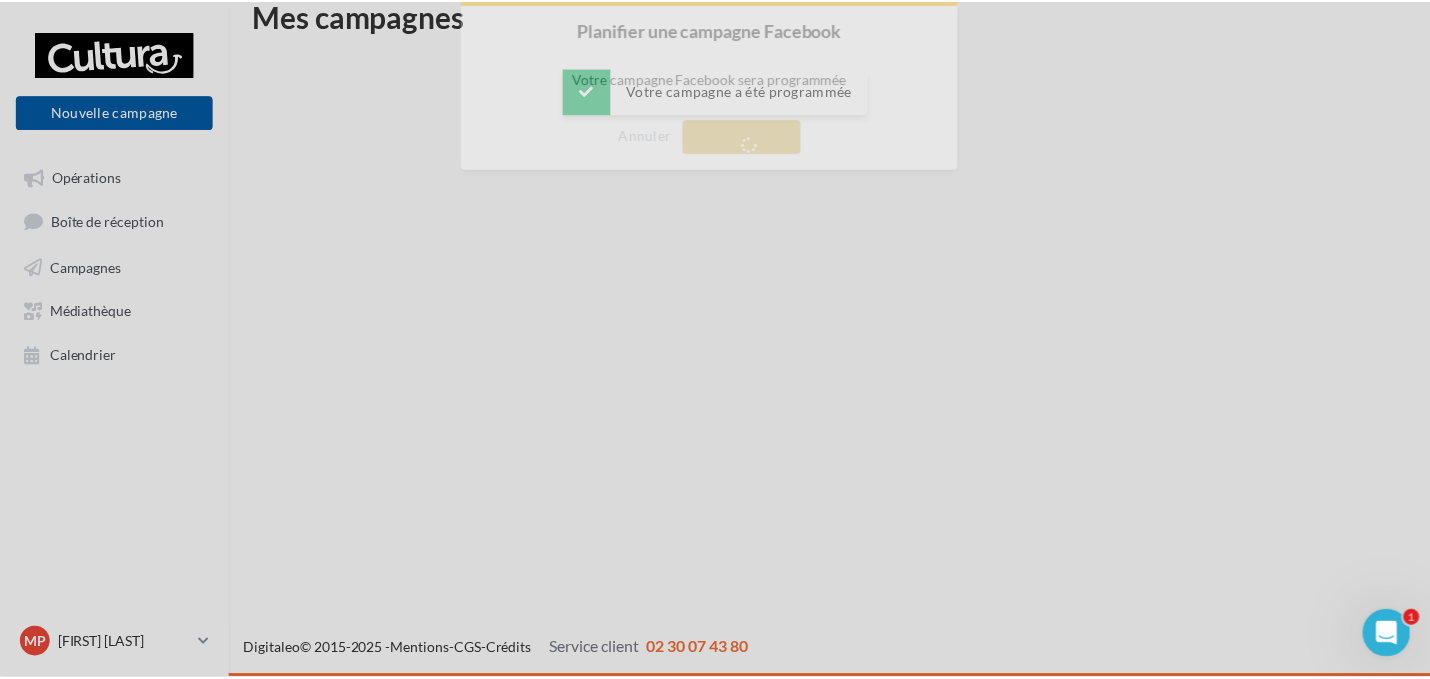 scroll, scrollTop: 32, scrollLeft: 0, axis: vertical 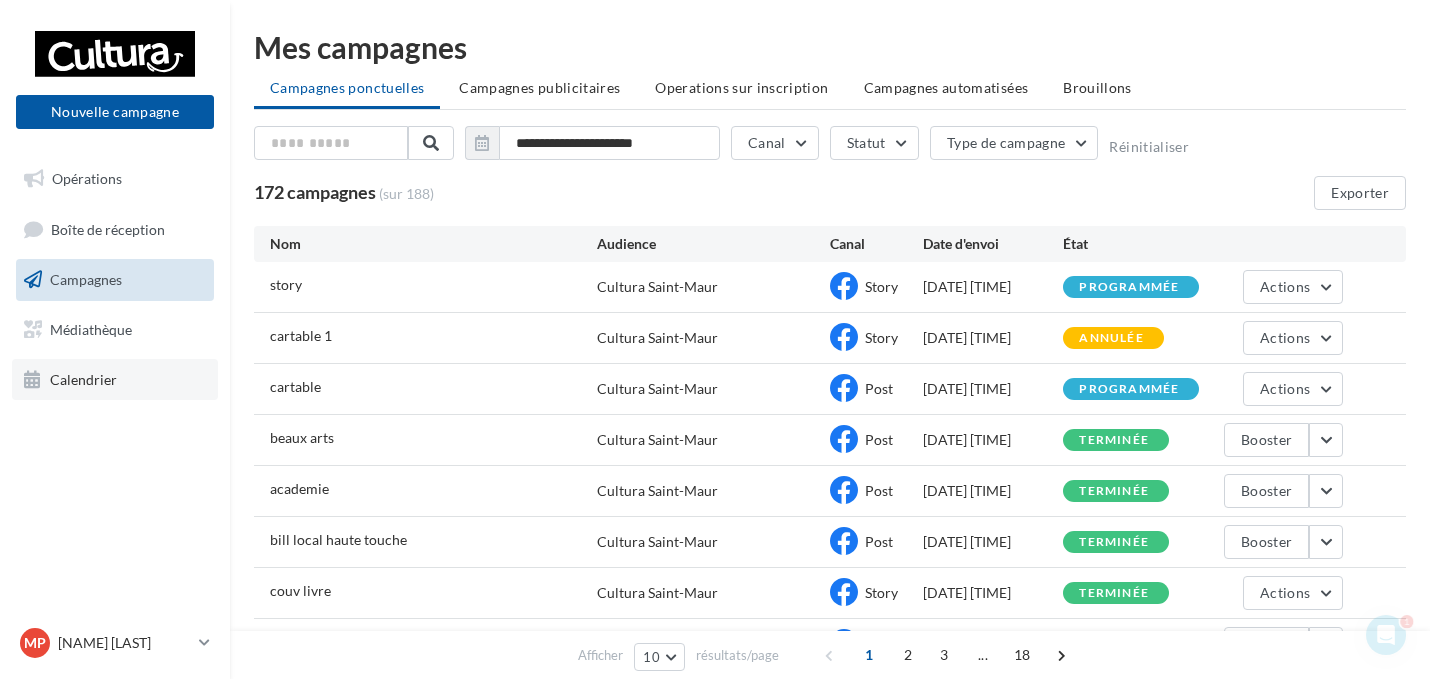 click on "Calendrier" at bounding box center (83, 378) 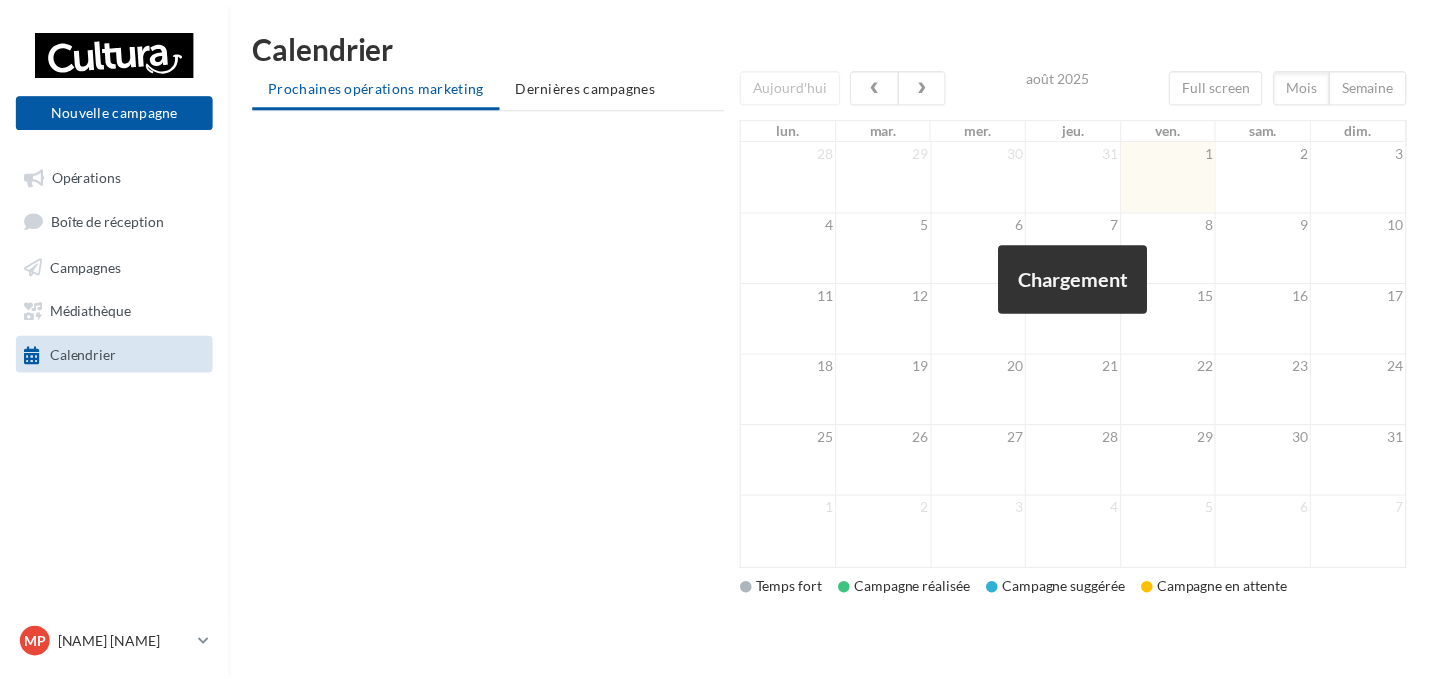 scroll, scrollTop: 0, scrollLeft: 0, axis: both 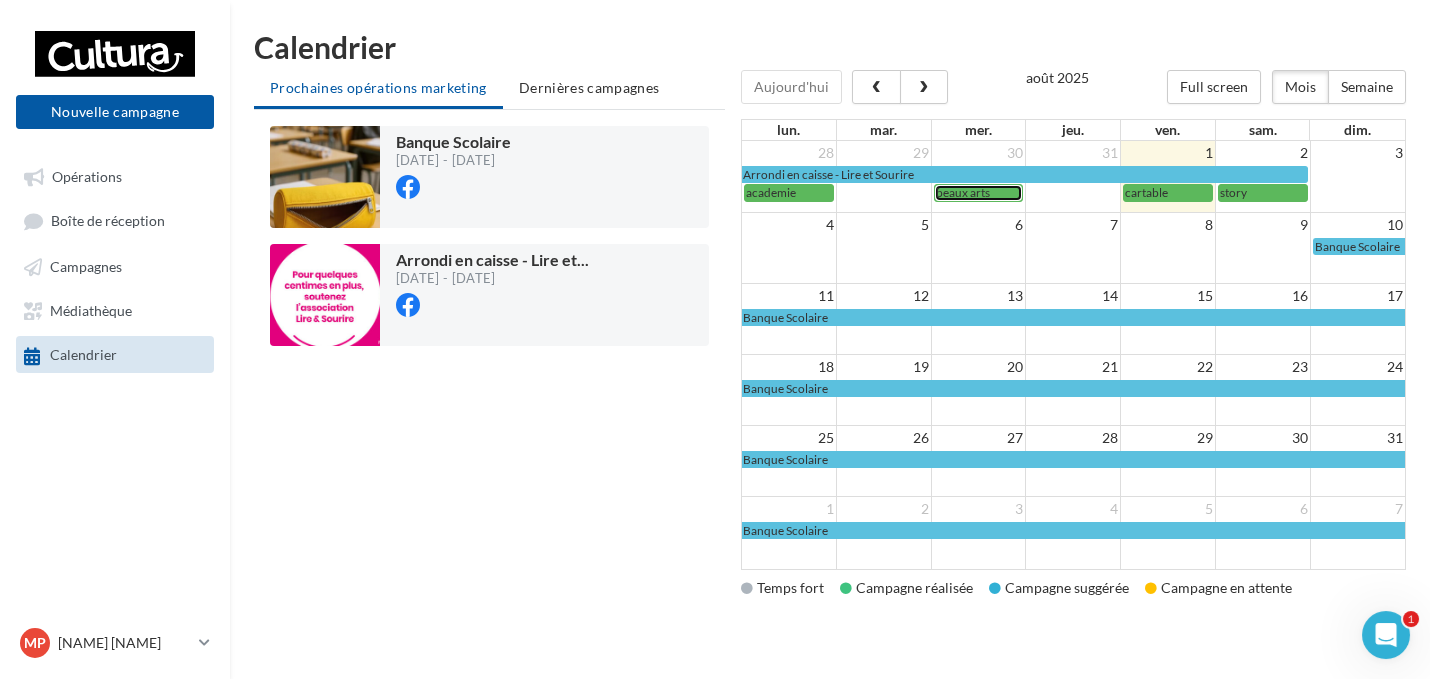 click on "beaux arts" at bounding box center (979, 192) 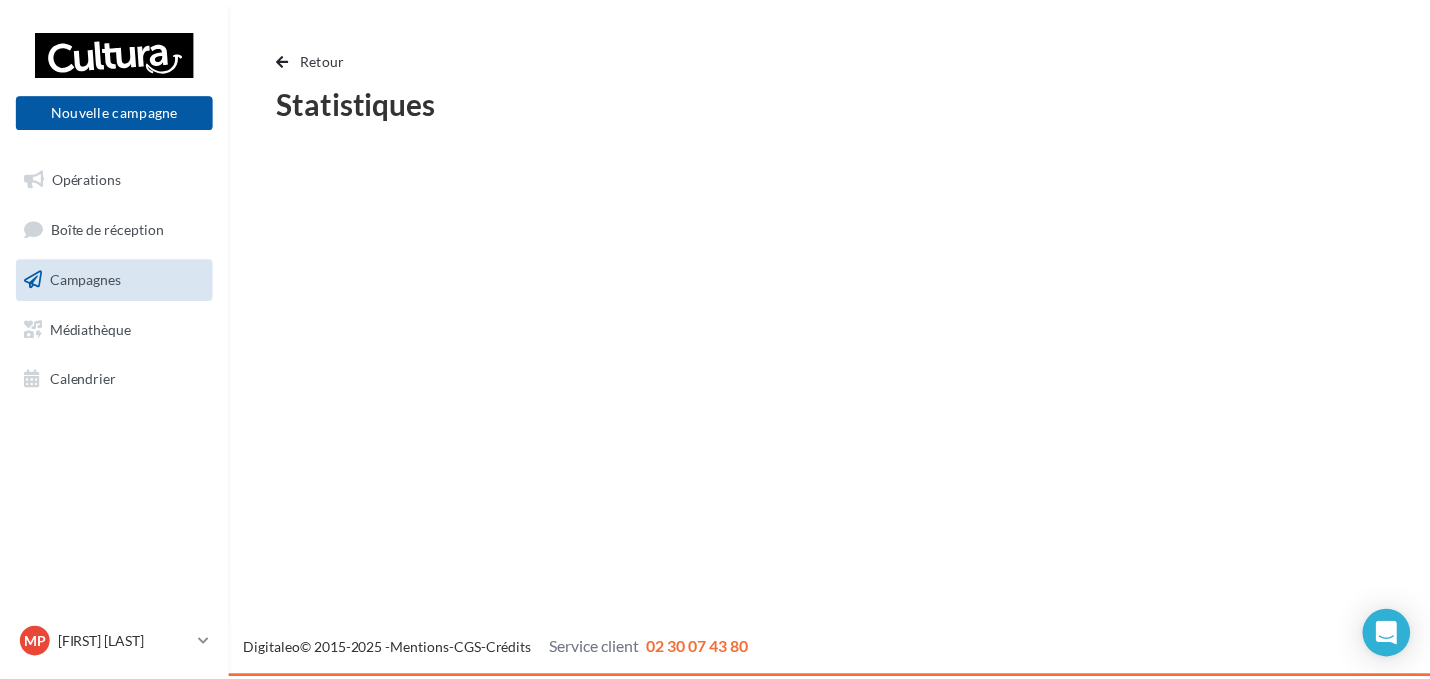 scroll, scrollTop: 0, scrollLeft: 0, axis: both 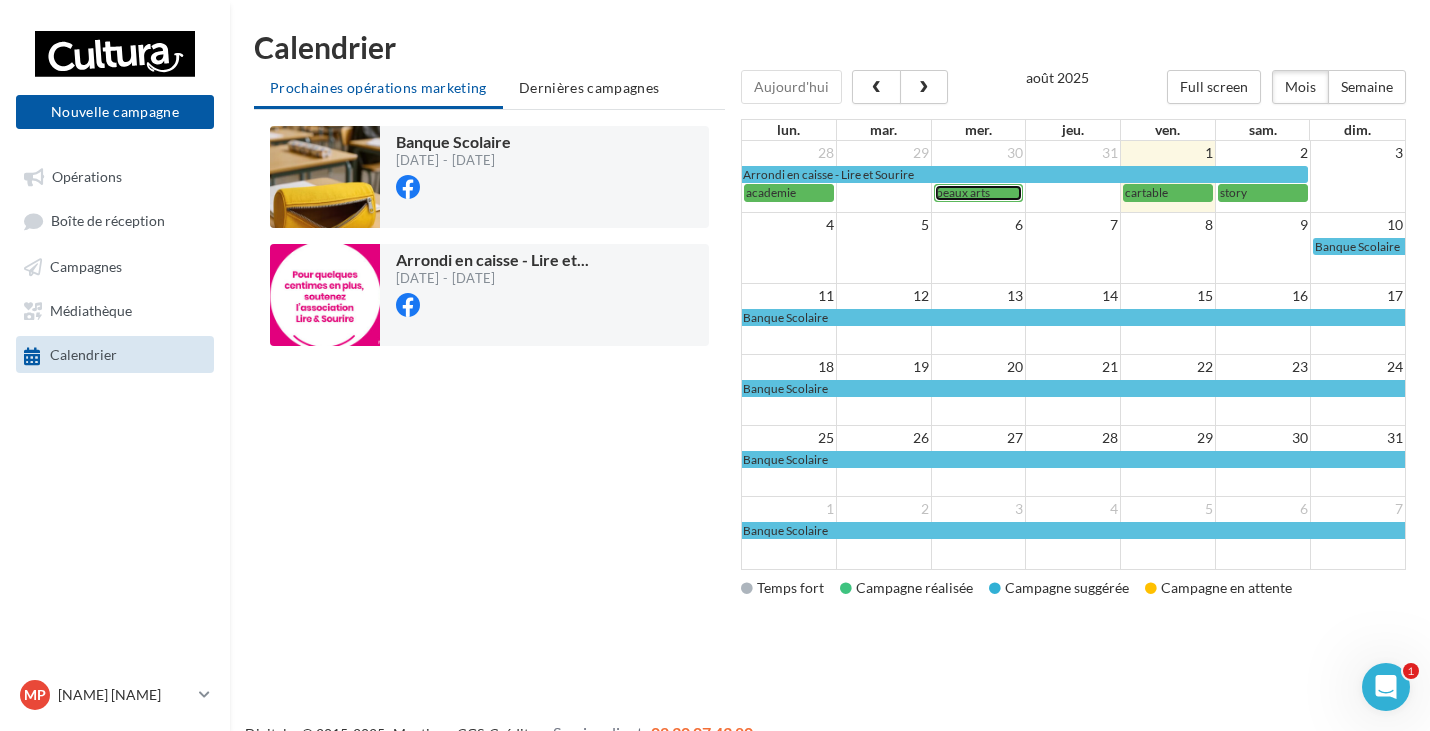 click on "beaux arts" at bounding box center (963, 192) 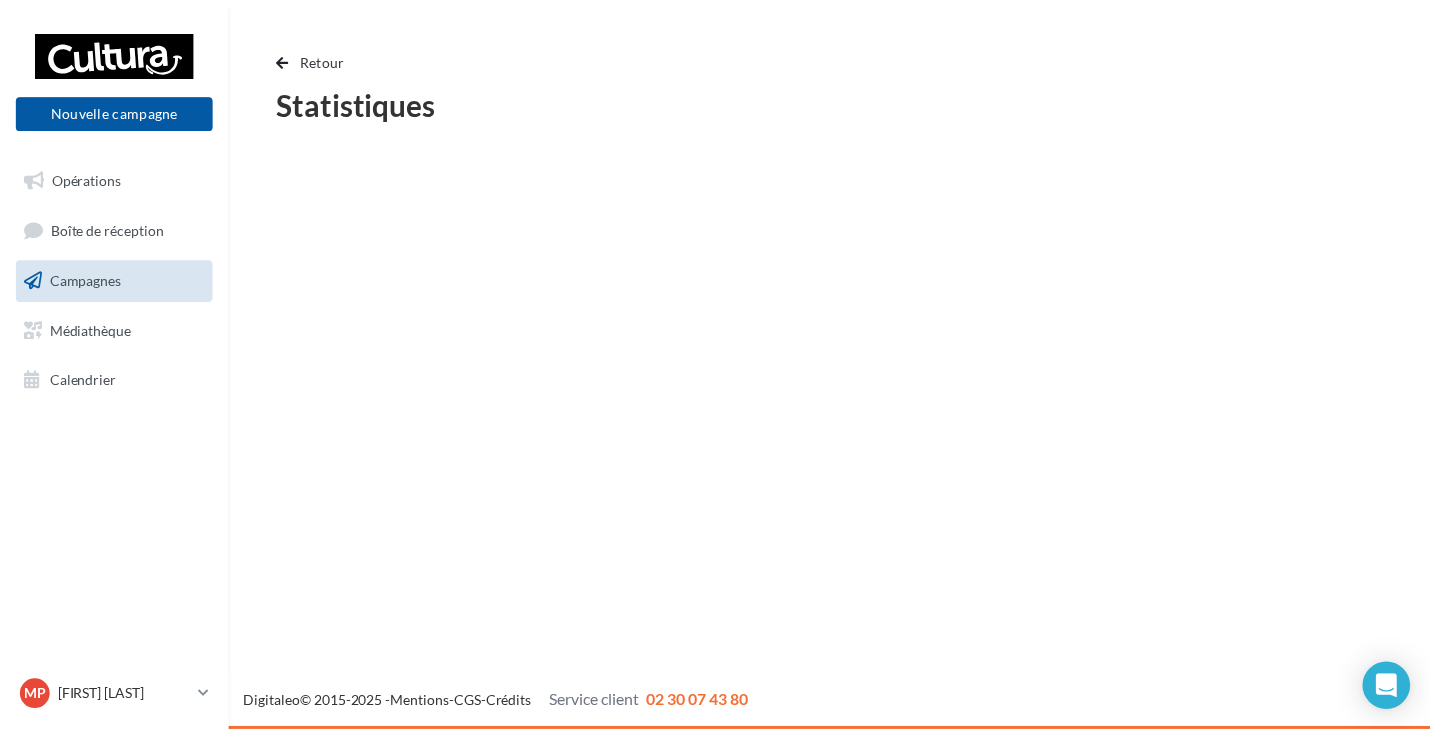 scroll, scrollTop: 0, scrollLeft: 0, axis: both 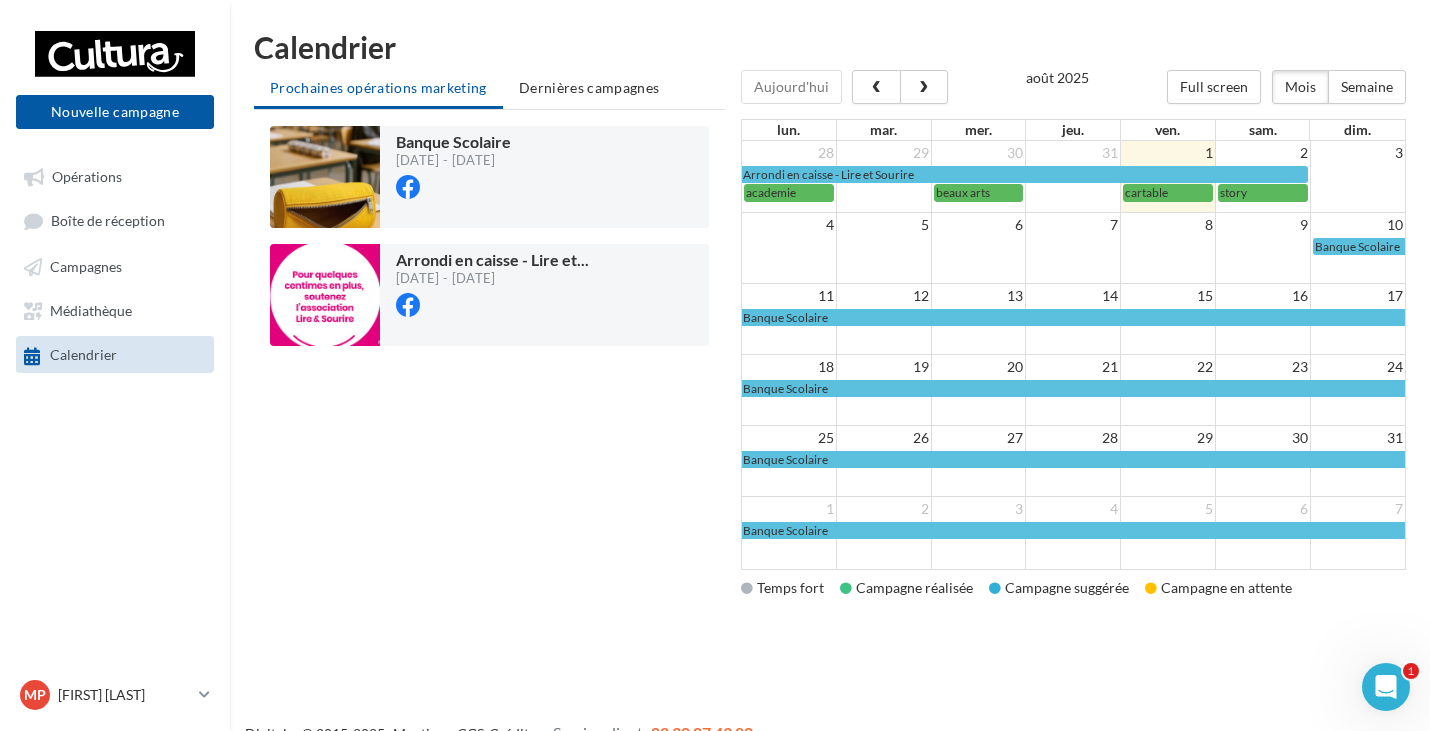 click on "28 29 30 31 1 2 3   Arrondi en caisse - Lire et Sourire   academie   beaux arts   cartable   story" at bounding box center [1073, 172] 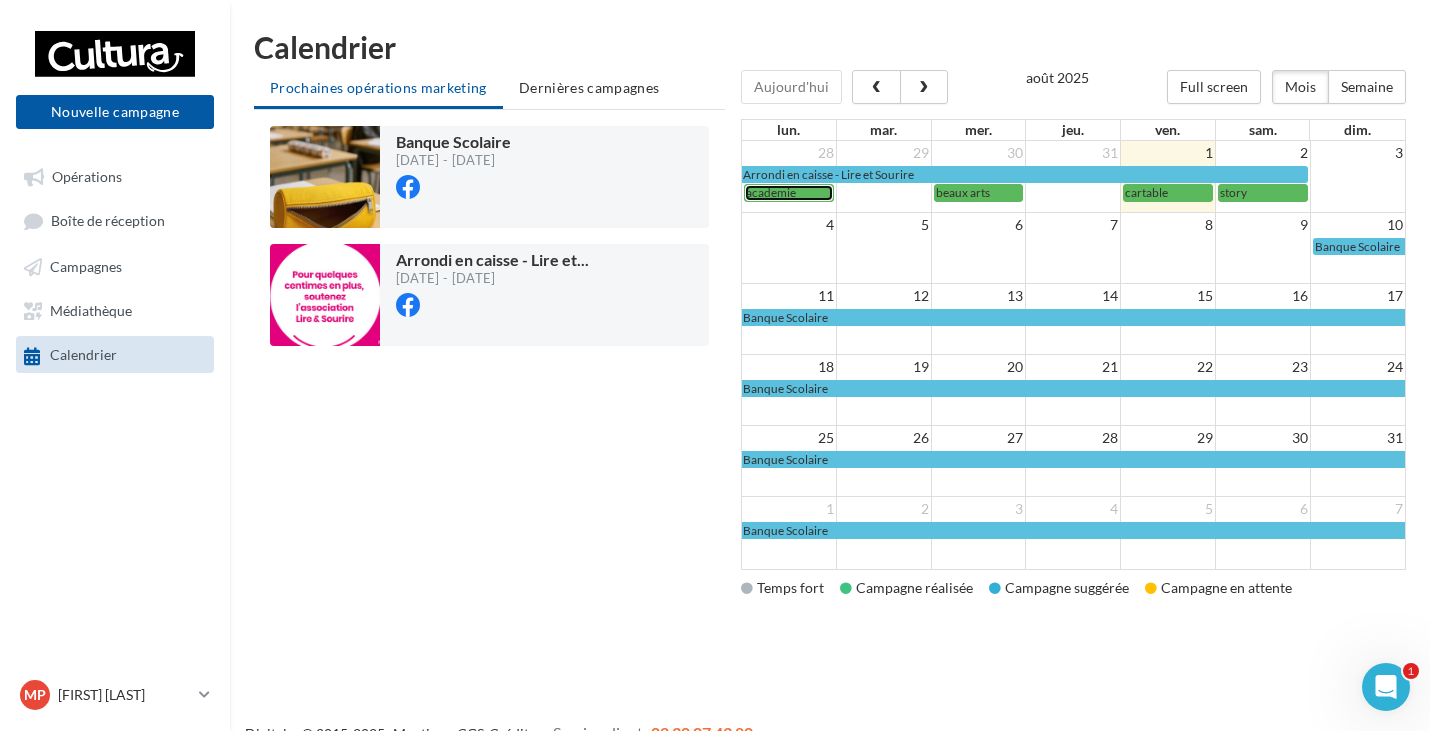 click on "academie" at bounding box center (789, 192) 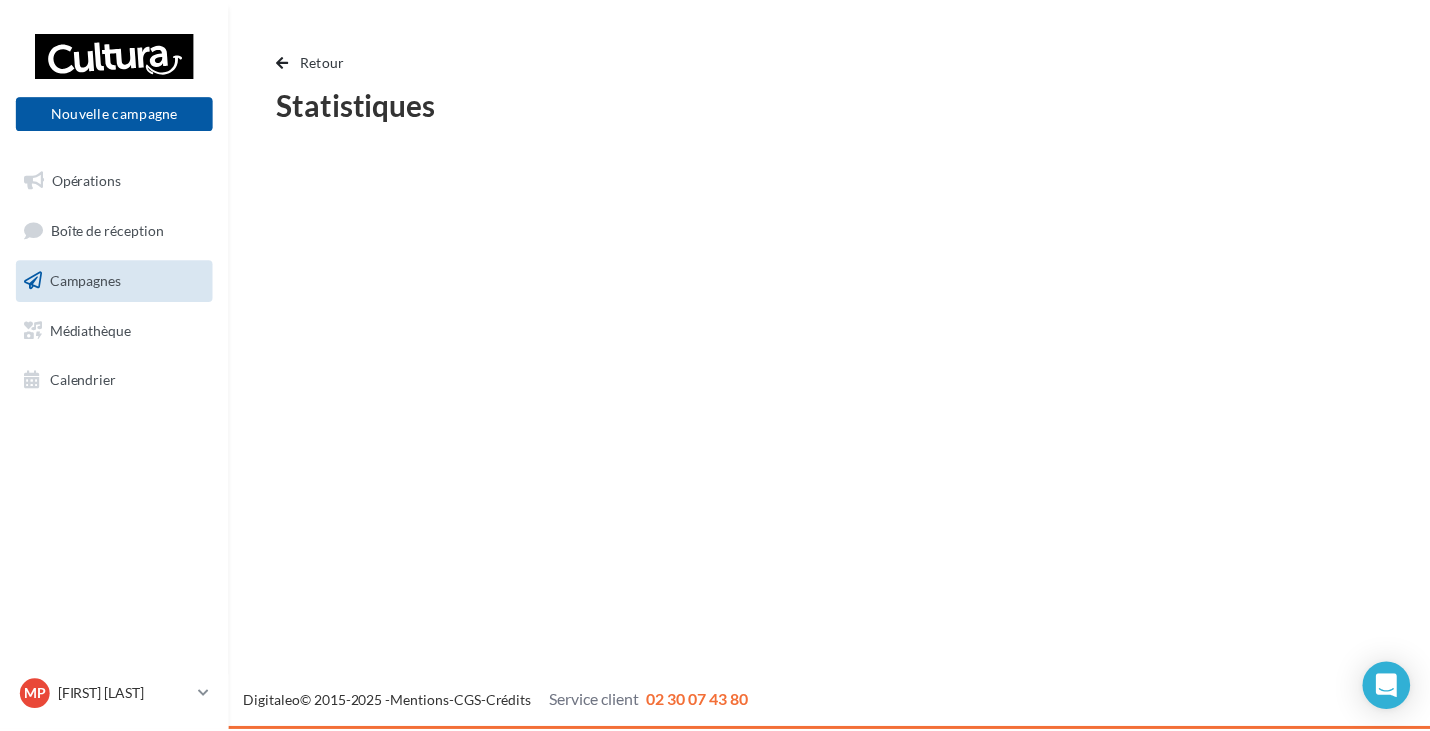 scroll, scrollTop: 0, scrollLeft: 0, axis: both 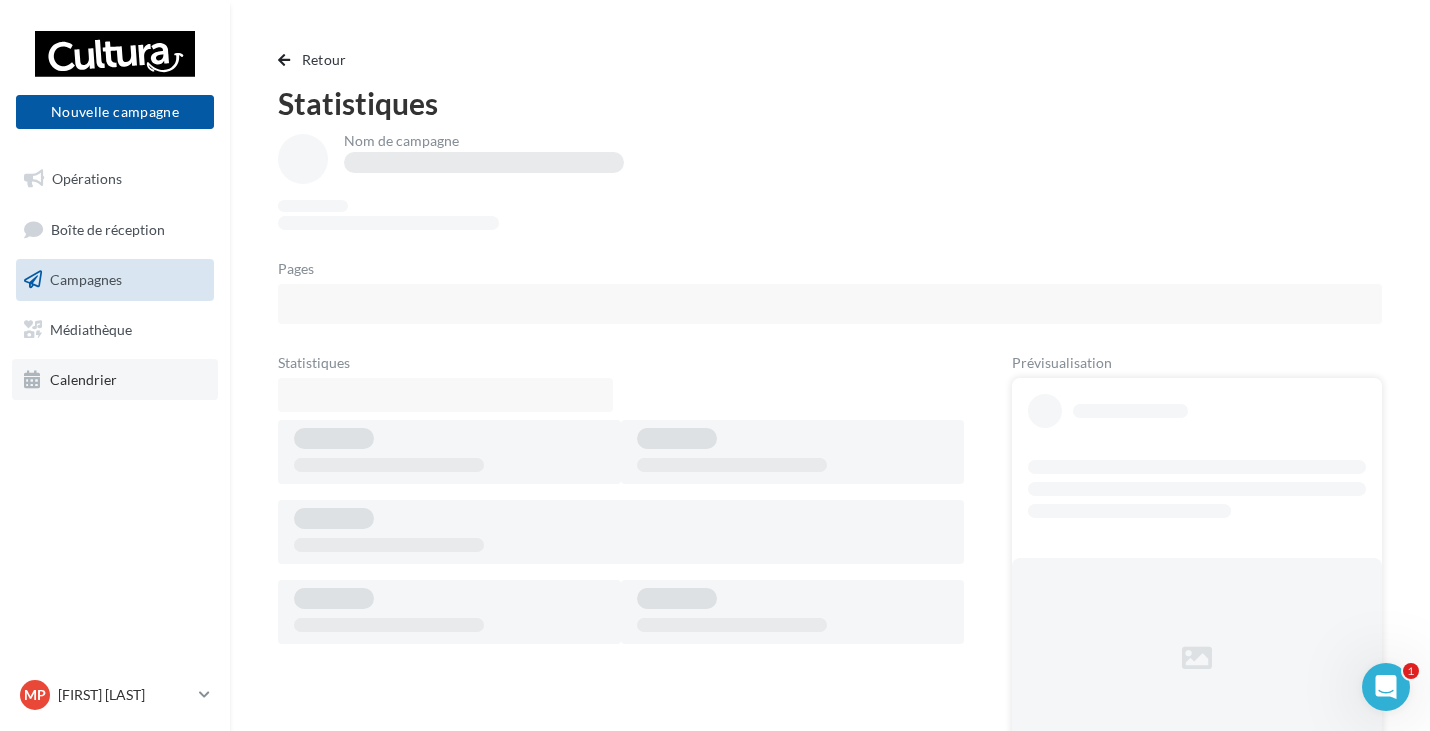 click on "Calendrier" at bounding box center [83, 378] 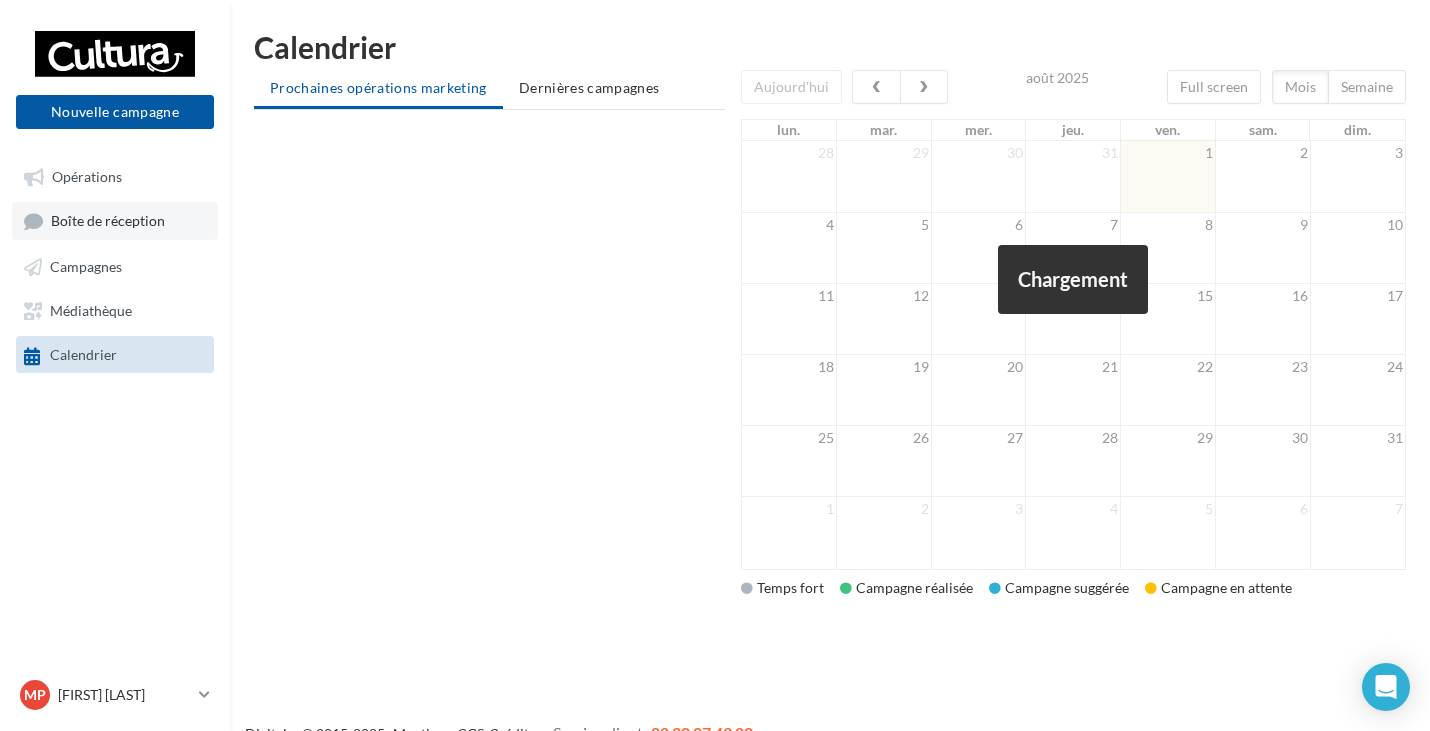 scroll, scrollTop: 0, scrollLeft: 0, axis: both 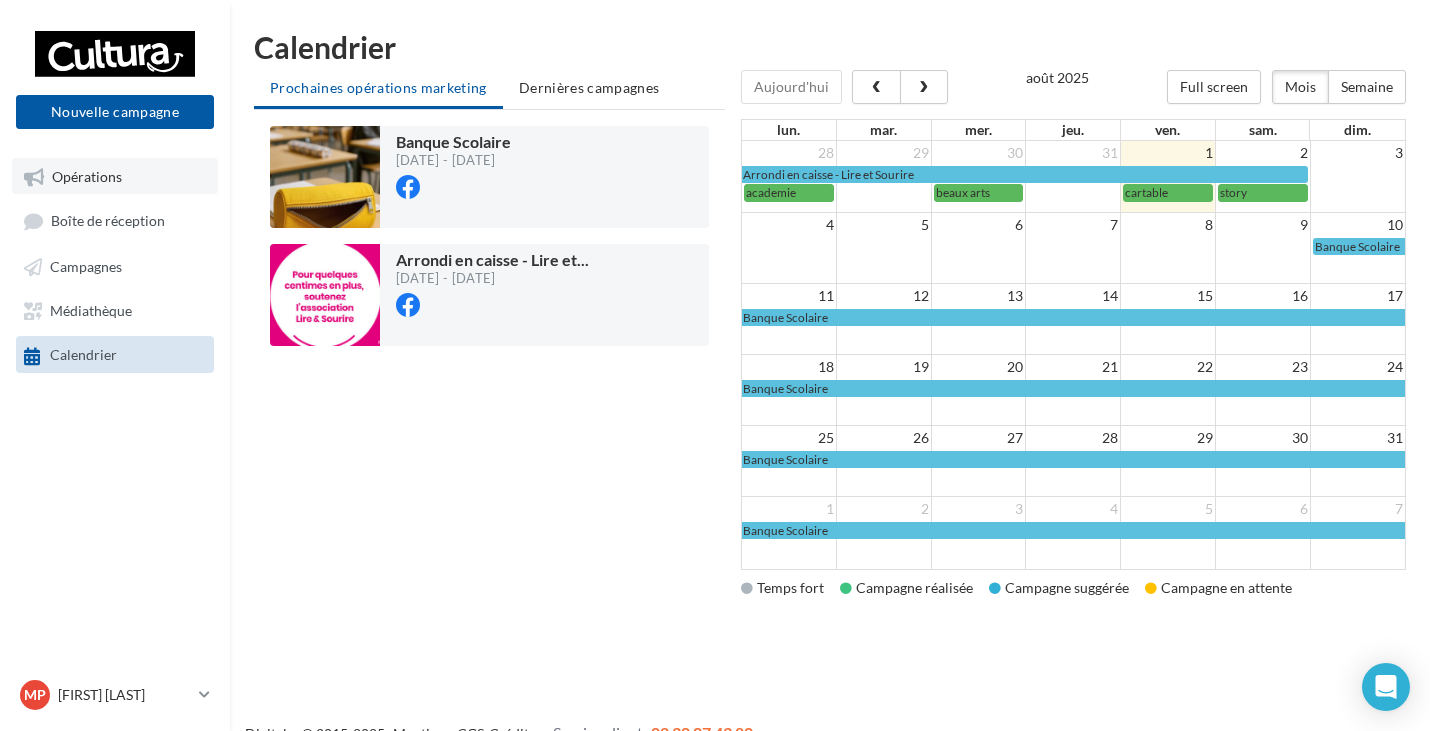 click on "Opérations" at bounding box center [87, 176] 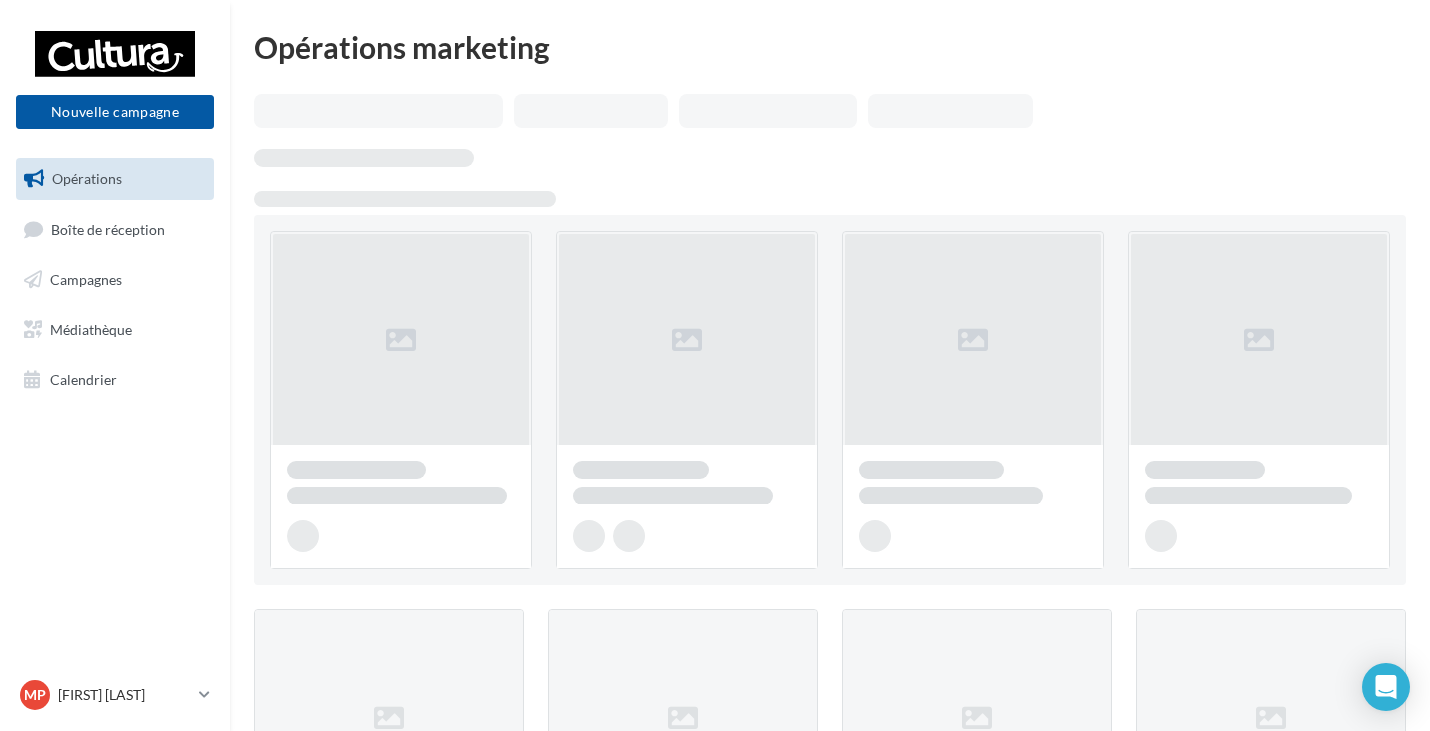 scroll, scrollTop: 0, scrollLeft: 0, axis: both 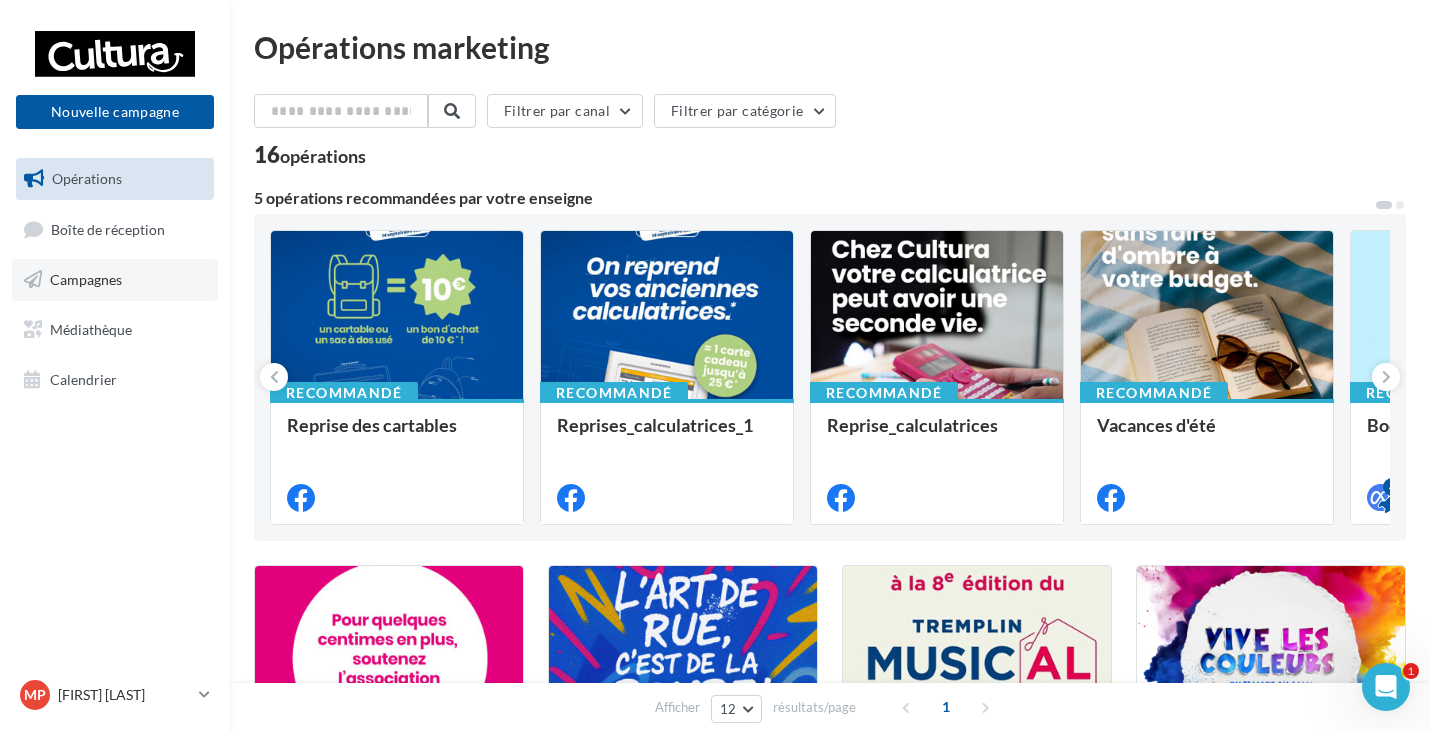 click on "Campagnes" at bounding box center [86, 279] 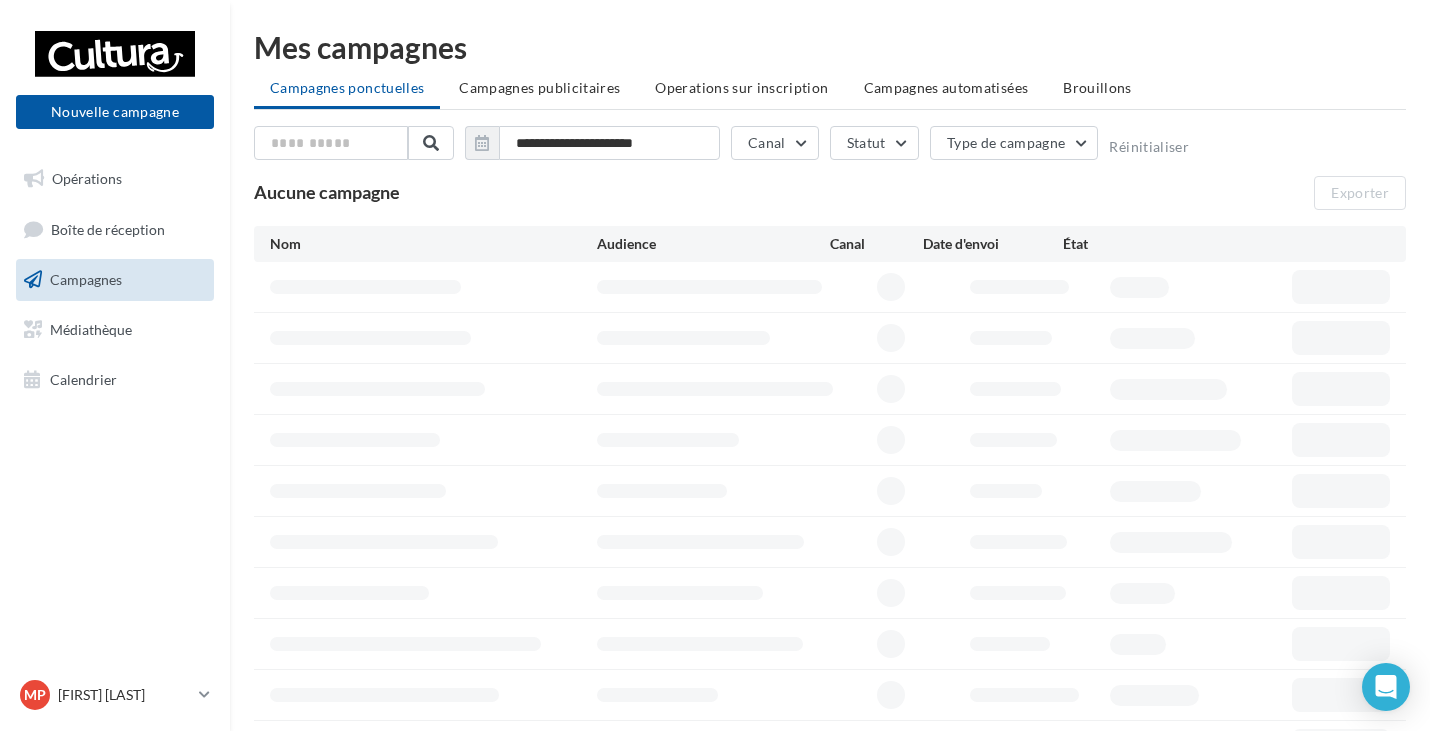 scroll, scrollTop: 0, scrollLeft: 0, axis: both 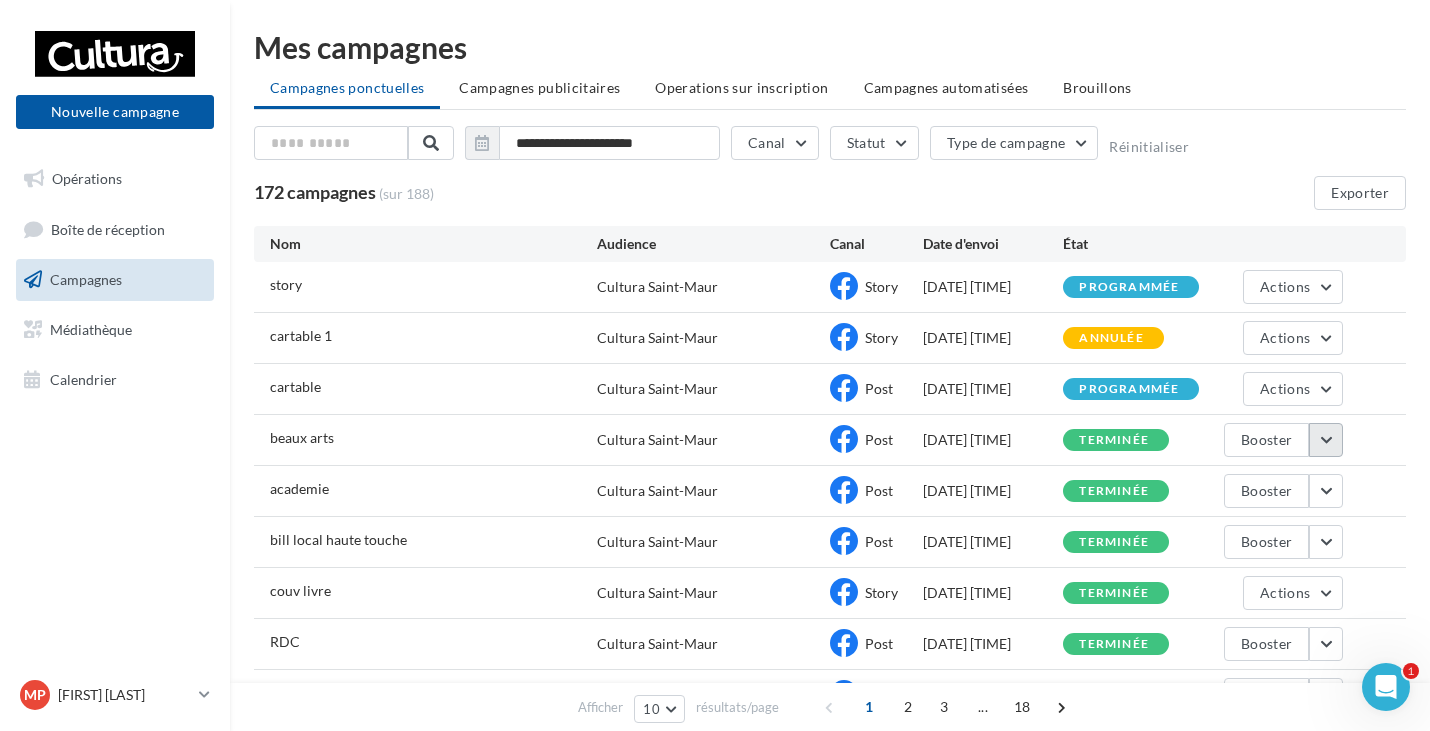 click at bounding box center (1326, 440) 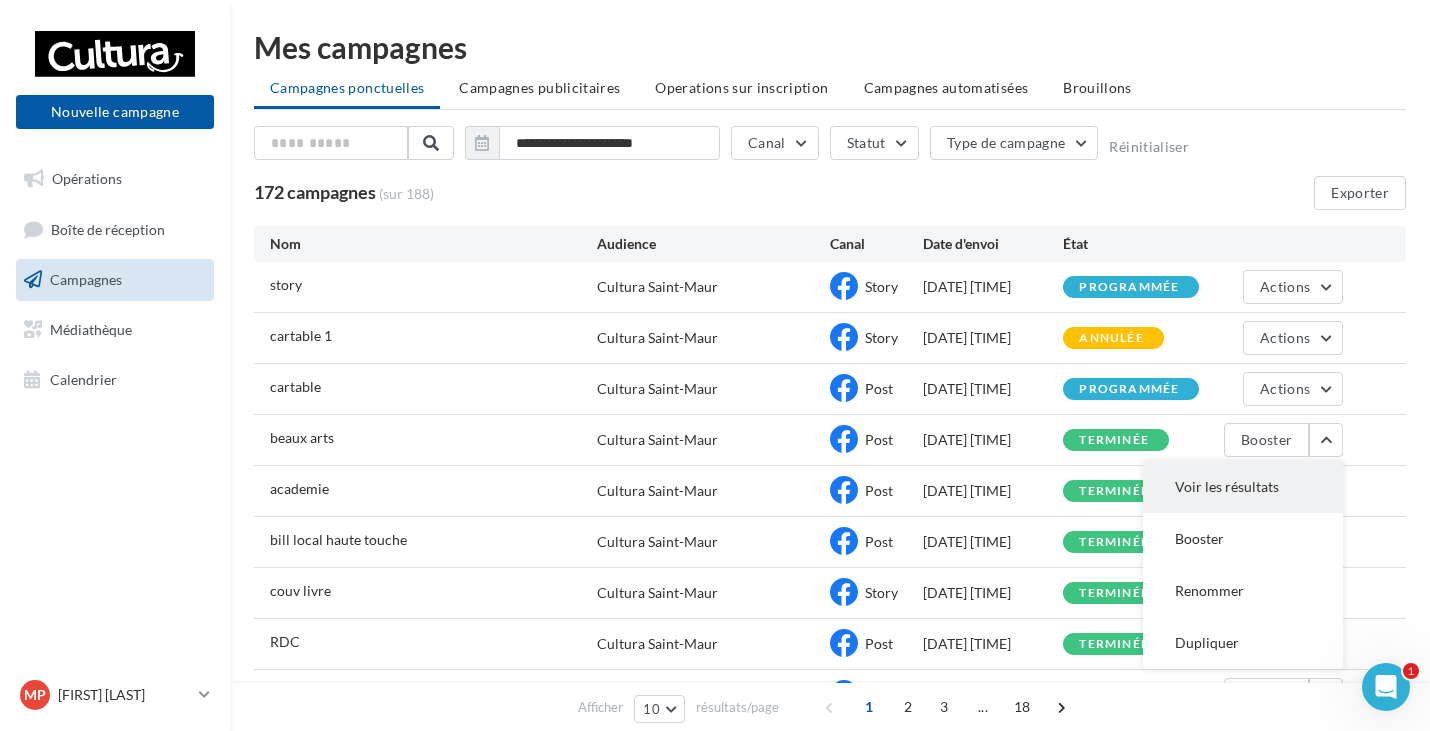 click on "Voir les résultats" at bounding box center (1243, 487) 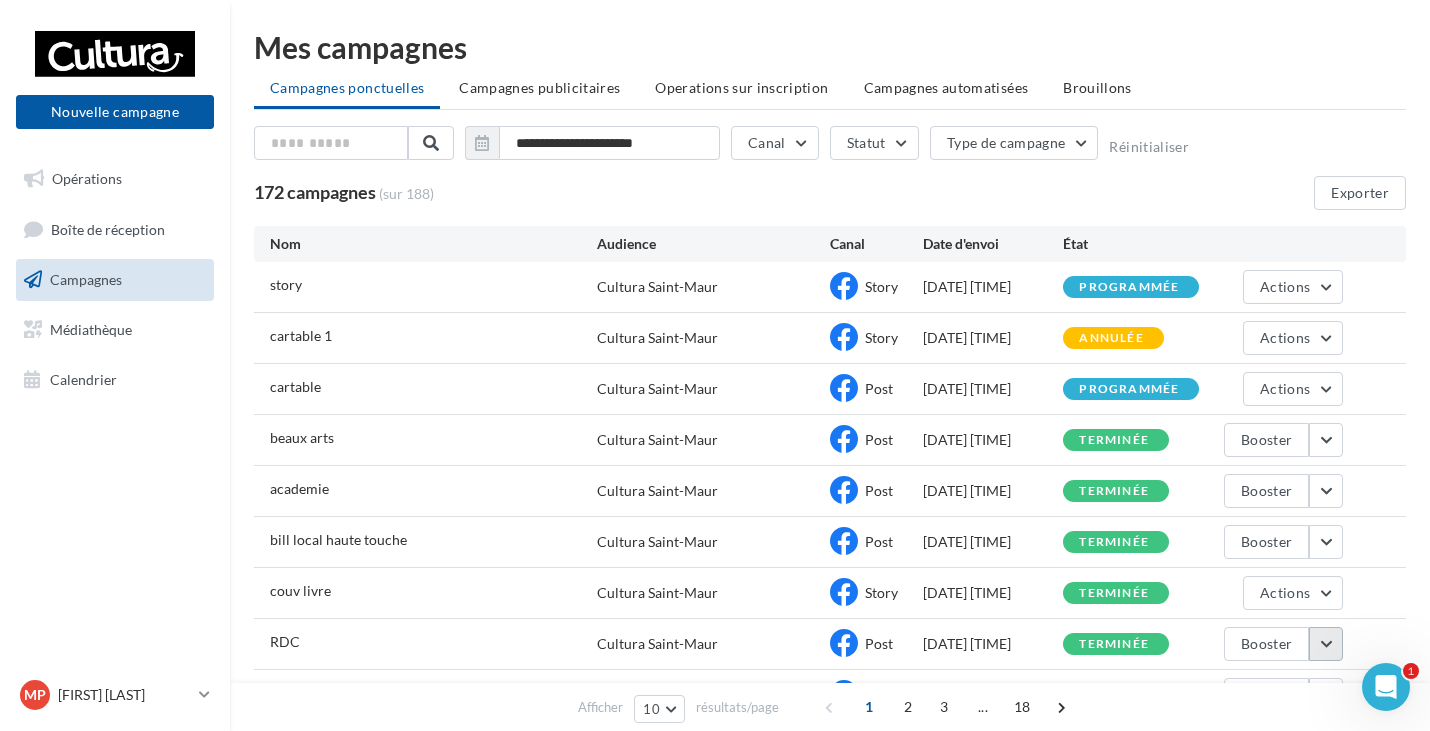 click at bounding box center (1326, 644) 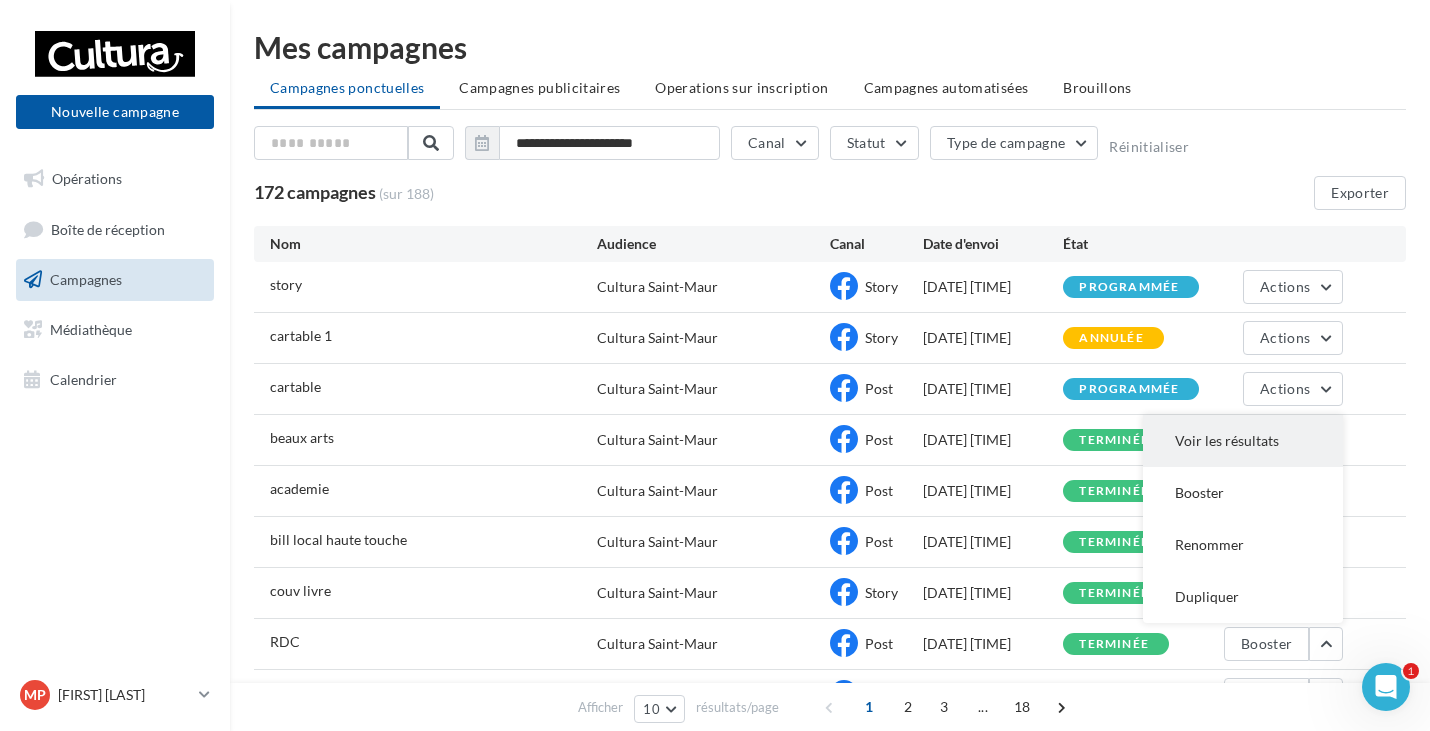 click on "Voir les résultats" at bounding box center (1243, 441) 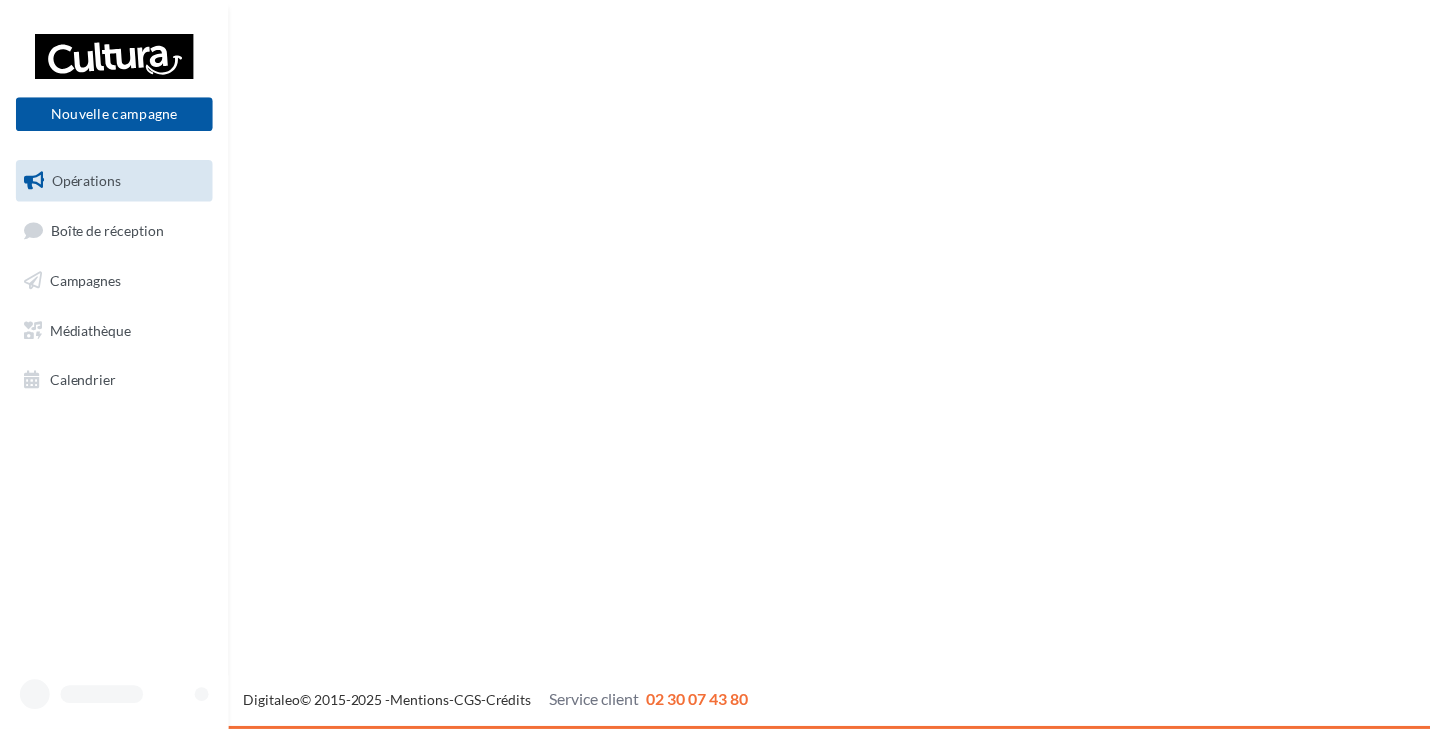 scroll, scrollTop: 0, scrollLeft: 0, axis: both 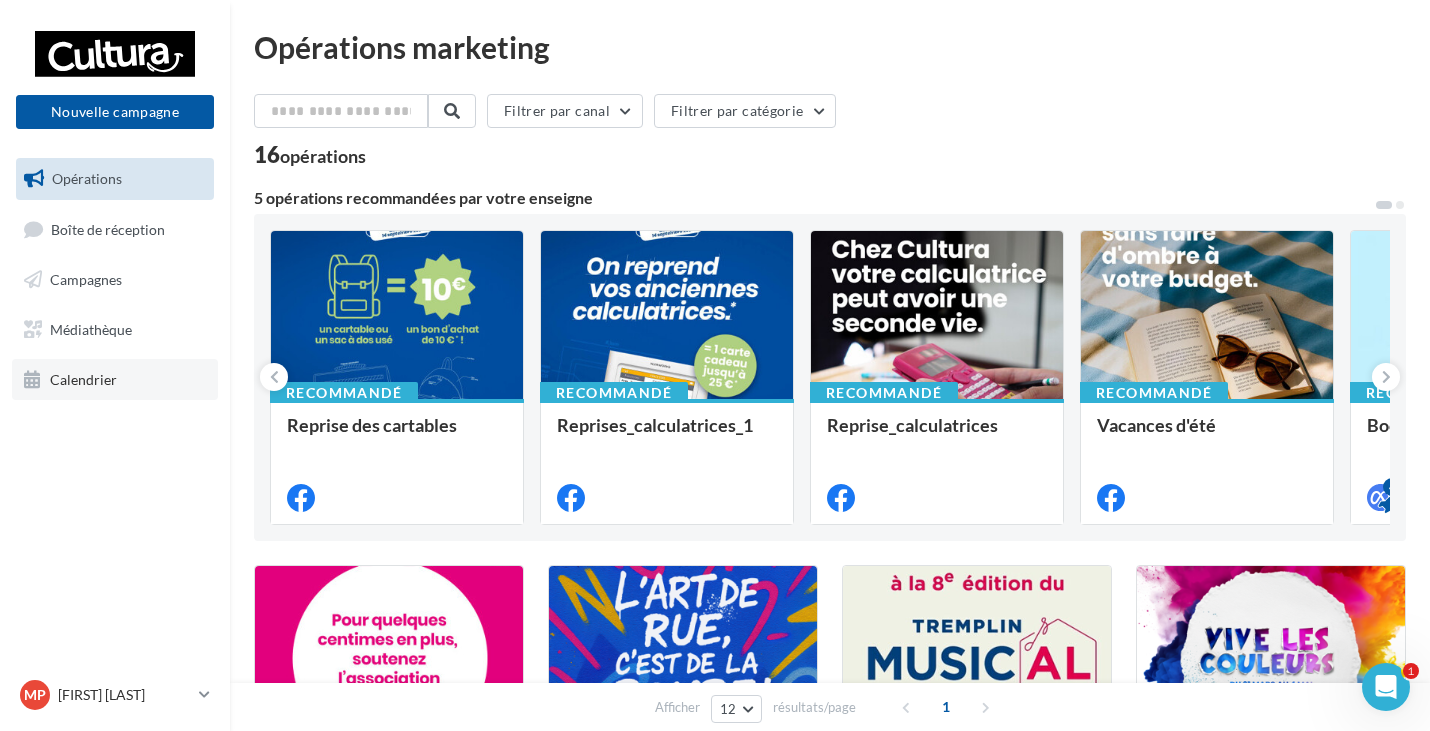 click on "Calendrier" at bounding box center (115, 380) 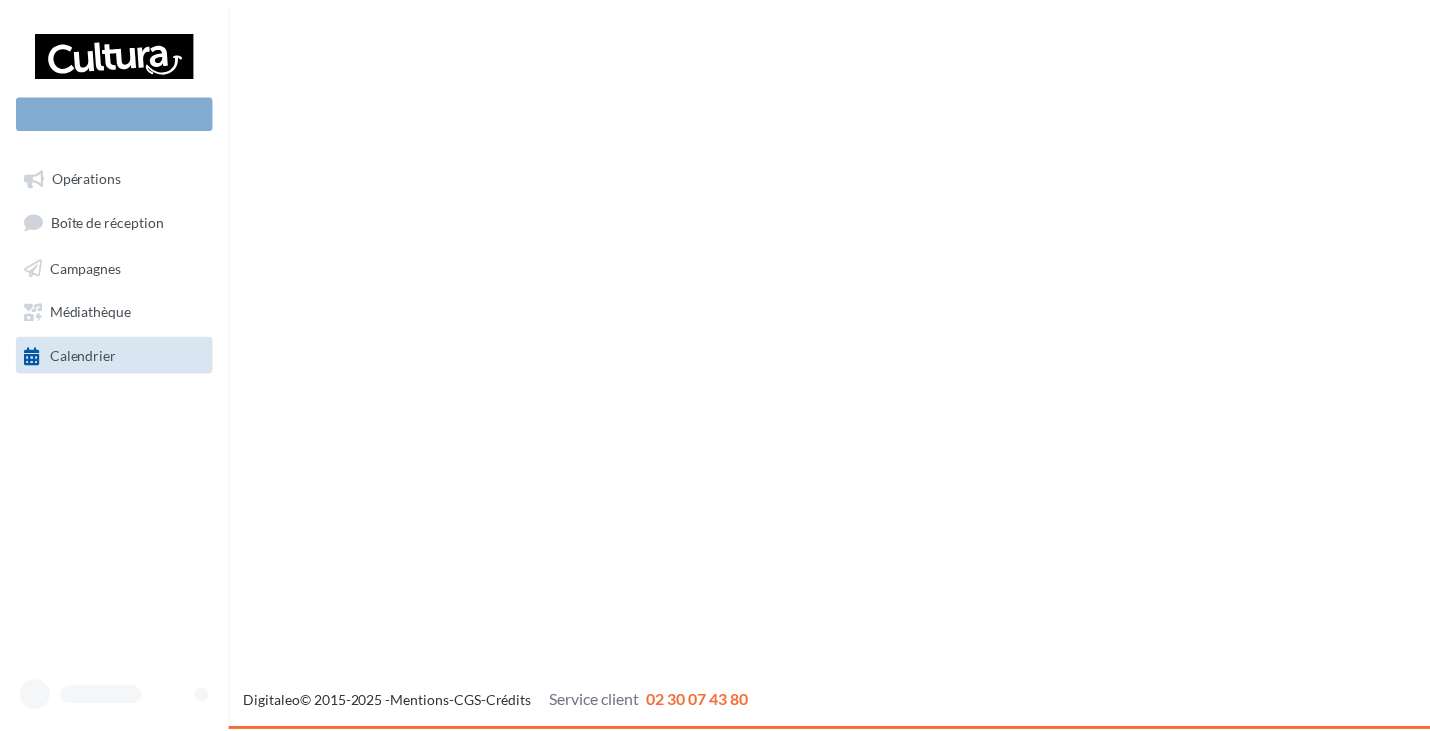 scroll, scrollTop: 0, scrollLeft: 0, axis: both 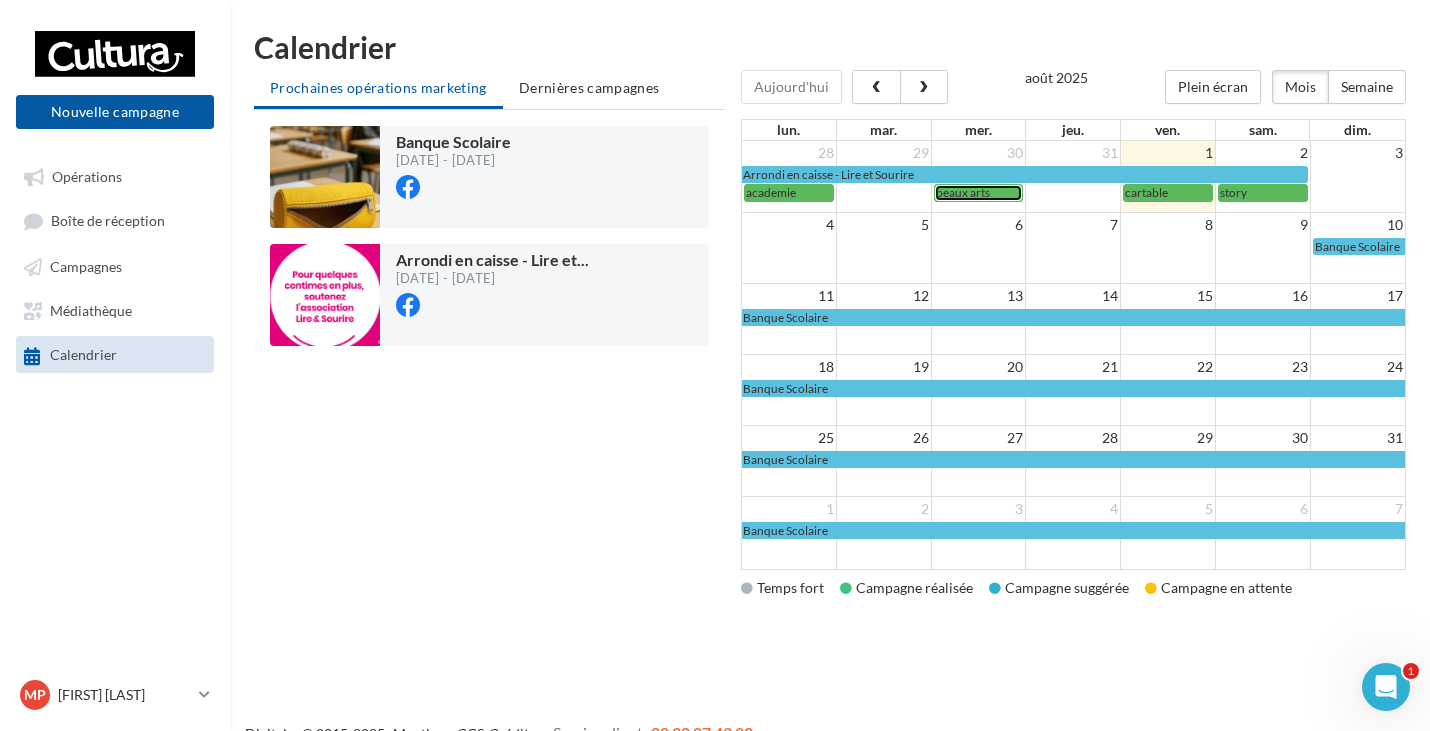 click on "beaux arts" at bounding box center (963, 192) 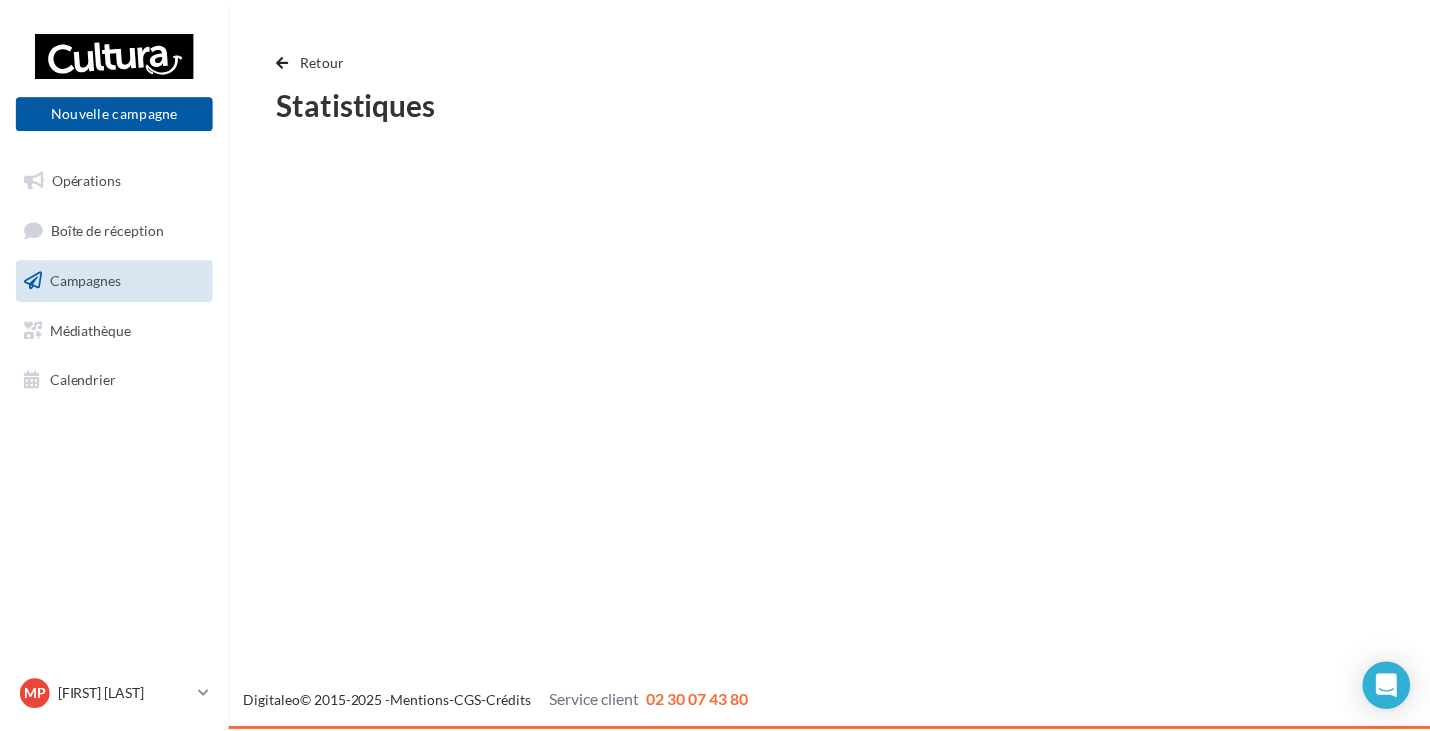 scroll, scrollTop: 0, scrollLeft: 0, axis: both 